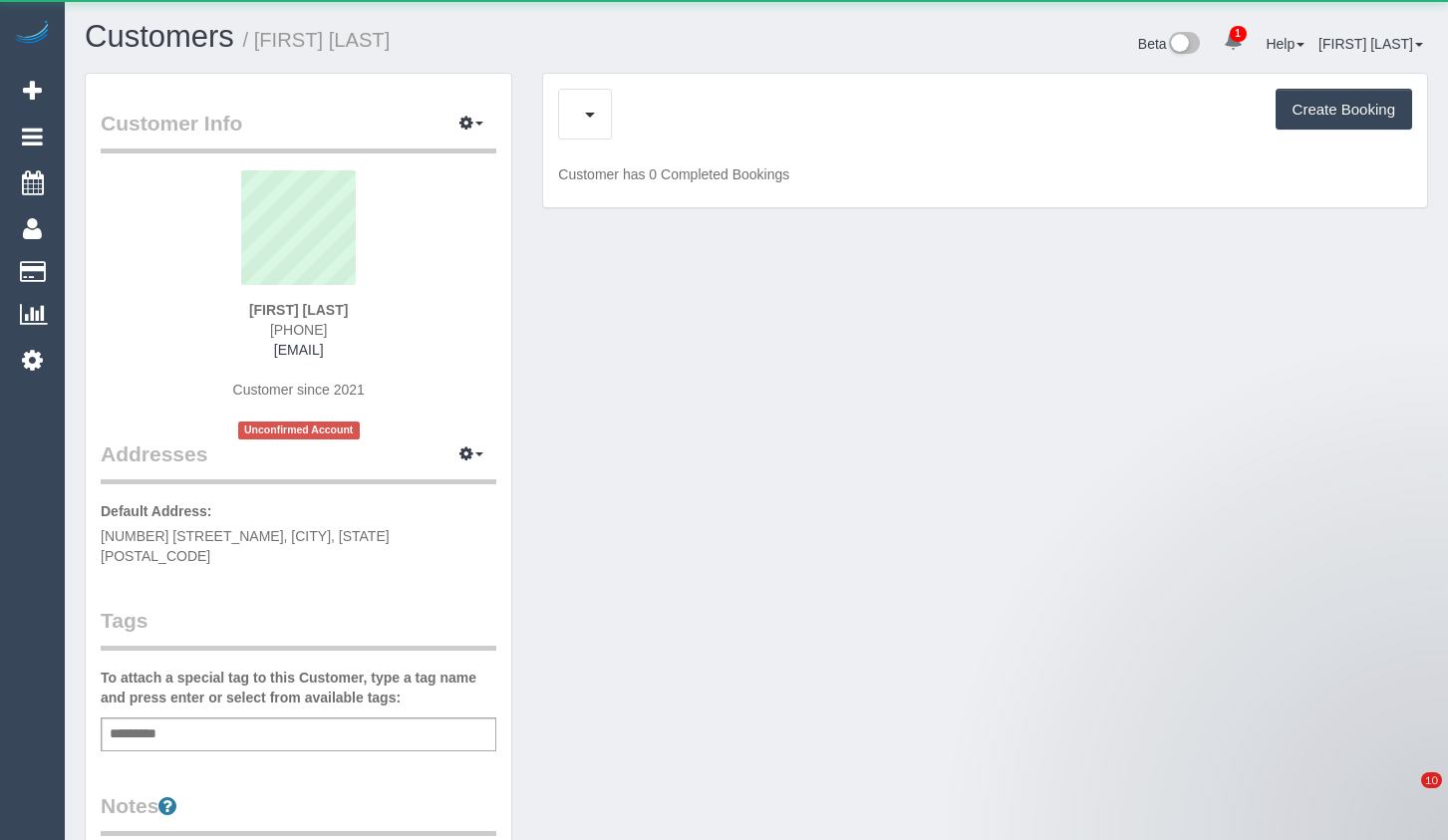 scroll, scrollTop: 0, scrollLeft: 0, axis: both 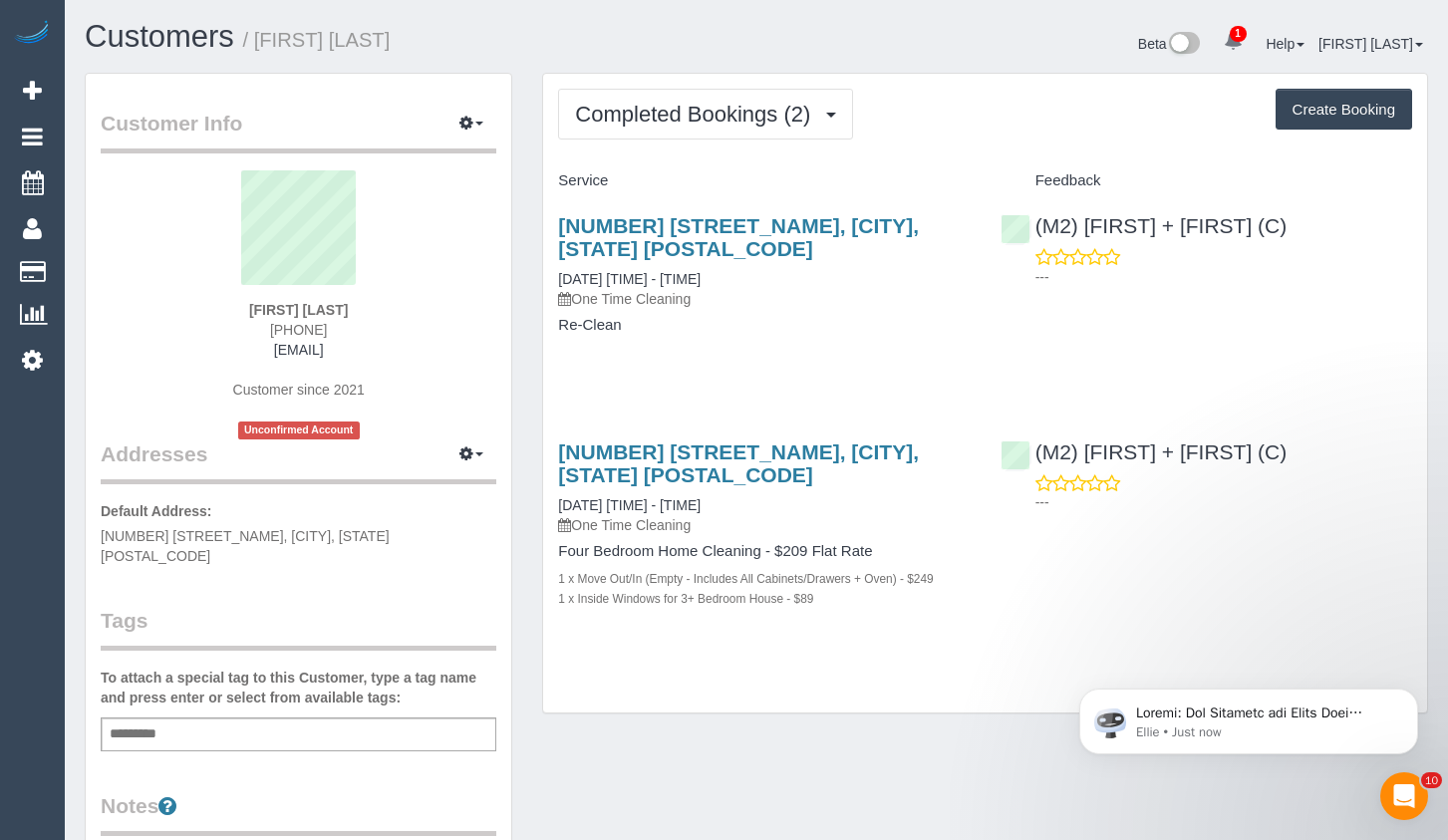 click on "Create Booking" at bounding box center (1343, 110) 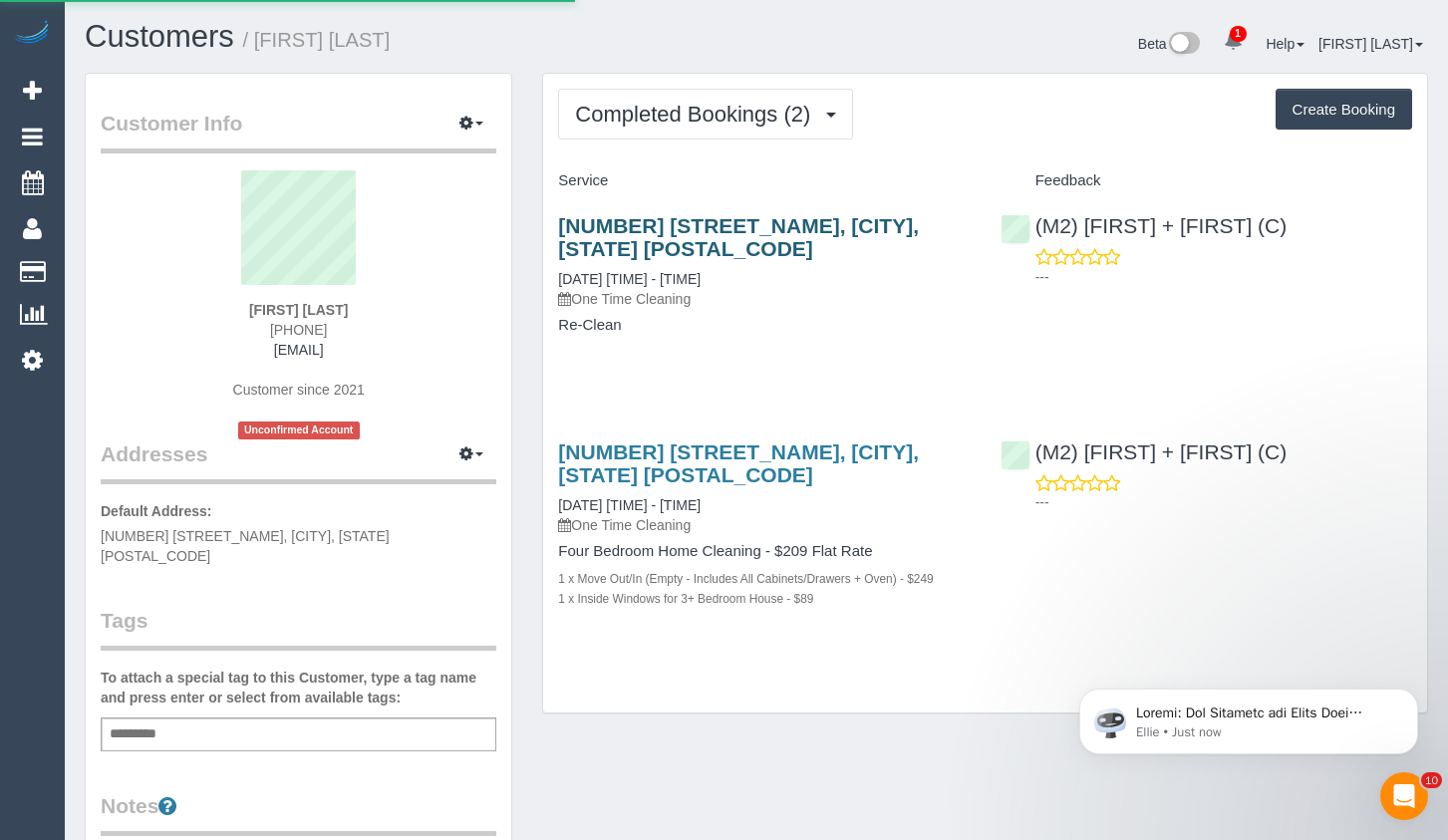 select on "VIC" 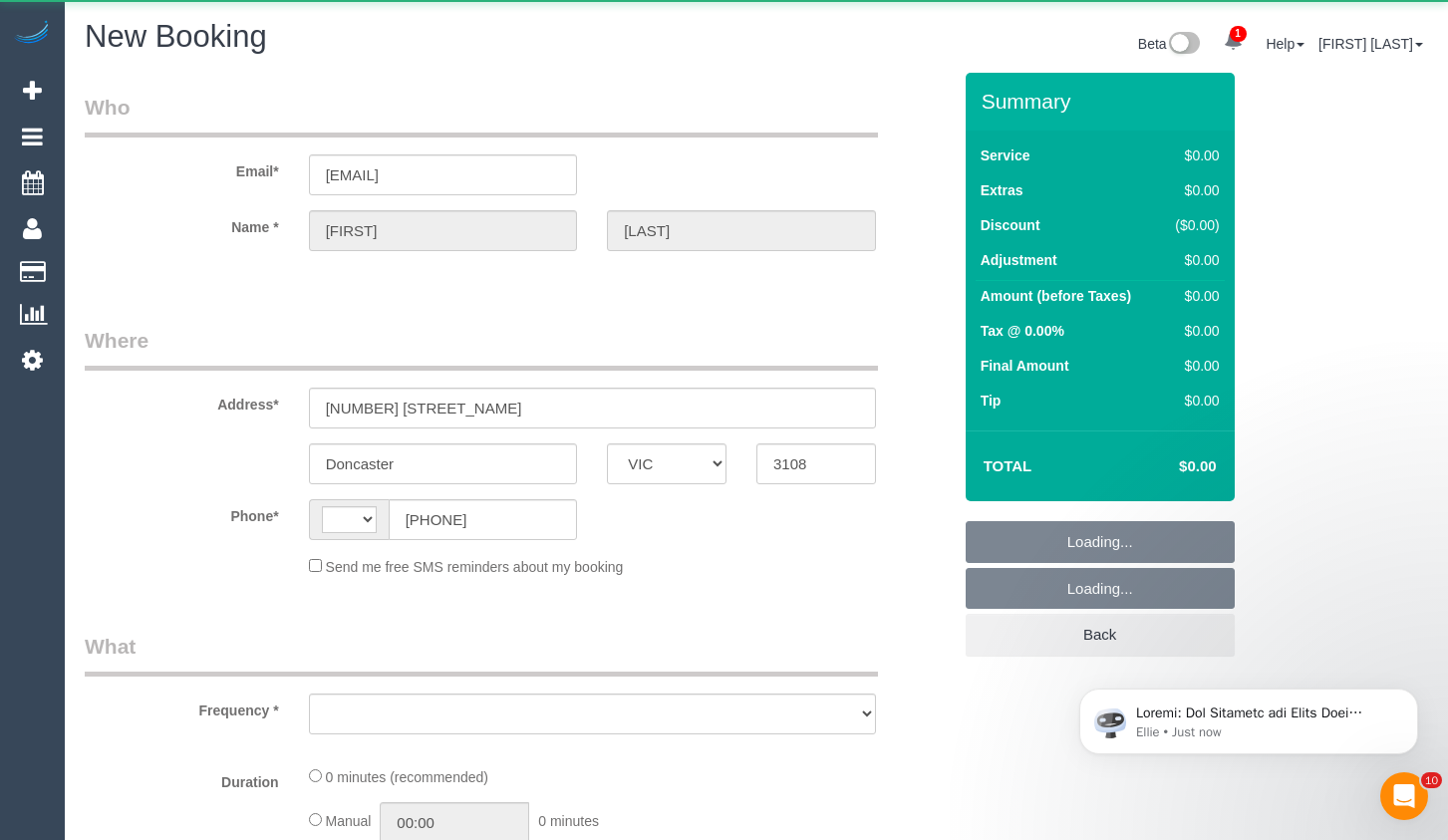 select on "string:AU" 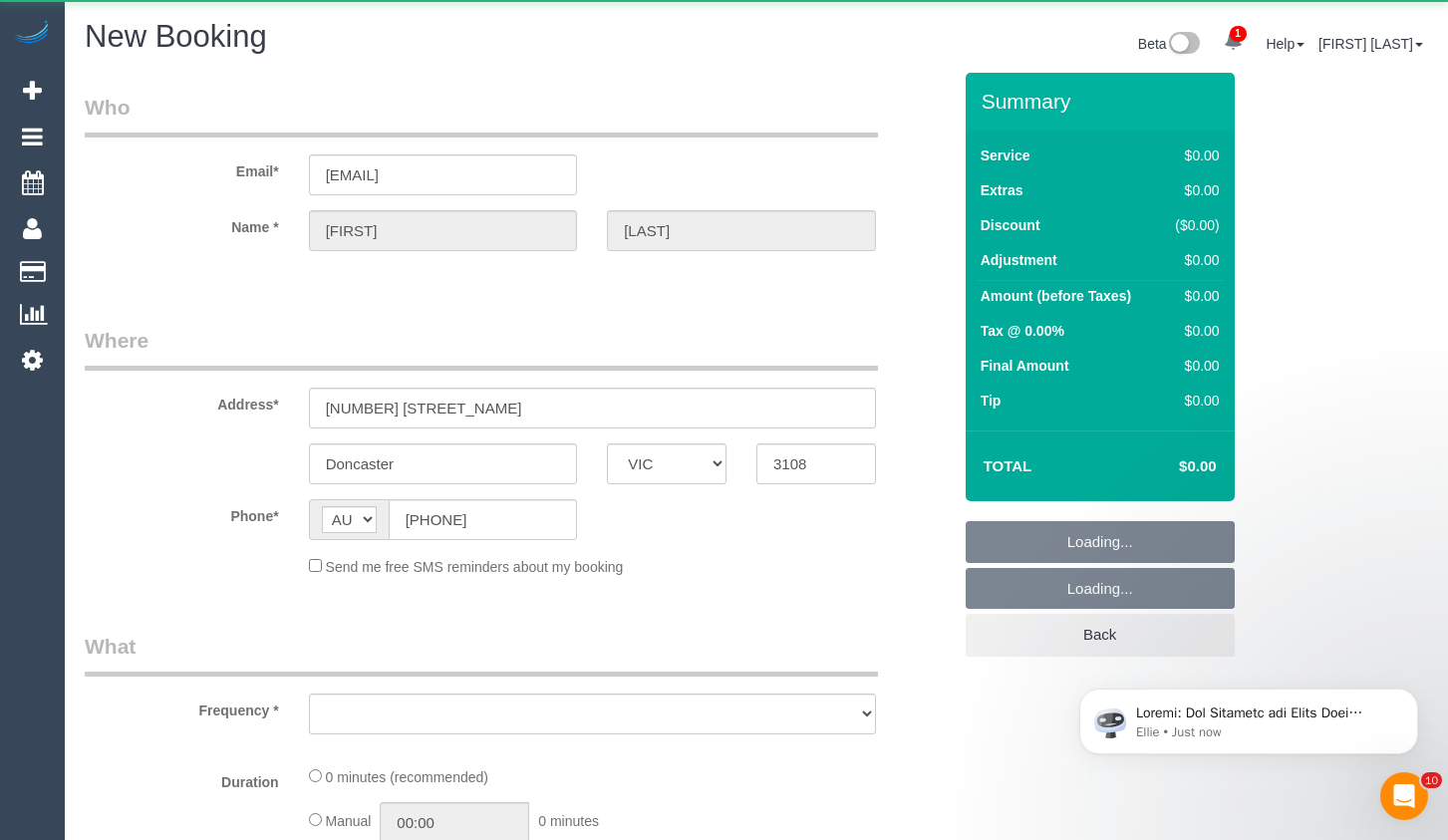 select on "object:1892" 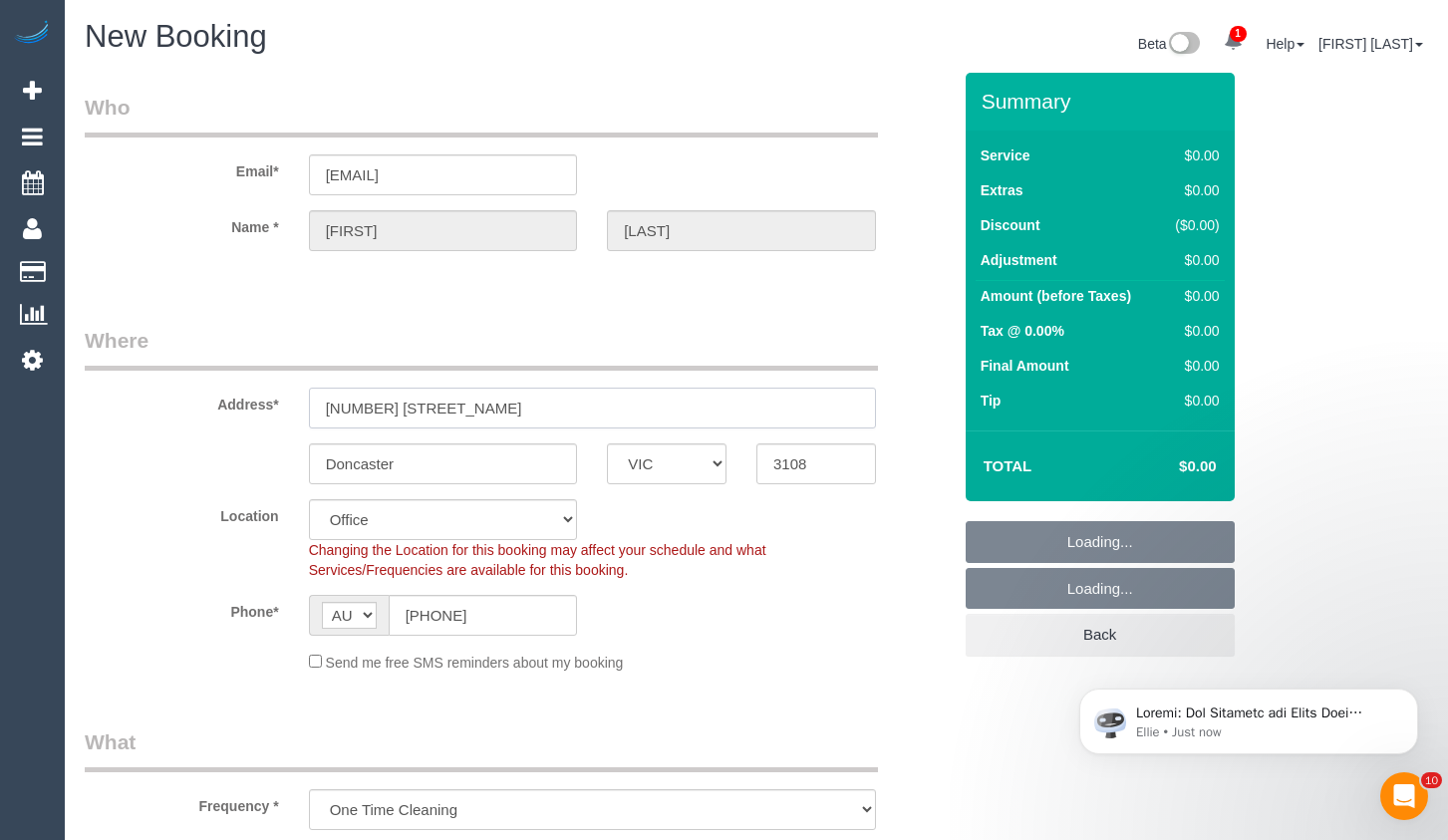 drag, startPoint x: 484, startPoint y: 414, endPoint x: 443, endPoint y: 427, distance: 43.01163 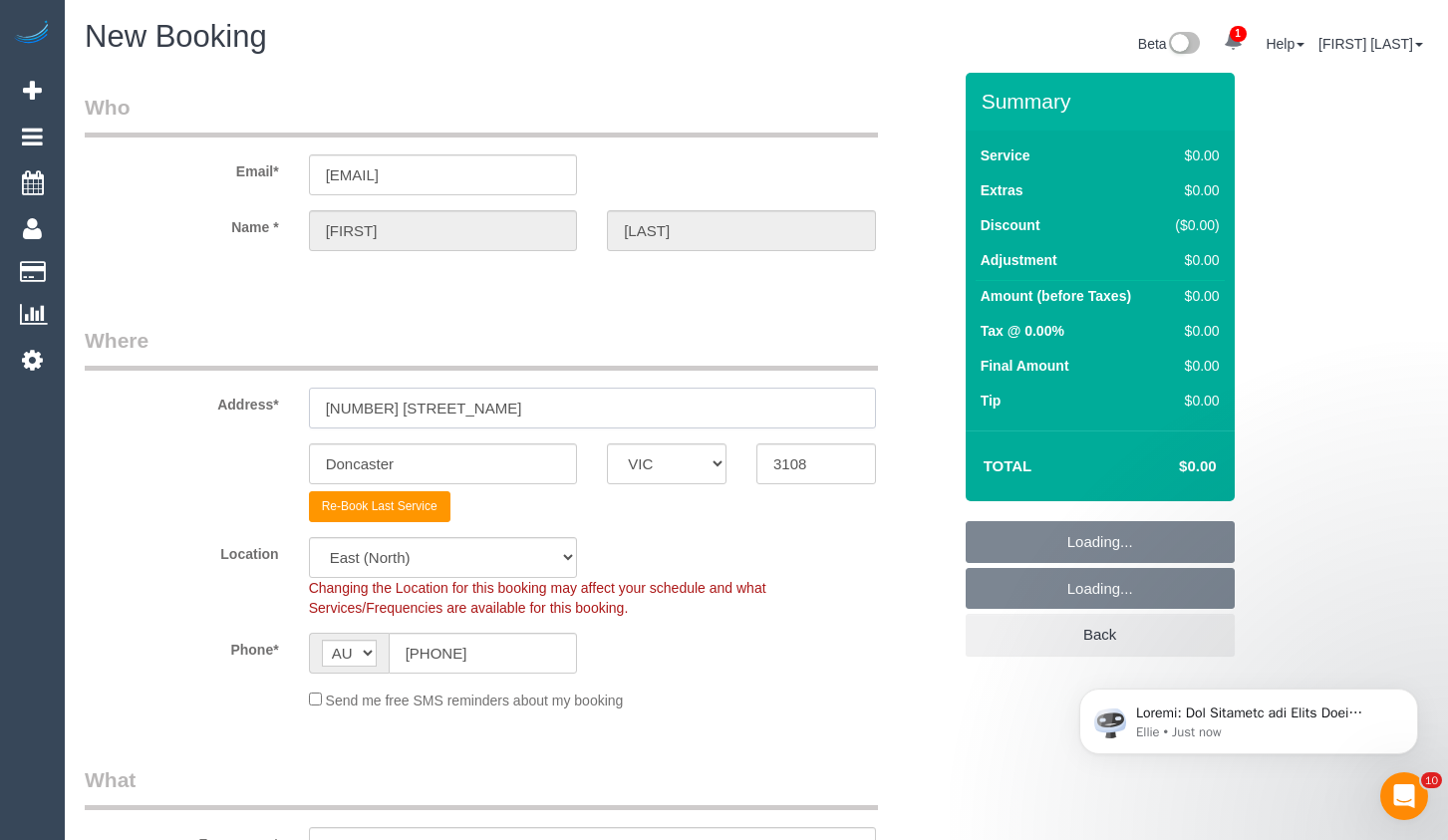 select on "object:3444" 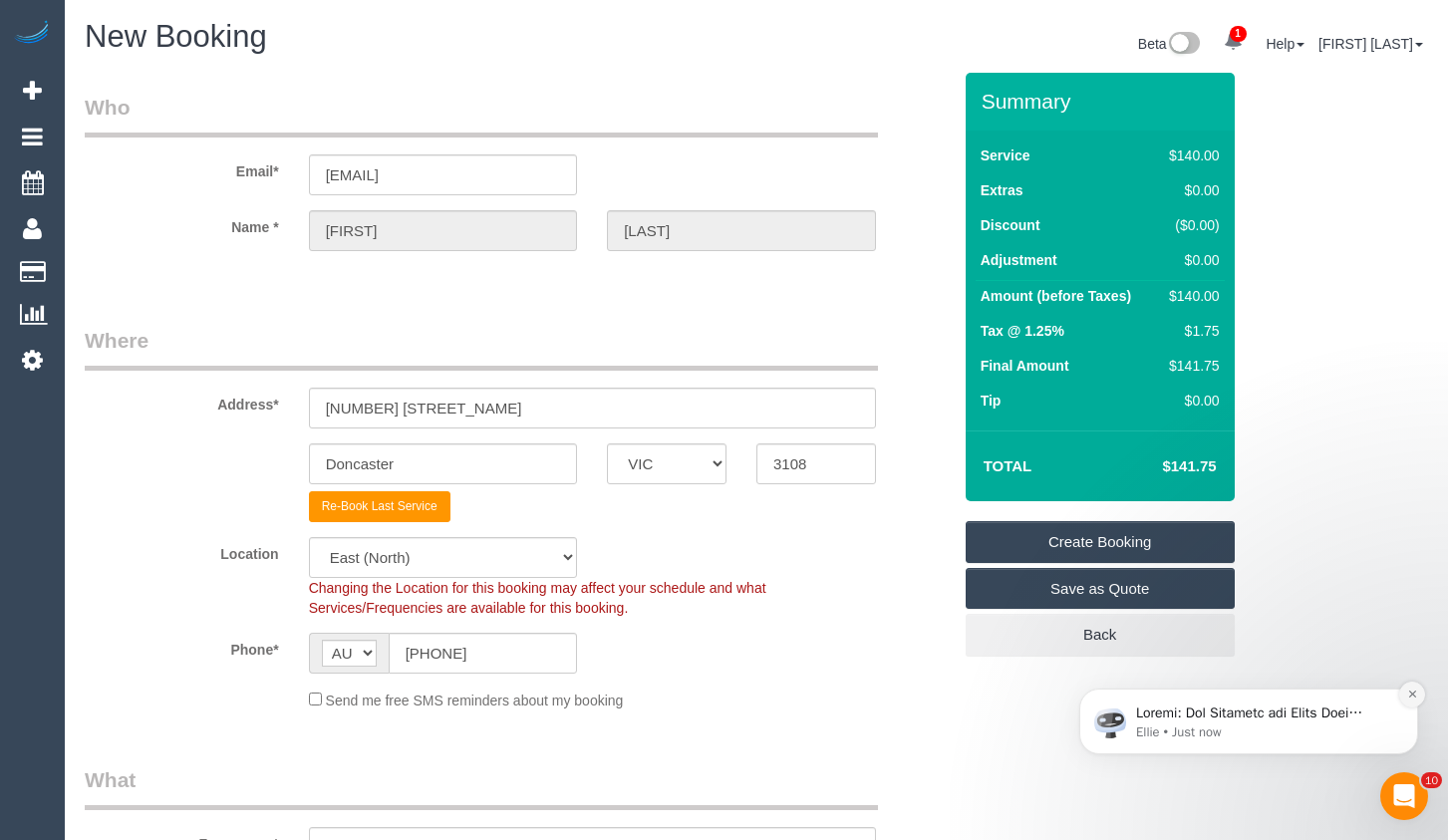 click 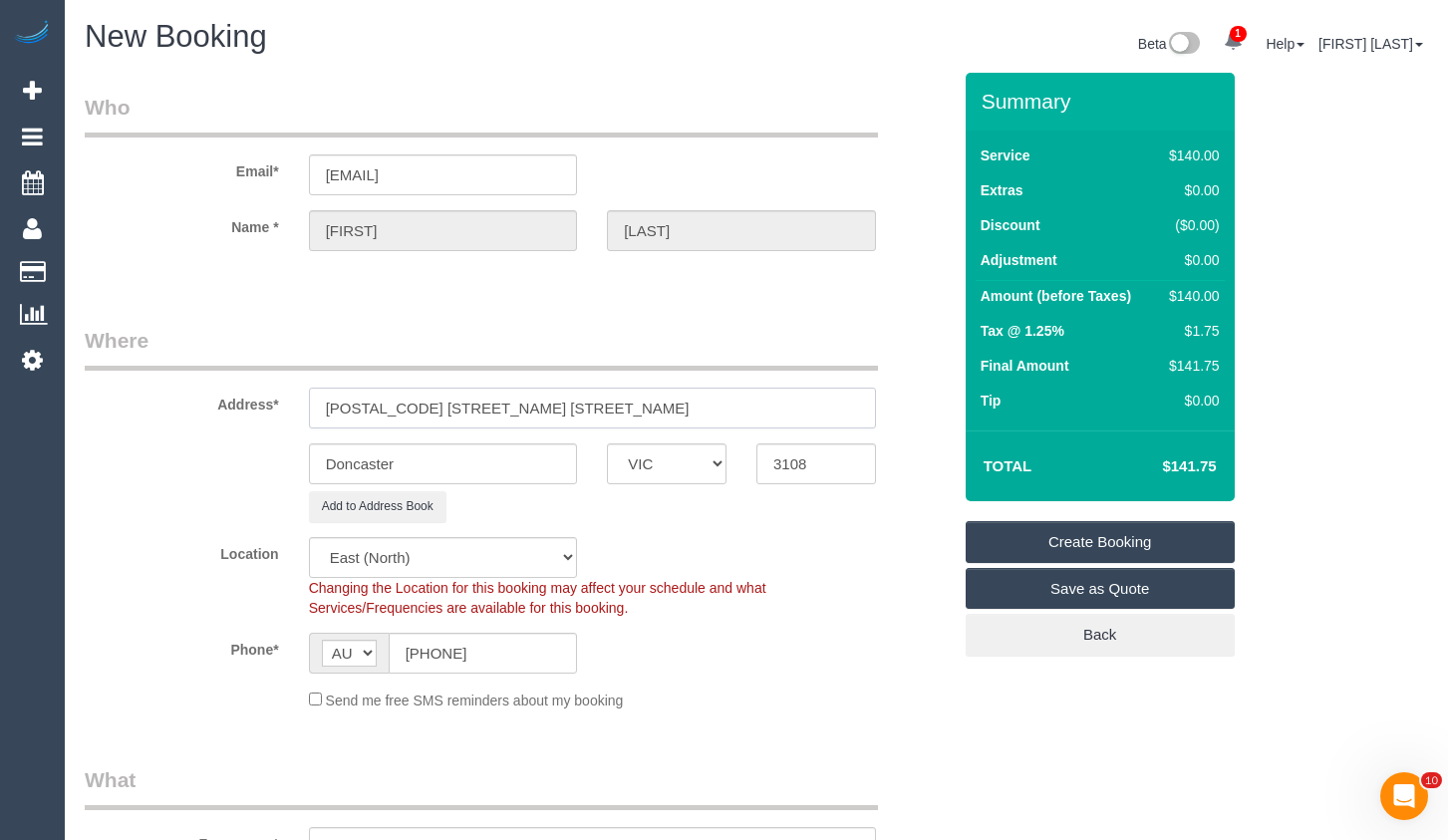 drag, startPoint x: 486, startPoint y: 408, endPoint x: 252, endPoint y: 411, distance: 234.01923 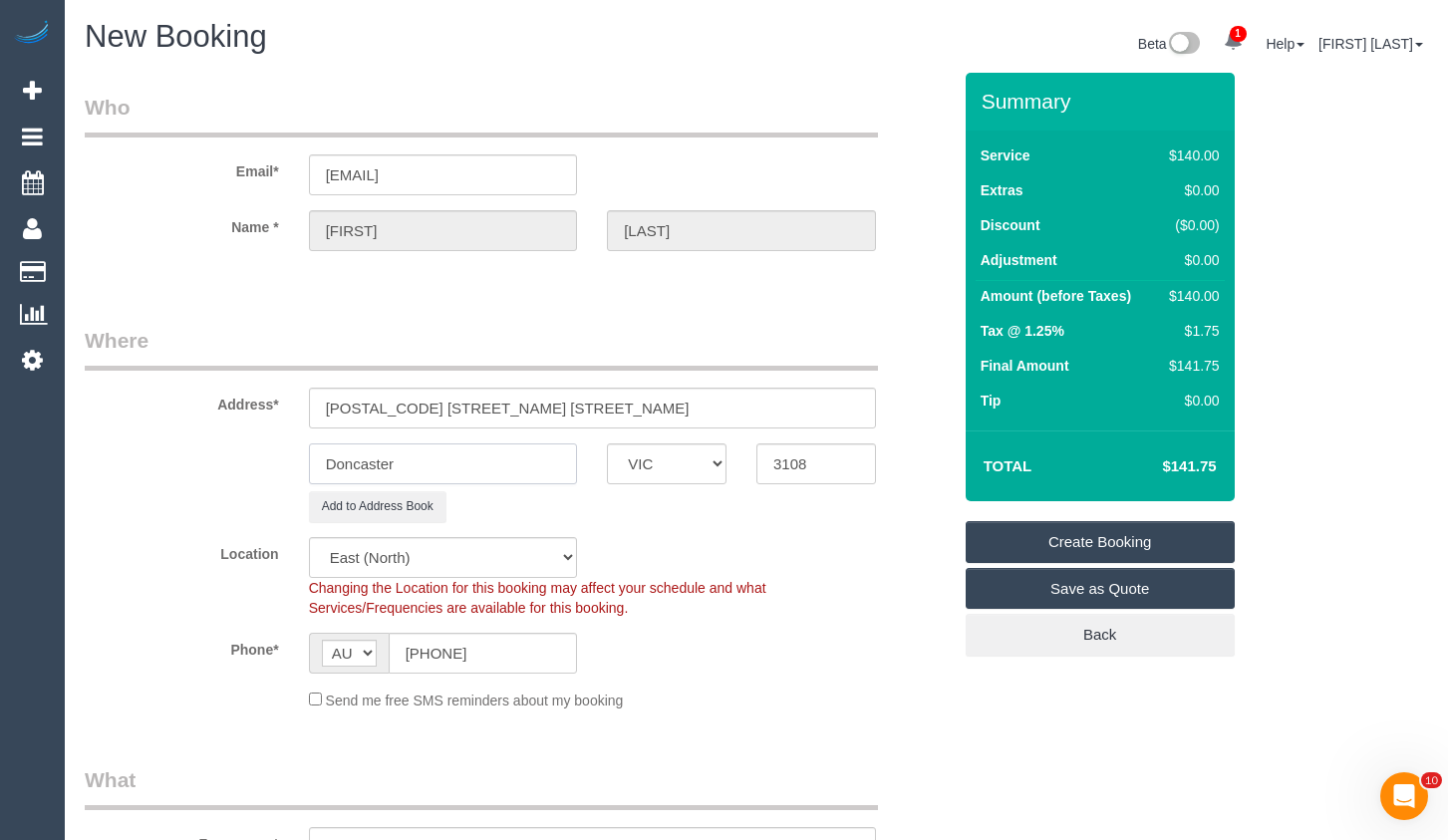 drag, startPoint x: 444, startPoint y: 461, endPoint x: 282, endPoint y: 471, distance: 162.30835 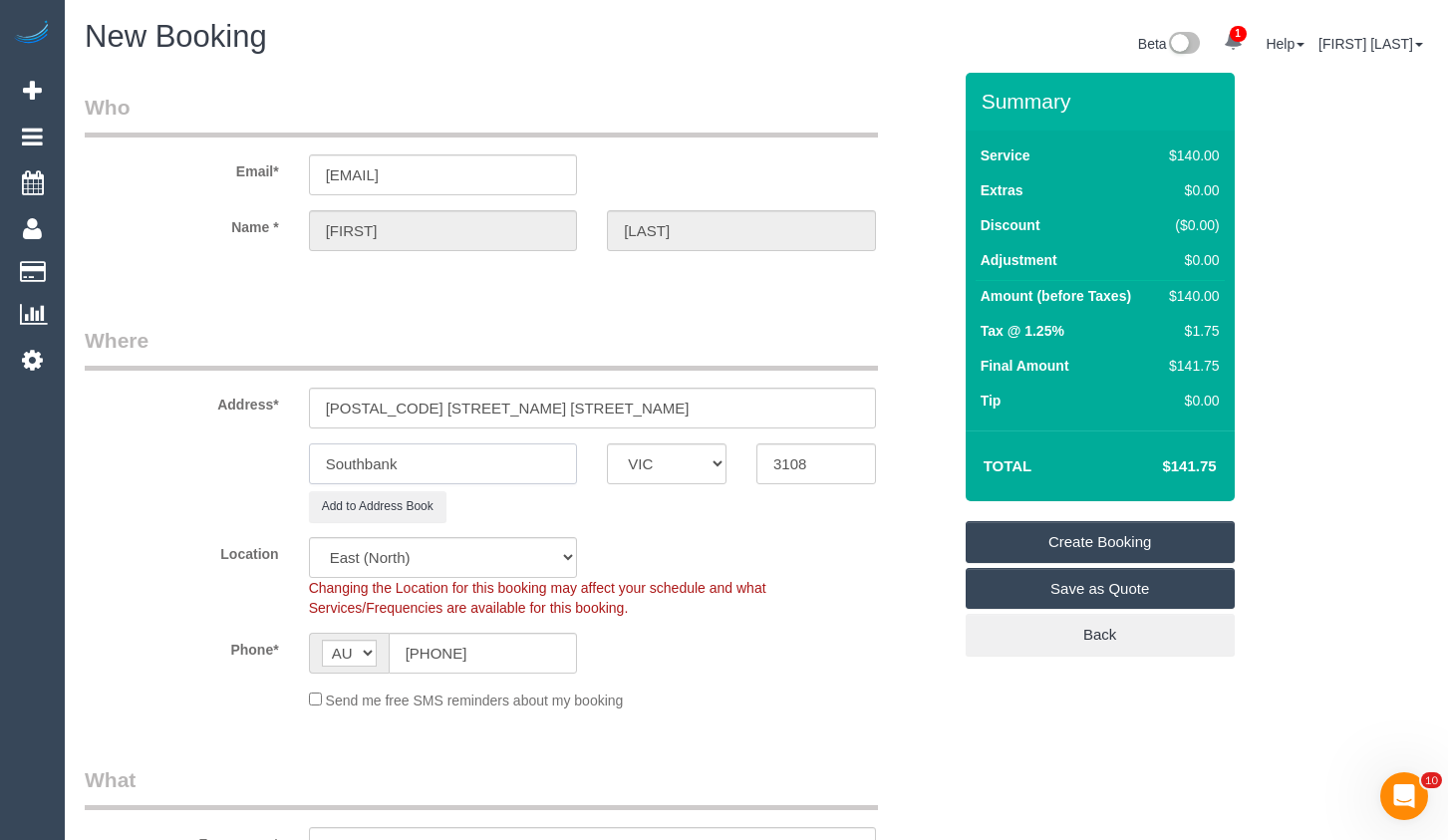 type on "Southbank" 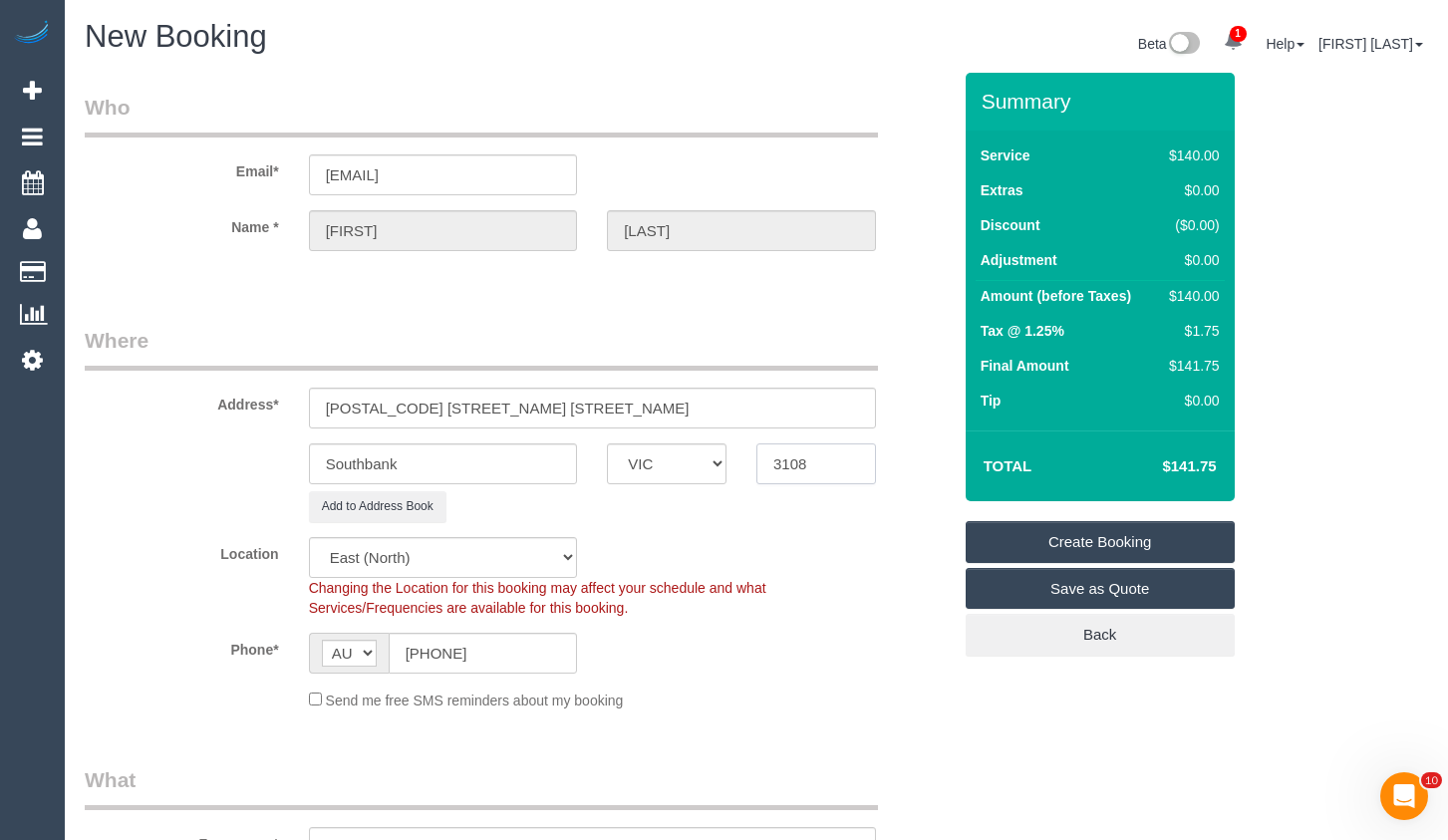drag, startPoint x: 827, startPoint y: 463, endPoint x: 697, endPoint y: 461, distance: 130.01538 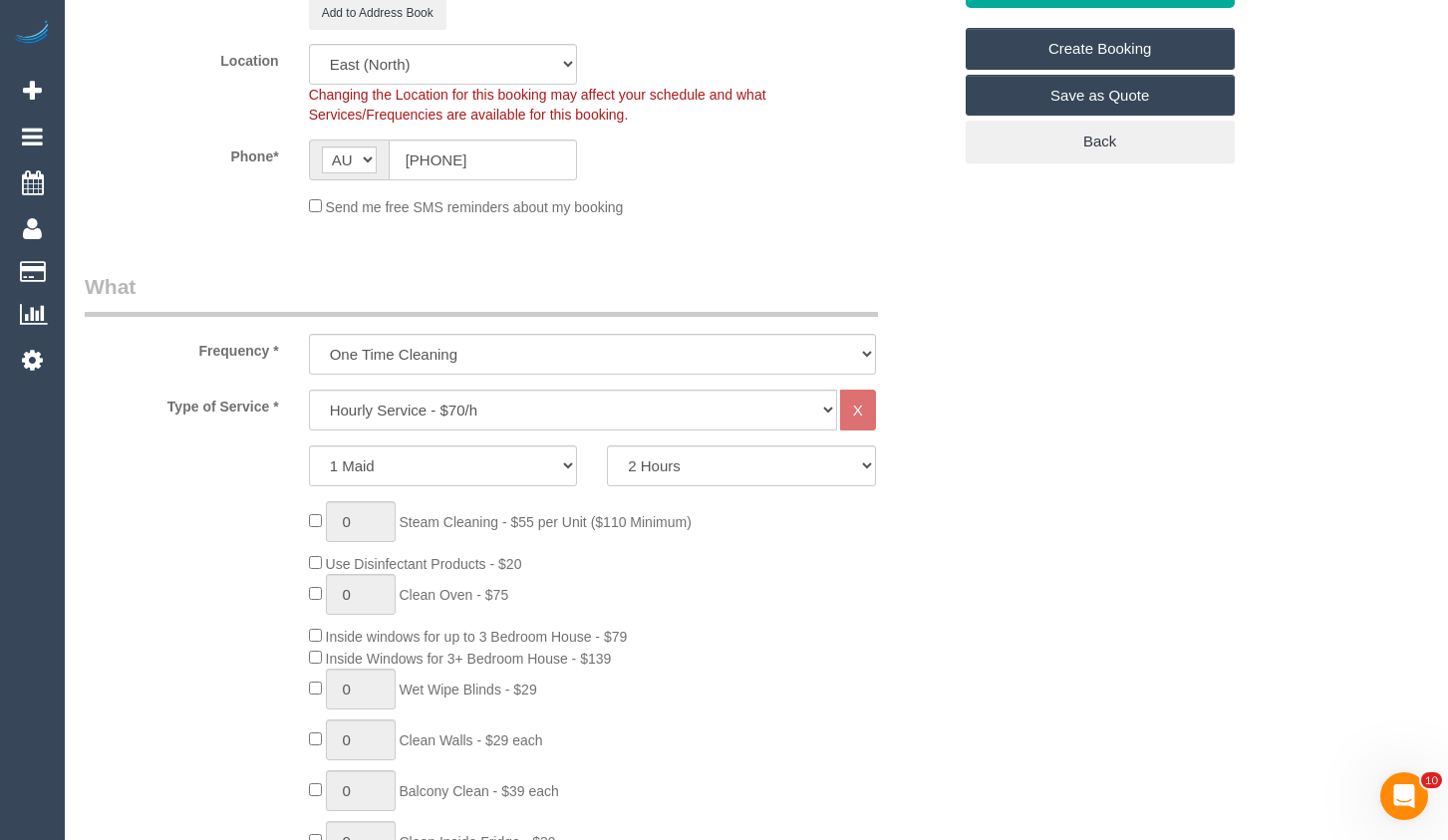 scroll, scrollTop: 498, scrollLeft: 0, axis: vertical 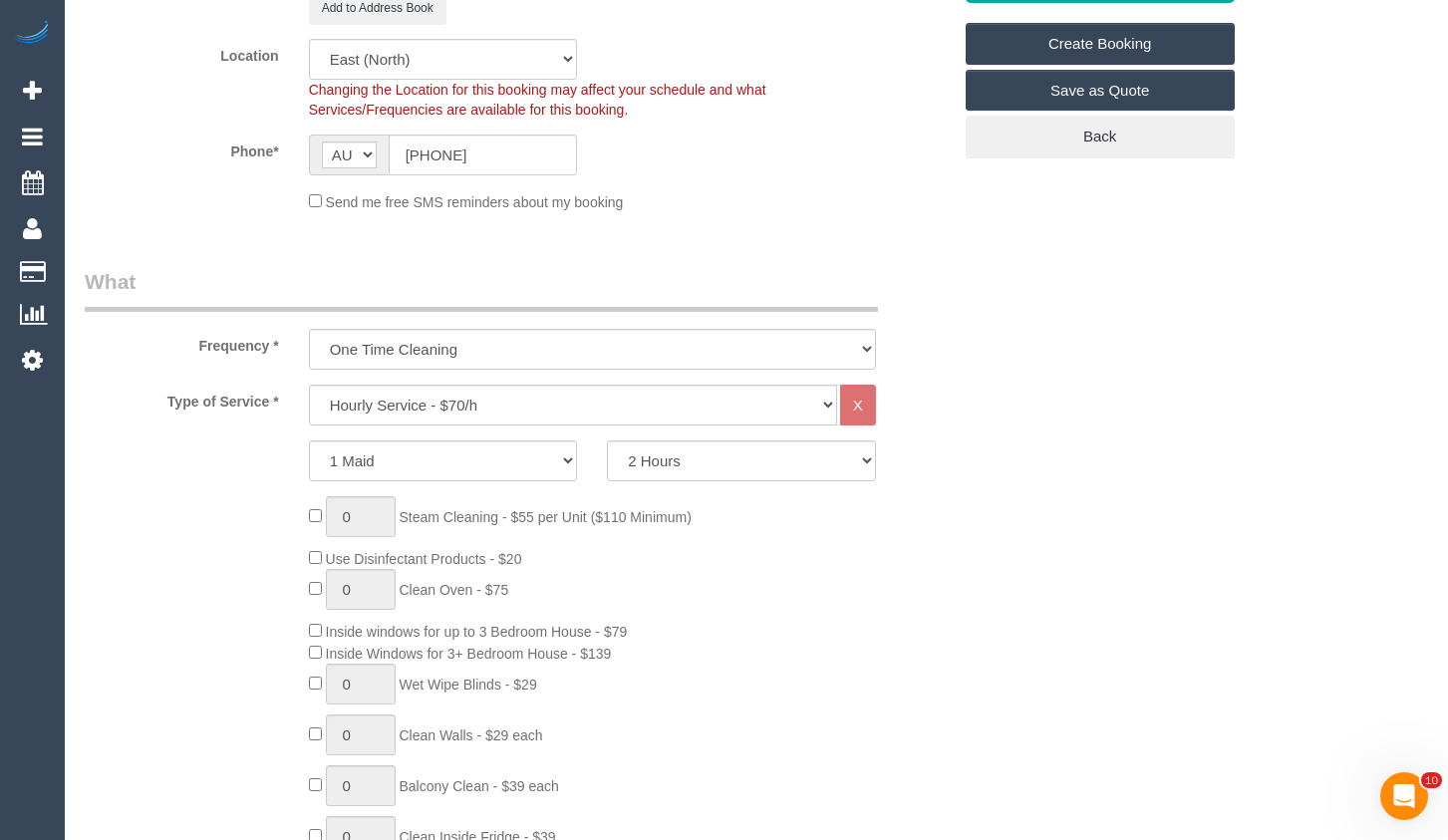type on "3006" 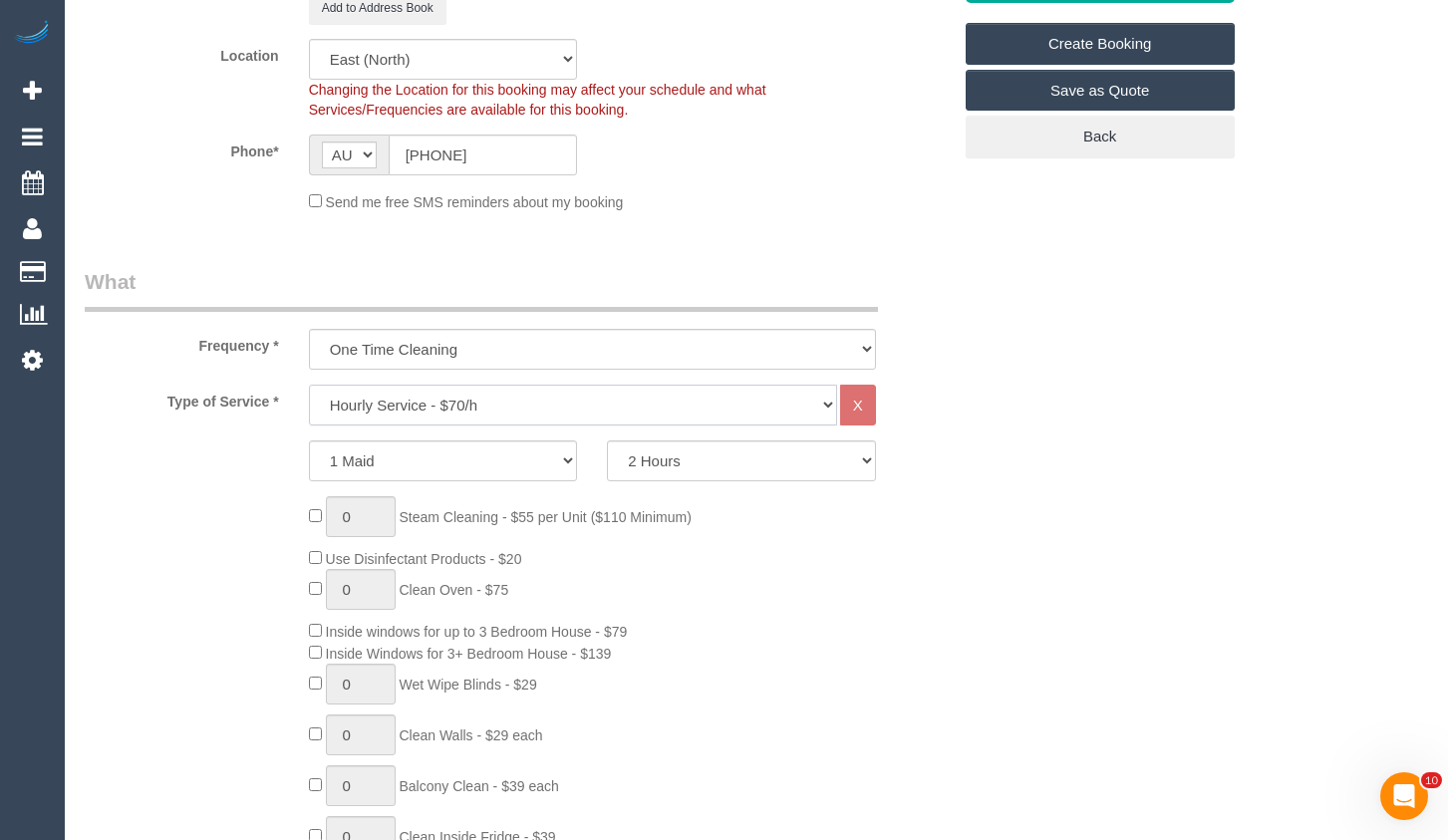 click on "Hourly Service - $70/h Hourly Service - $65/h Hourly Service - $60/h Hourly Service - $58.03 (NDIS 2025-26) Hourly Service - $57.27+GST (HCP/SaH 2025-26) Hourly Service - Special Pricing (New) Hourly Service - Special Pricing Hourly Service (OnTime) $50/hr + GST One Bedroom Apt/Home Cleaning - $169 Flat Rate Two Bedroom Home Cleaning - $189 Flat Rate Three Bedroom Home Cleaning - $219 Flat Rate Four Bedroom Home Cleaning  - $259 Flat Rate Five Bedroom Home Cleaning  - $309 Flat Rate Six Bedroom Home Cleaning  - $339 Flat Rate Steam Cleaning / Unit Lunch Break PENDING BOOKING Inspection" 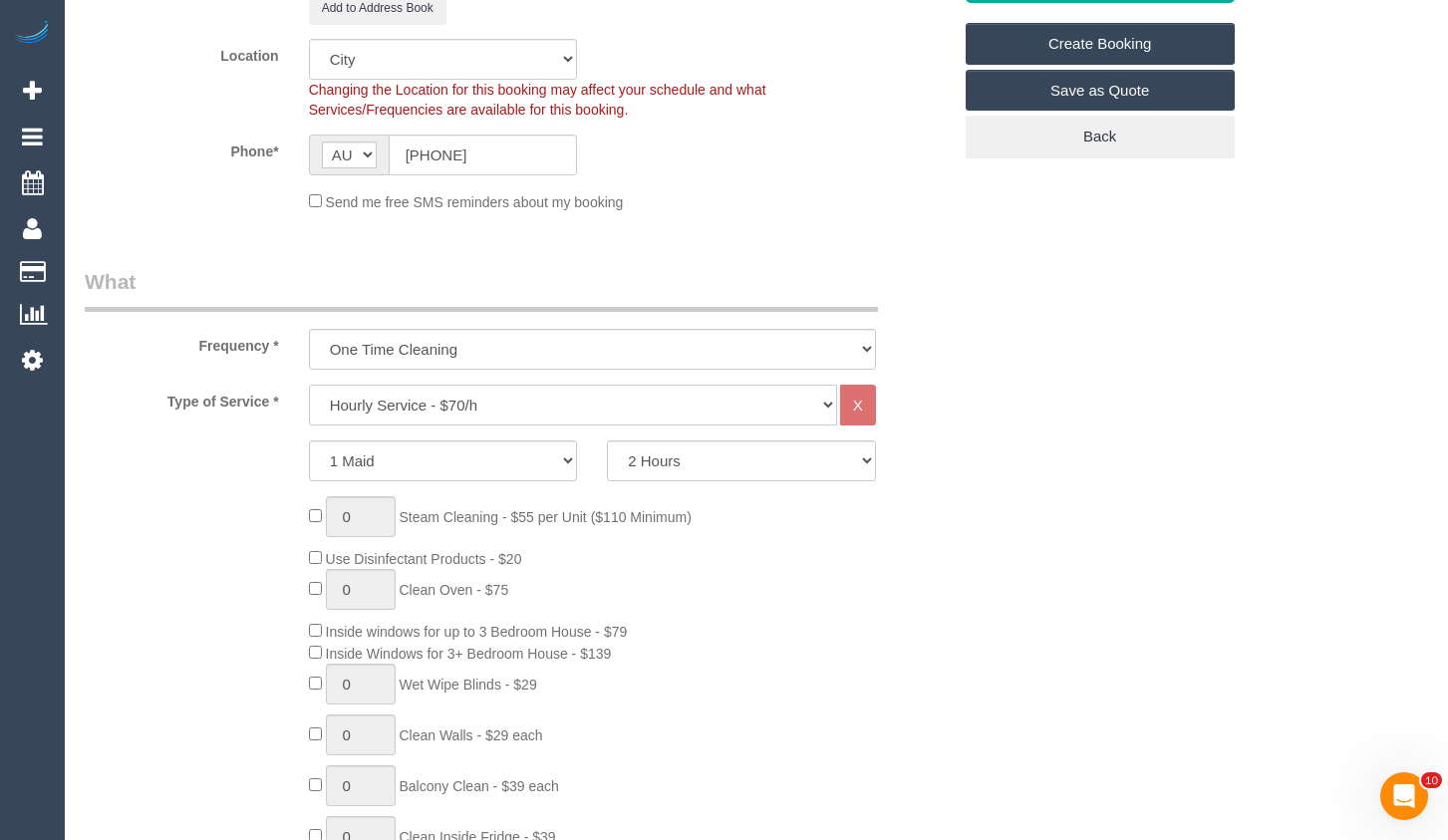 select on "211" 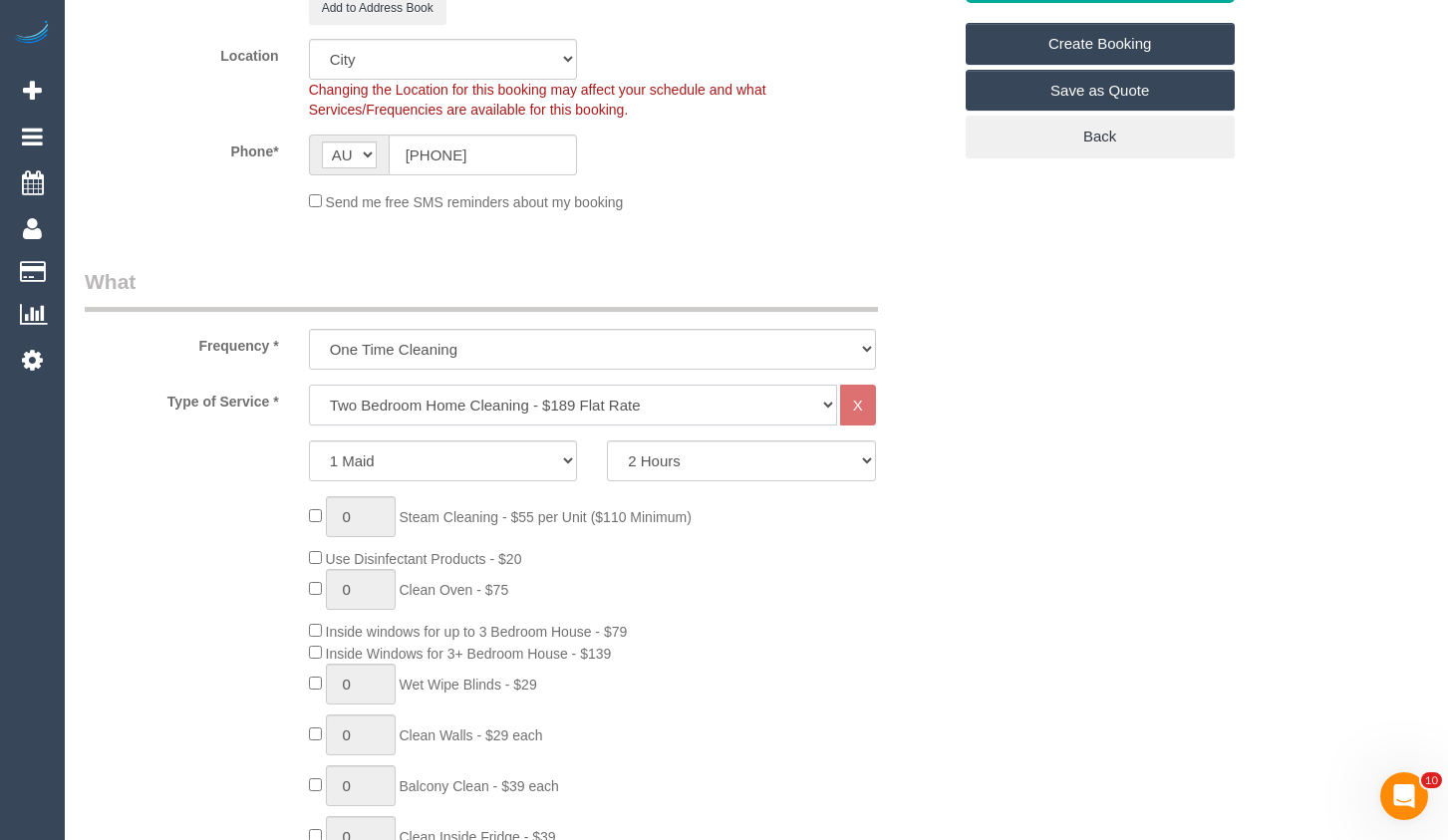 click on "Hourly Service - $70/h Hourly Service - $65/h Hourly Service - $60/h Hourly Service - $58.03 (NDIS 2025-26) Hourly Service - $57.27+GST (HCP/SaH 2025-26) Hourly Service - Special Pricing (New) Hourly Service - Special Pricing Hourly Service (OnTime) $50/hr + GST One Bedroom Apt/Home Cleaning - $169 Flat Rate Two Bedroom Home Cleaning - $189 Flat Rate Three Bedroom Home Cleaning - $219 Flat Rate Four Bedroom Home Cleaning  - $259 Flat Rate Five Bedroom Home Cleaning  - $309 Flat Rate Six Bedroom Home Cleaning  - $339 Flat Rate Steam Cleaning / Unit Lunch Break PENDING BOOKING Inspection" 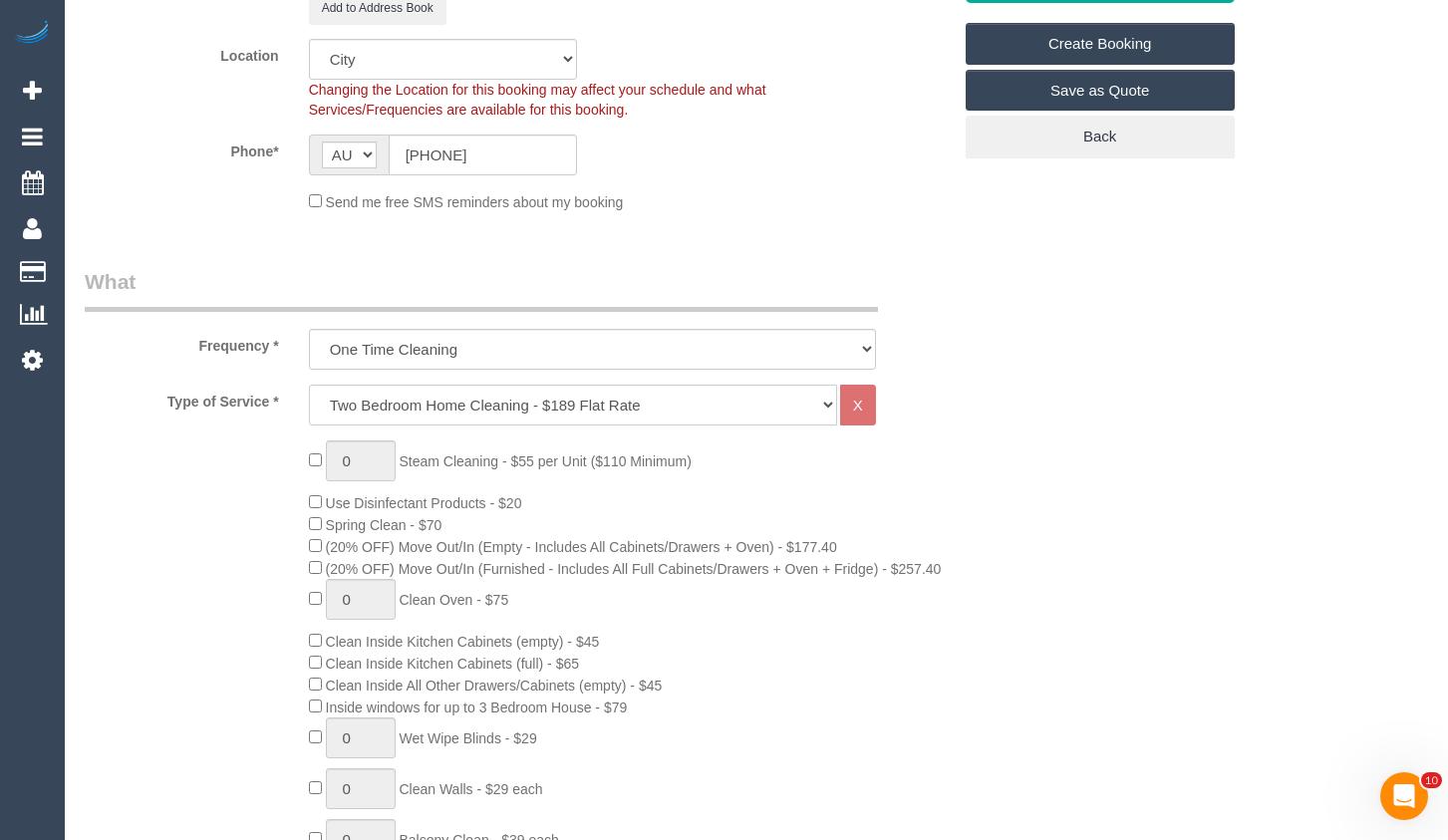 select on "object:3939" 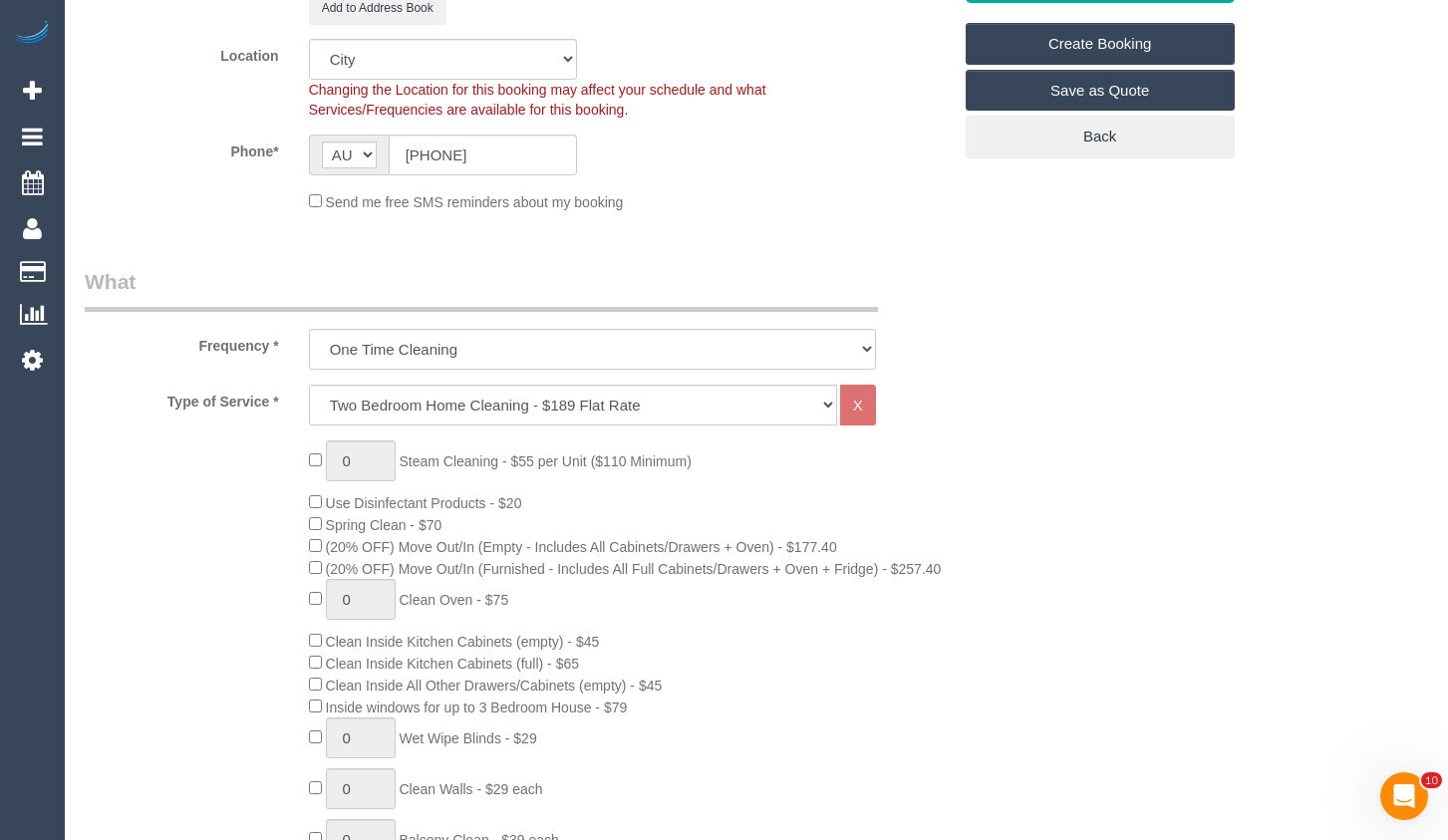 click on "Who
Email*
[EMAIL]
Name *
[FIRST]
[LAST]
Where
Address*
[POSTAL_CODE] [STREET_NAME] [STREET_NAME]
[CITY]
ACT
NSW
NT
QLD
SA
TAS
VIC
WA
[POSTAL_CODE]
Add to Address Book
Location
Office City East (North) East (South) Inner East Inner North (East) Inner North (West) Inner South East Inner West North (East) North (West) Outer East Outer North (East) Outer North (West) Outer South East Outer West South East (East) South East (West) West (North) West (South) ZG - Central" at bounding box center [756, 1406] 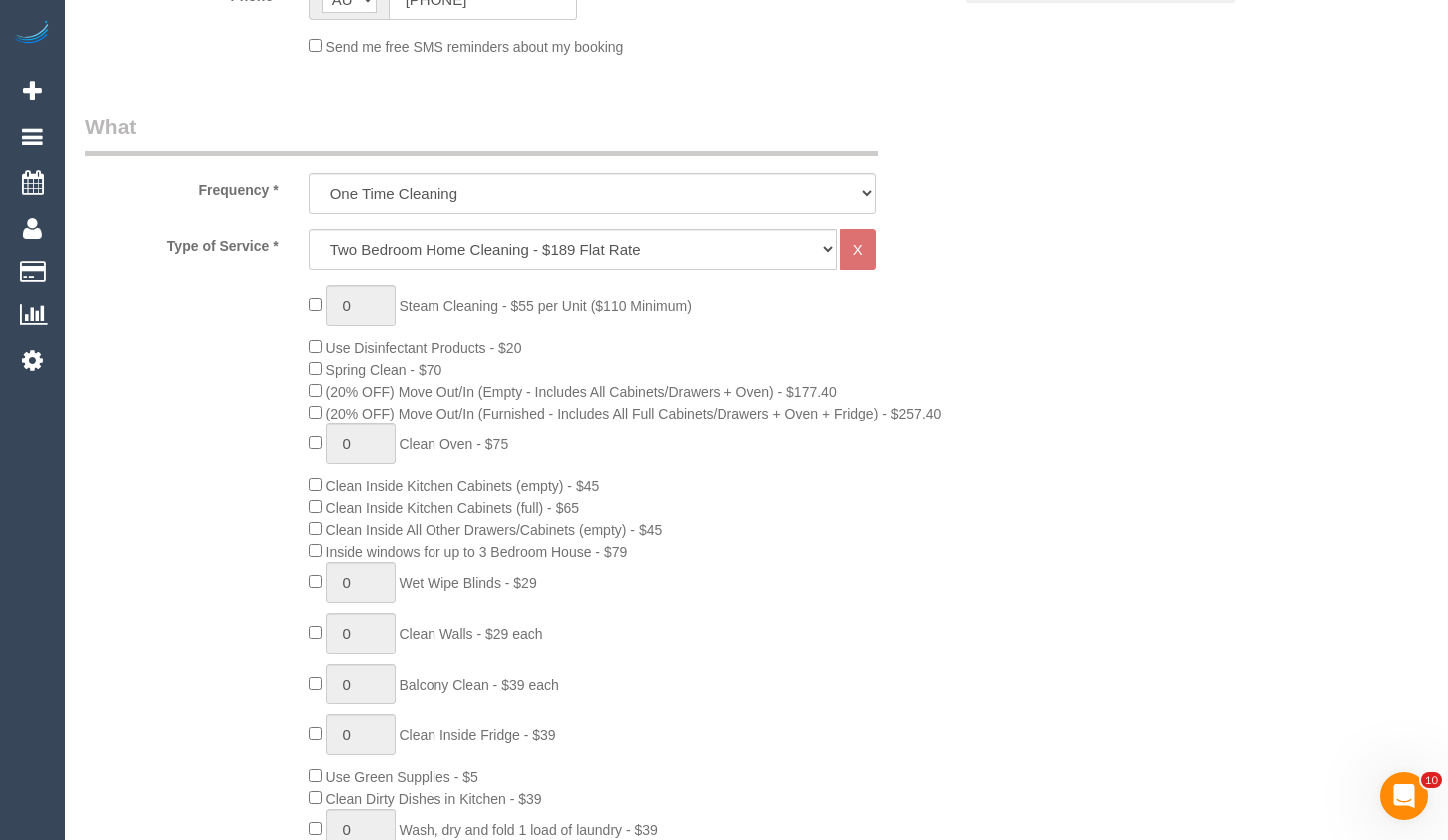 scroll, scrollTop: 698, scrollLeft: 0, axis: vertical 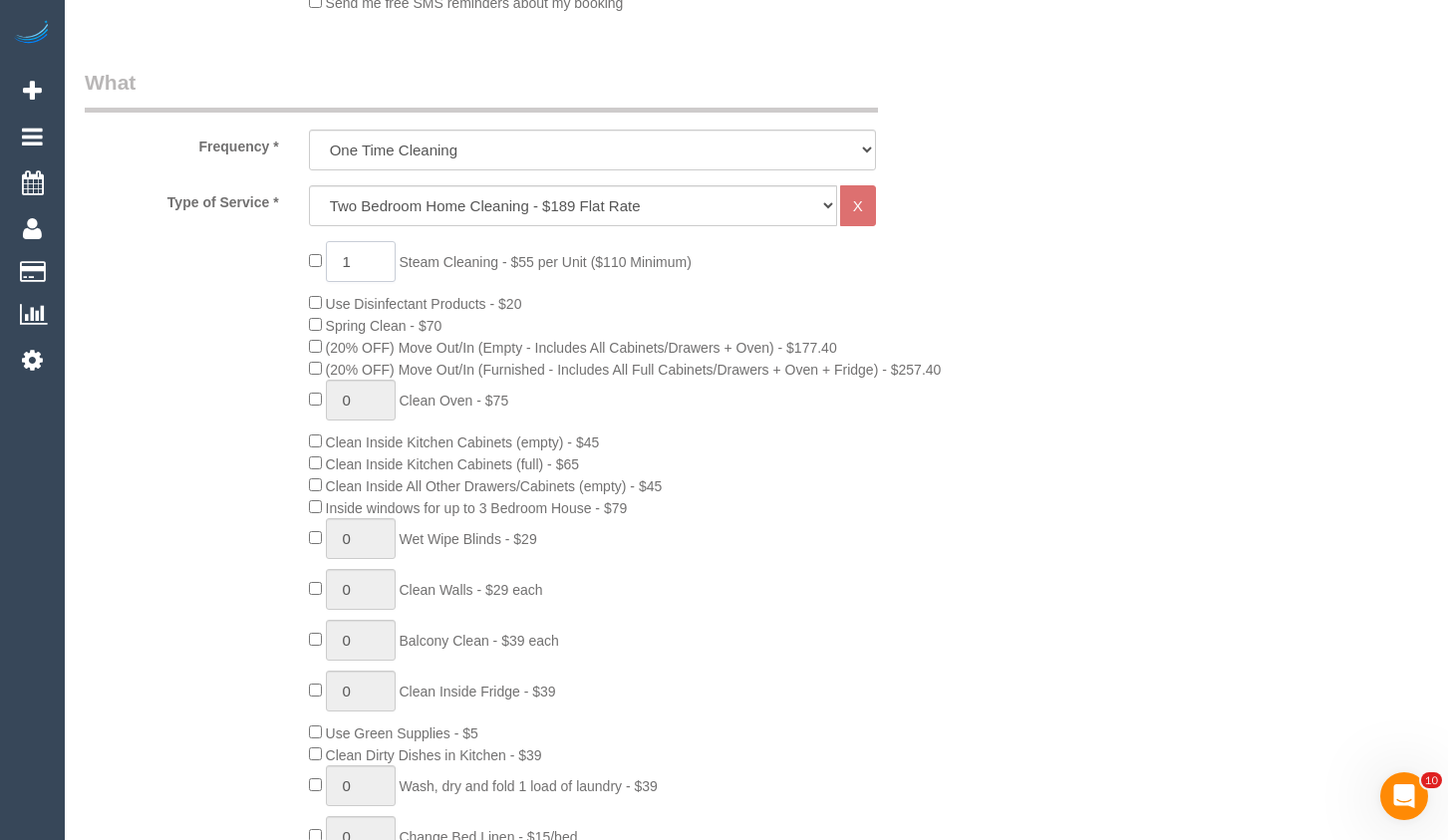 drag, startPoint x: 378, startPoint y: 265, endPoint x: 316, endPoint y: 284, distance: 64.84597 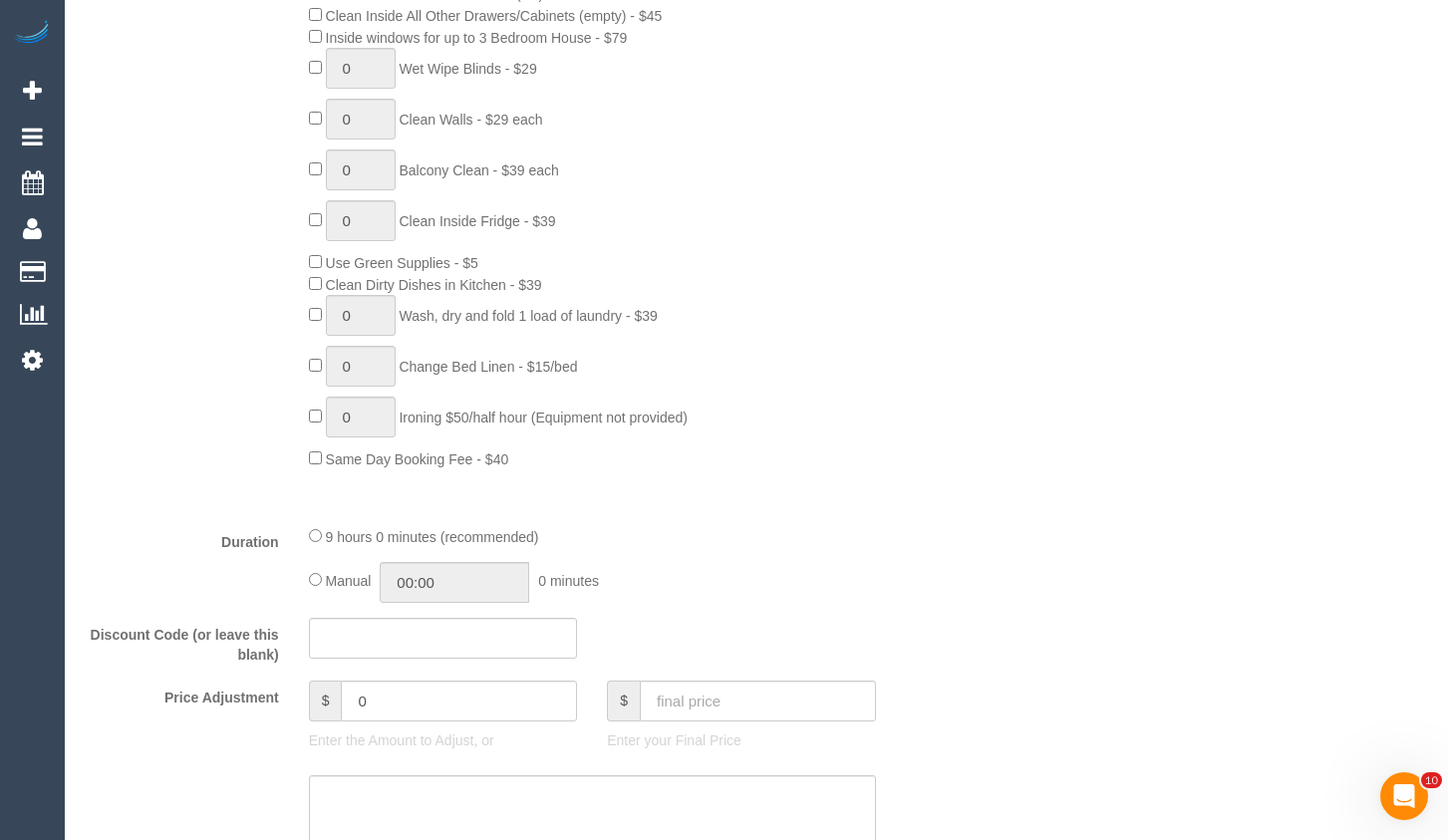 scroll, scrollTop: 1196, scrollLeft: 0, axis: vertical 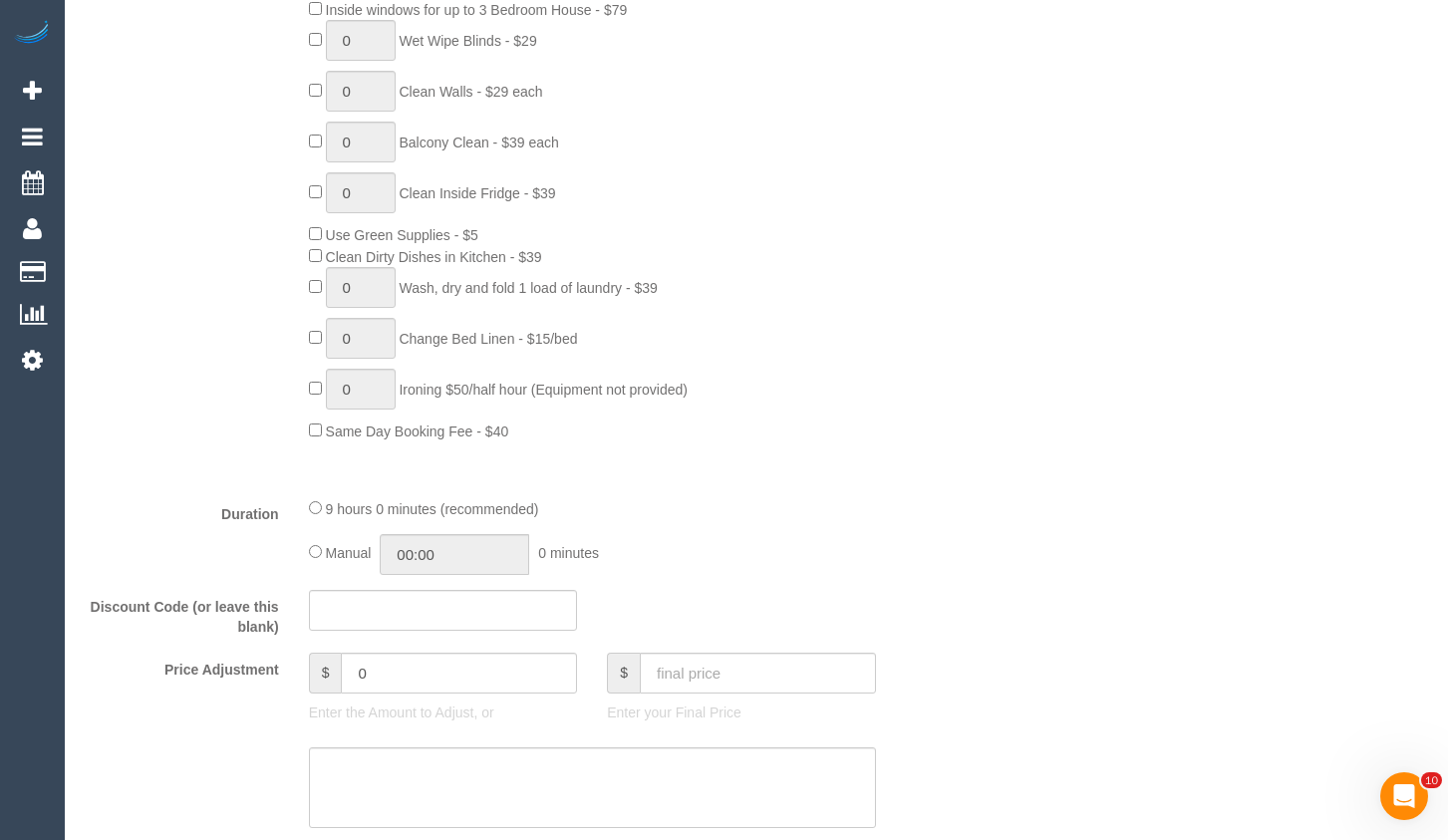 type on "4" 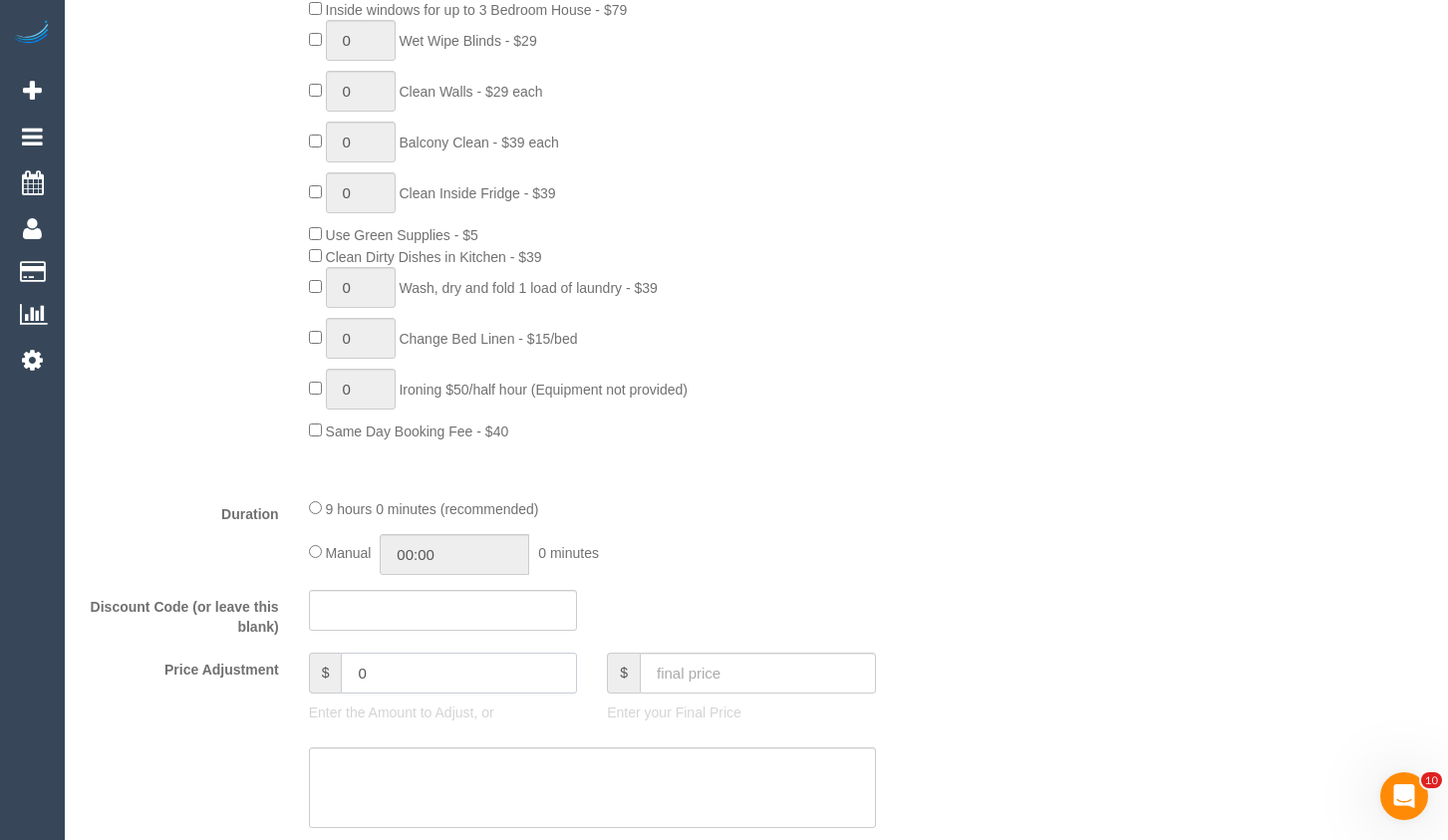 drag, startPoint x: 390, startPoint y: 667, endPoint x: 337, endPoint y: 657, distance: 53.935146 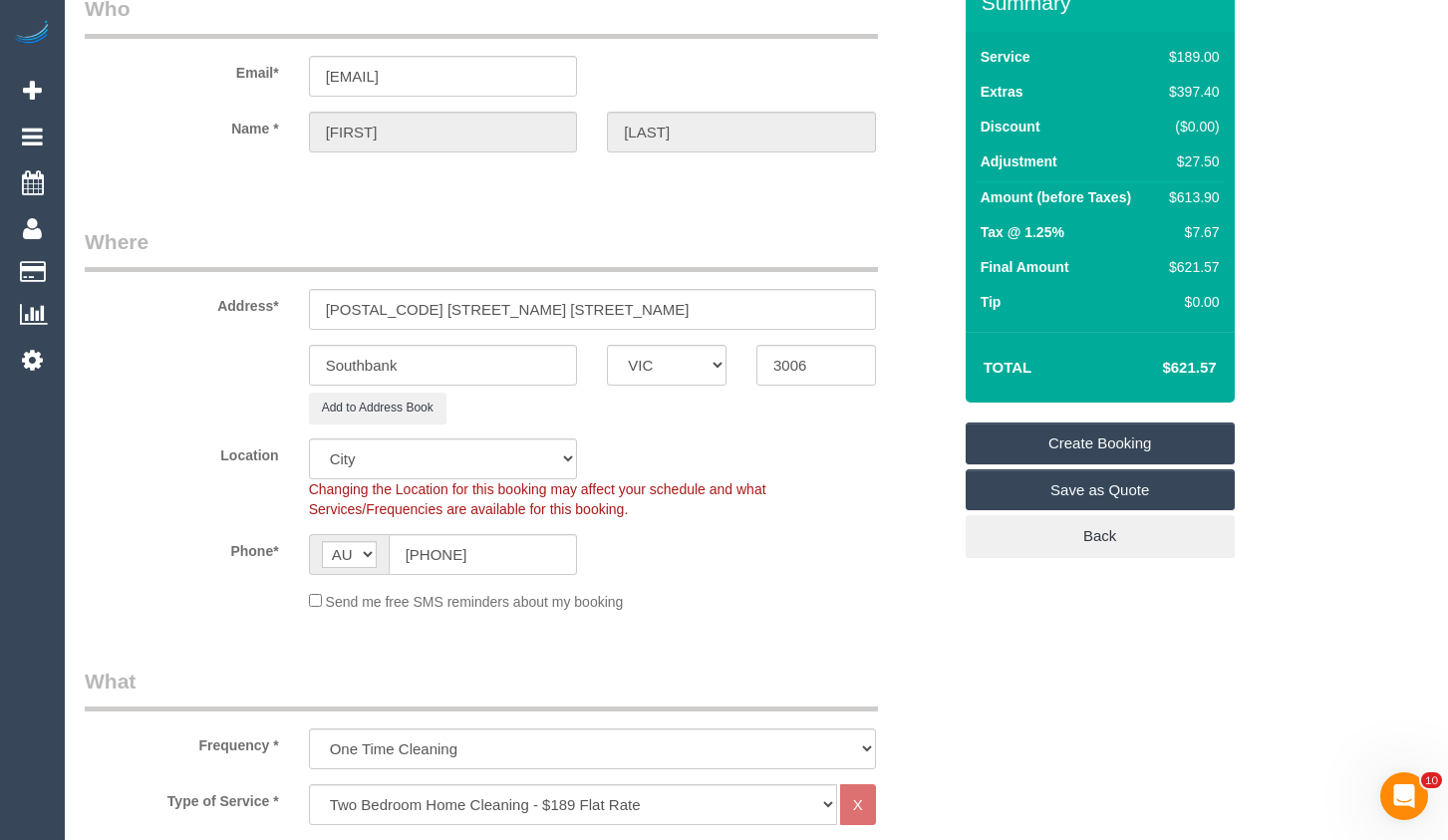 scroll, scrollTop: 100, scrollLeft: 0, axis: vertical 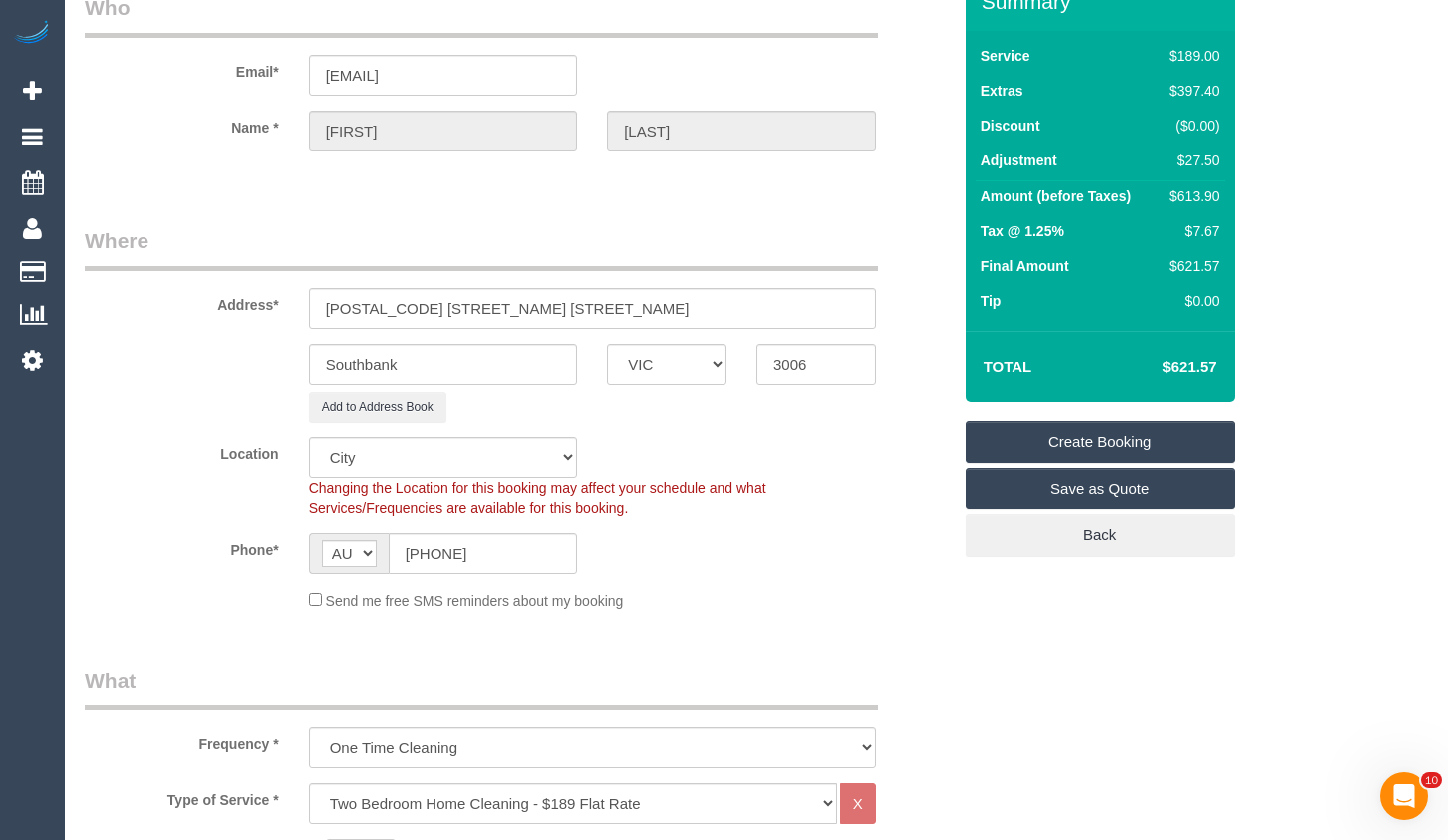 type on "27.5" 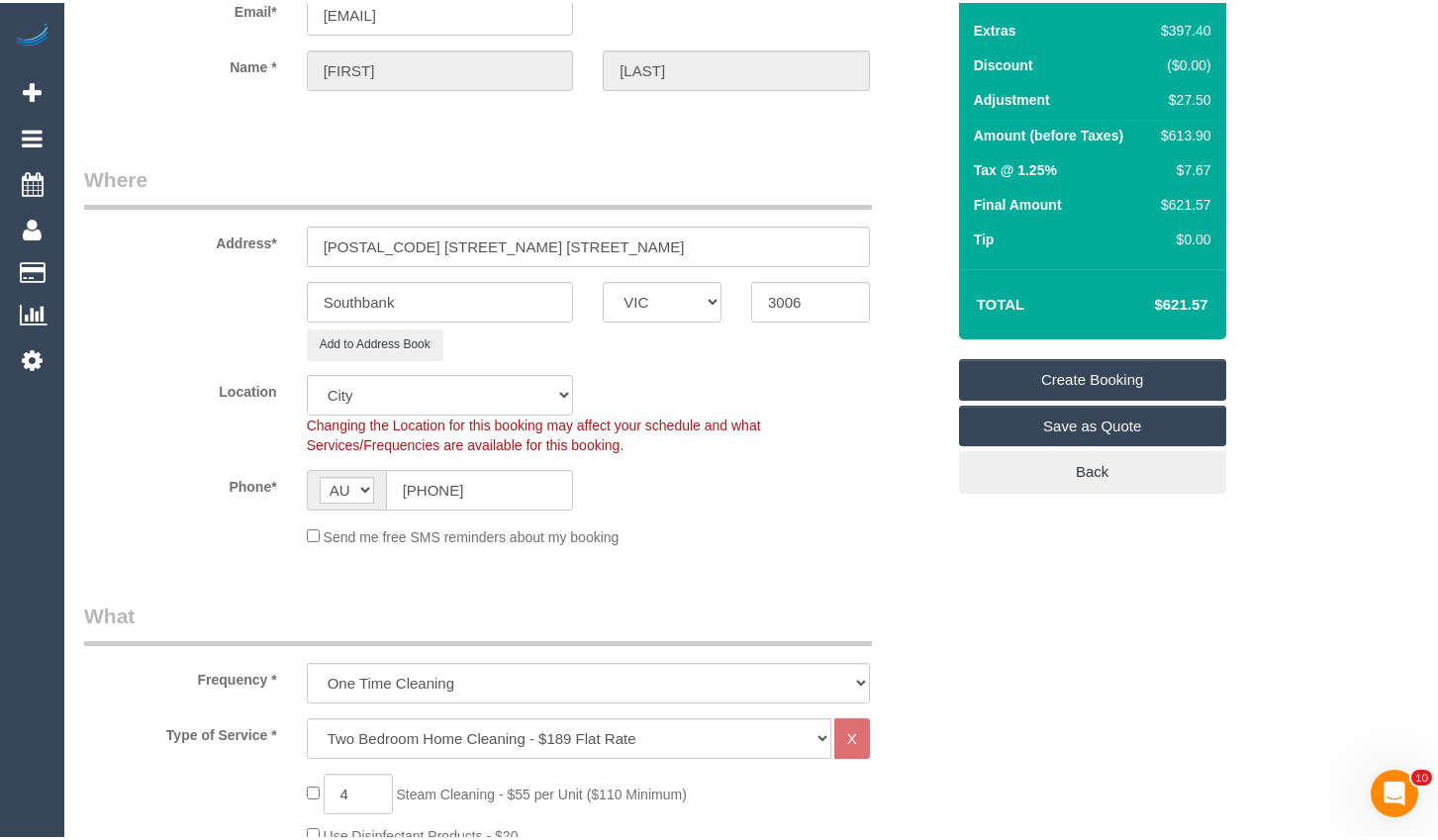 scroll, scrollTop: 99, scrollLeft: 0, axis: vertical 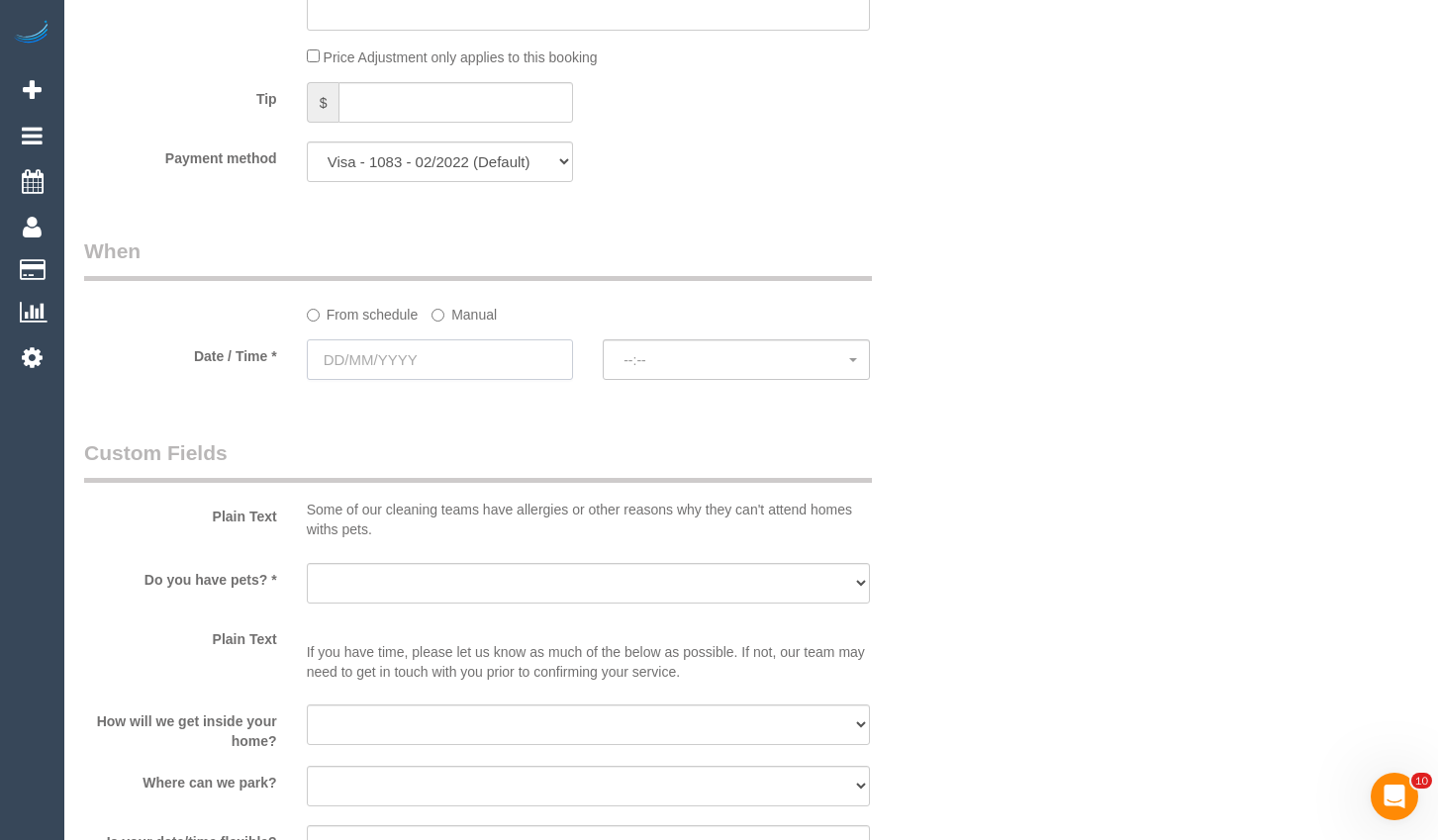 click at bounding box center (440, 359) 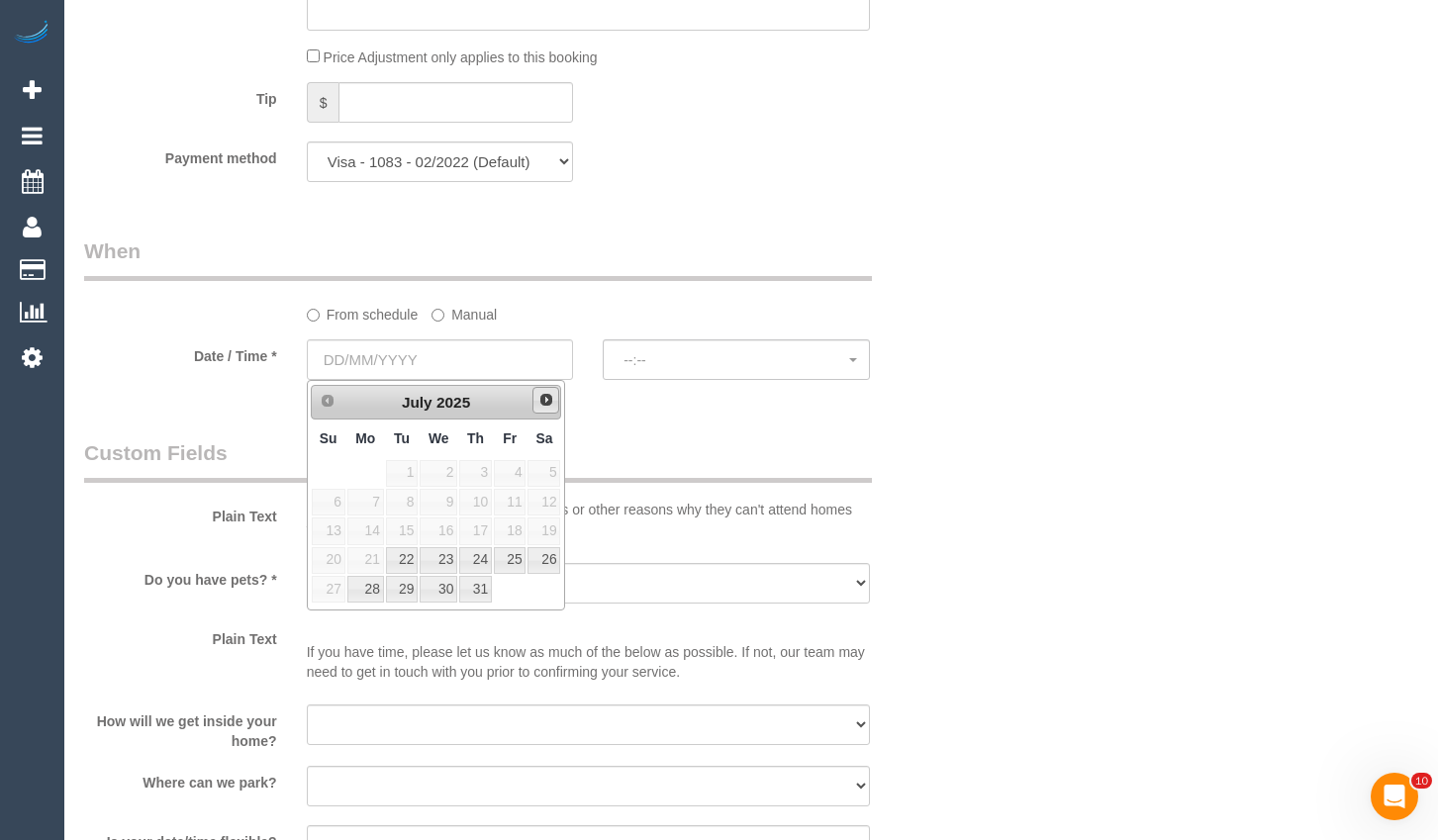 click on "Next" at bounding box center [546, 400] 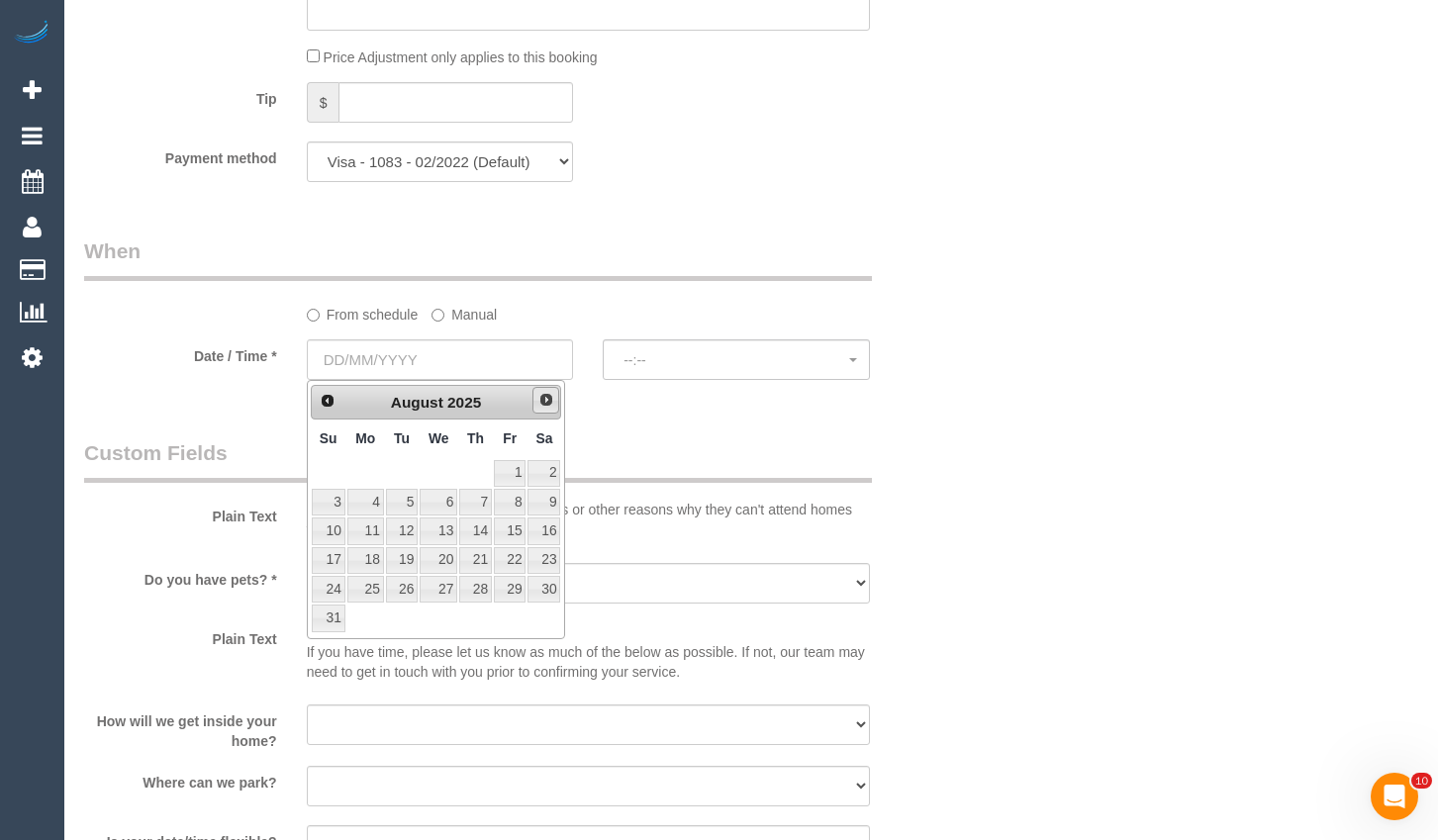 click on "Next" at bounding box center [546, 401] 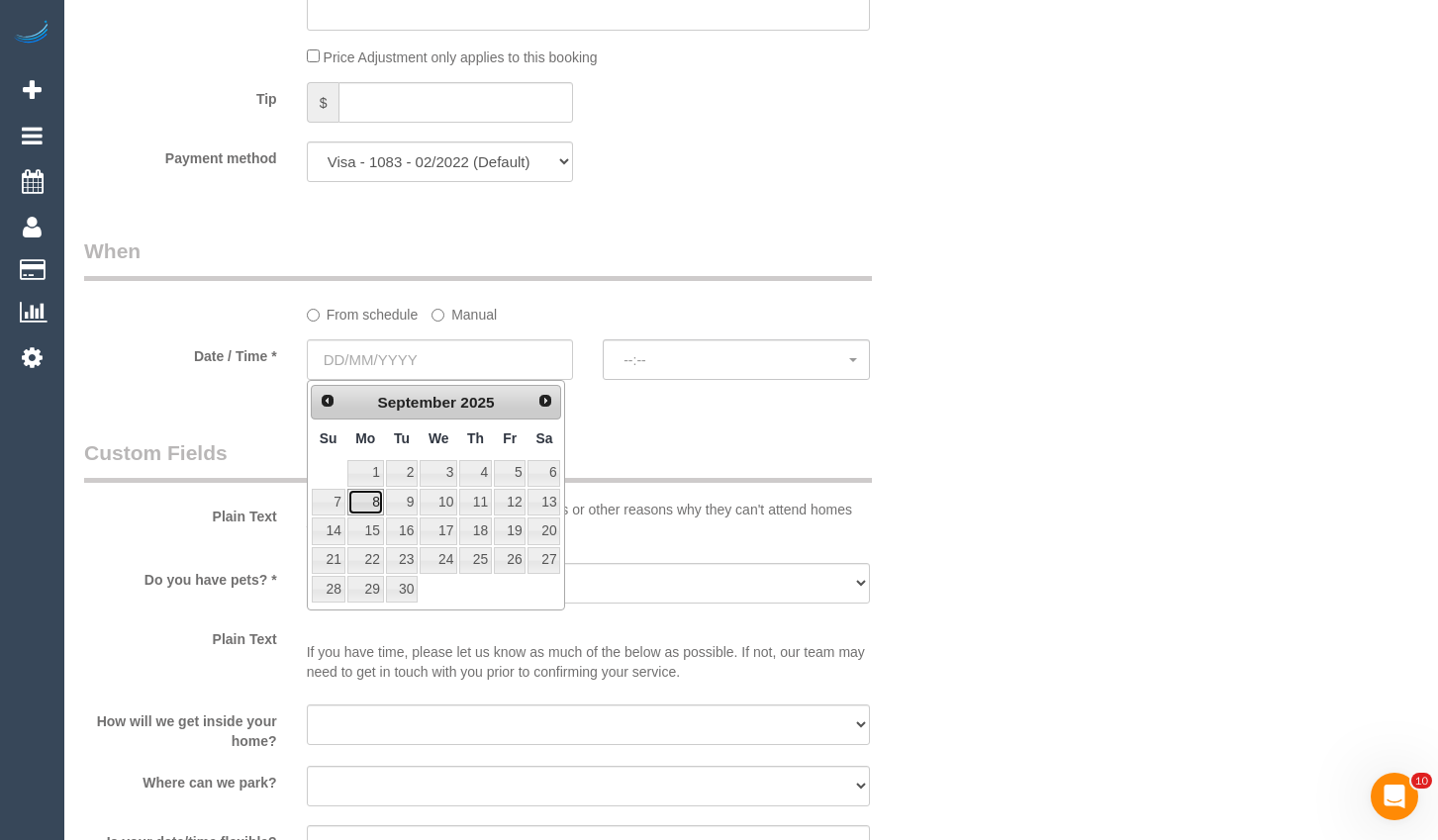 click on "8" at bounding box center [365, 502] 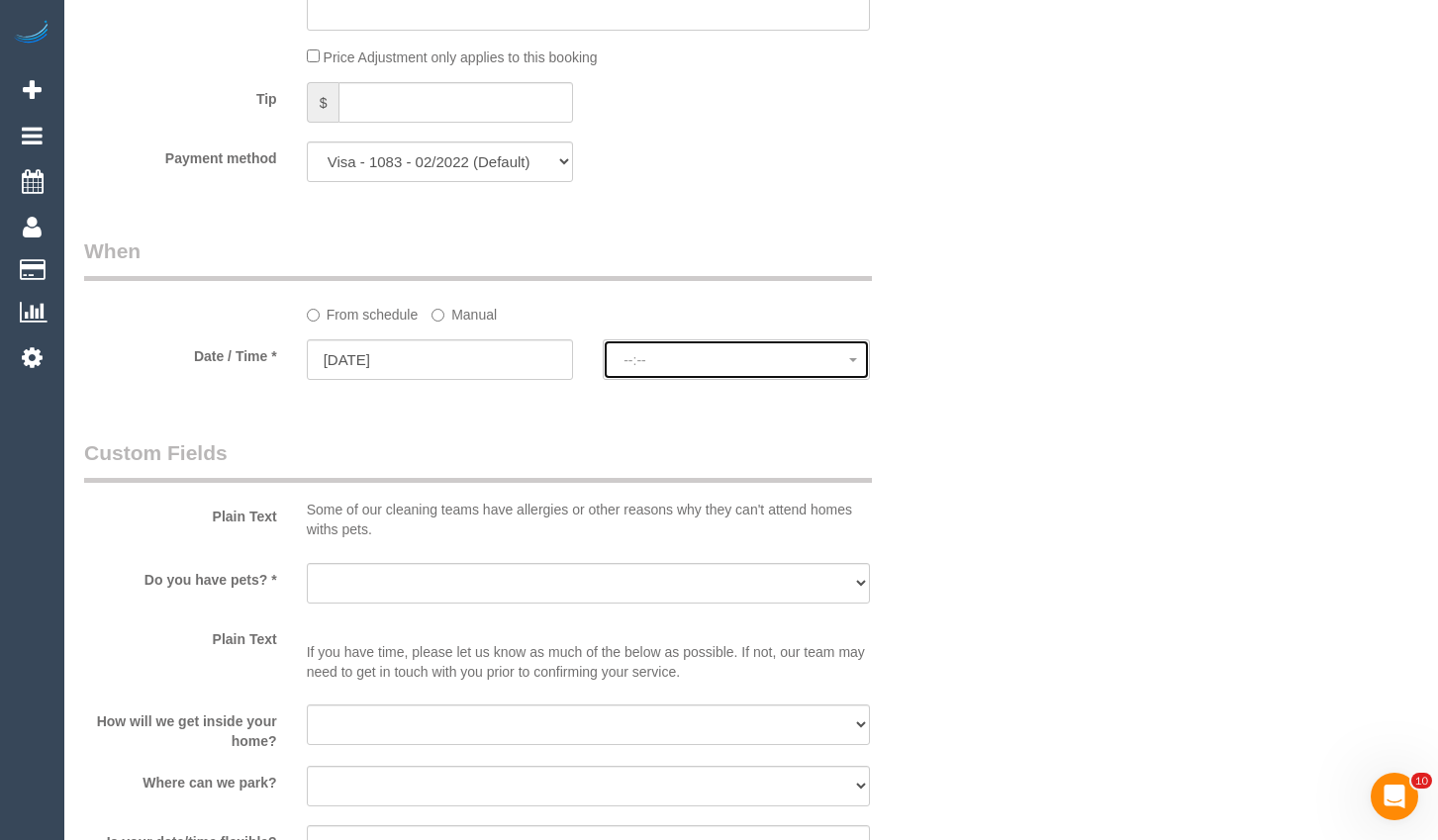 click on "--:--" 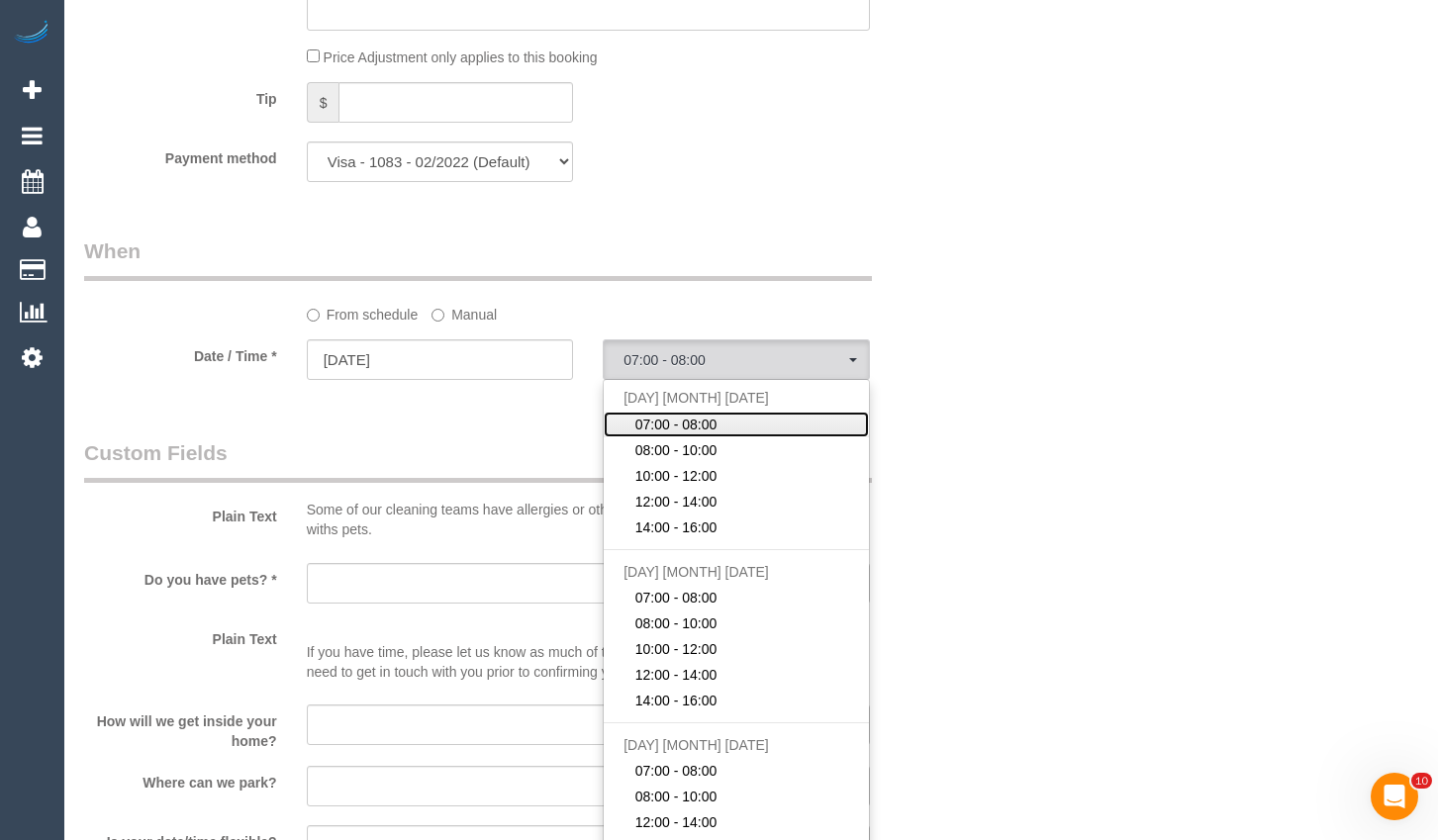 click on "07:00 - 08:00" 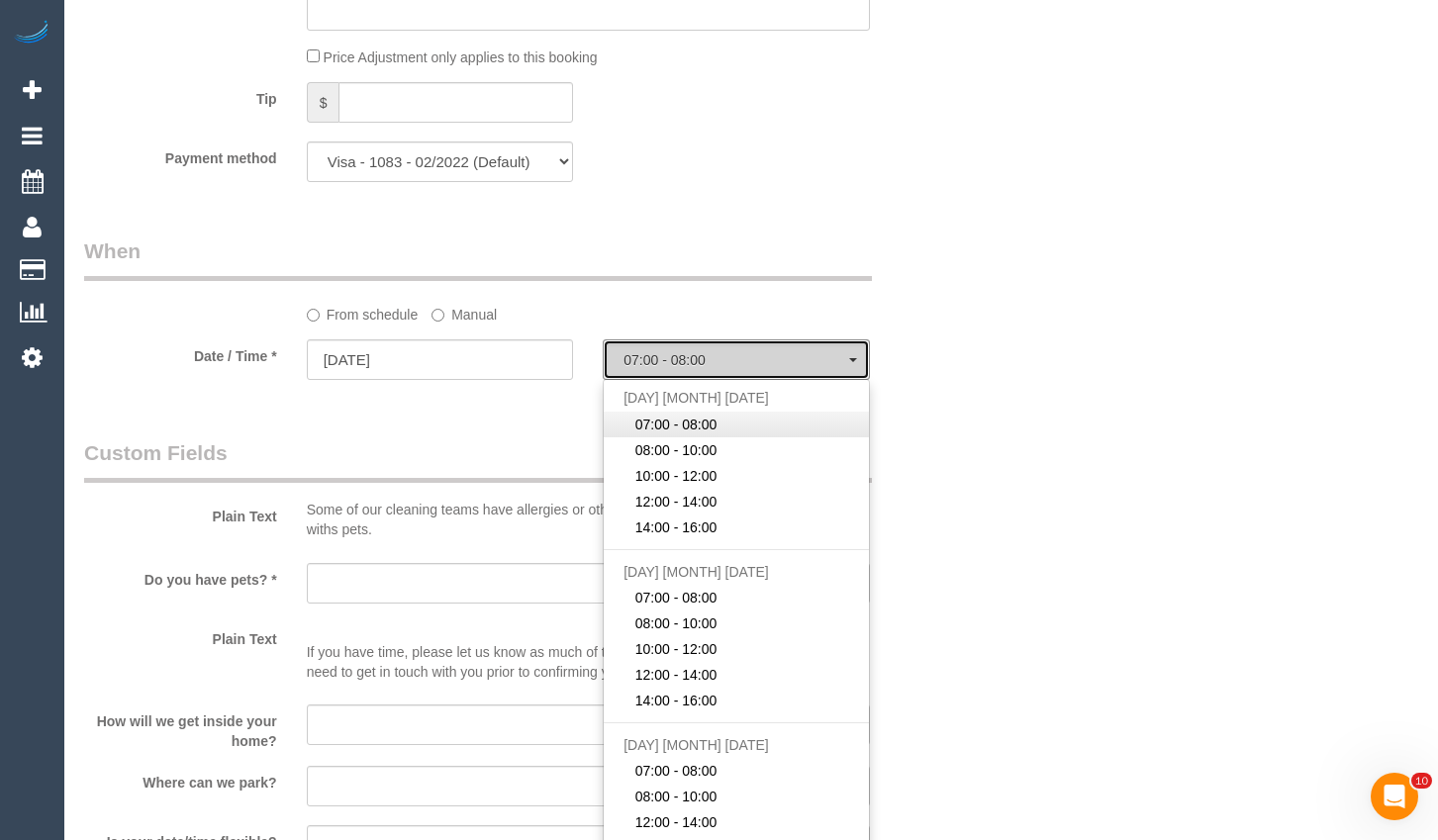 select on "spot1" 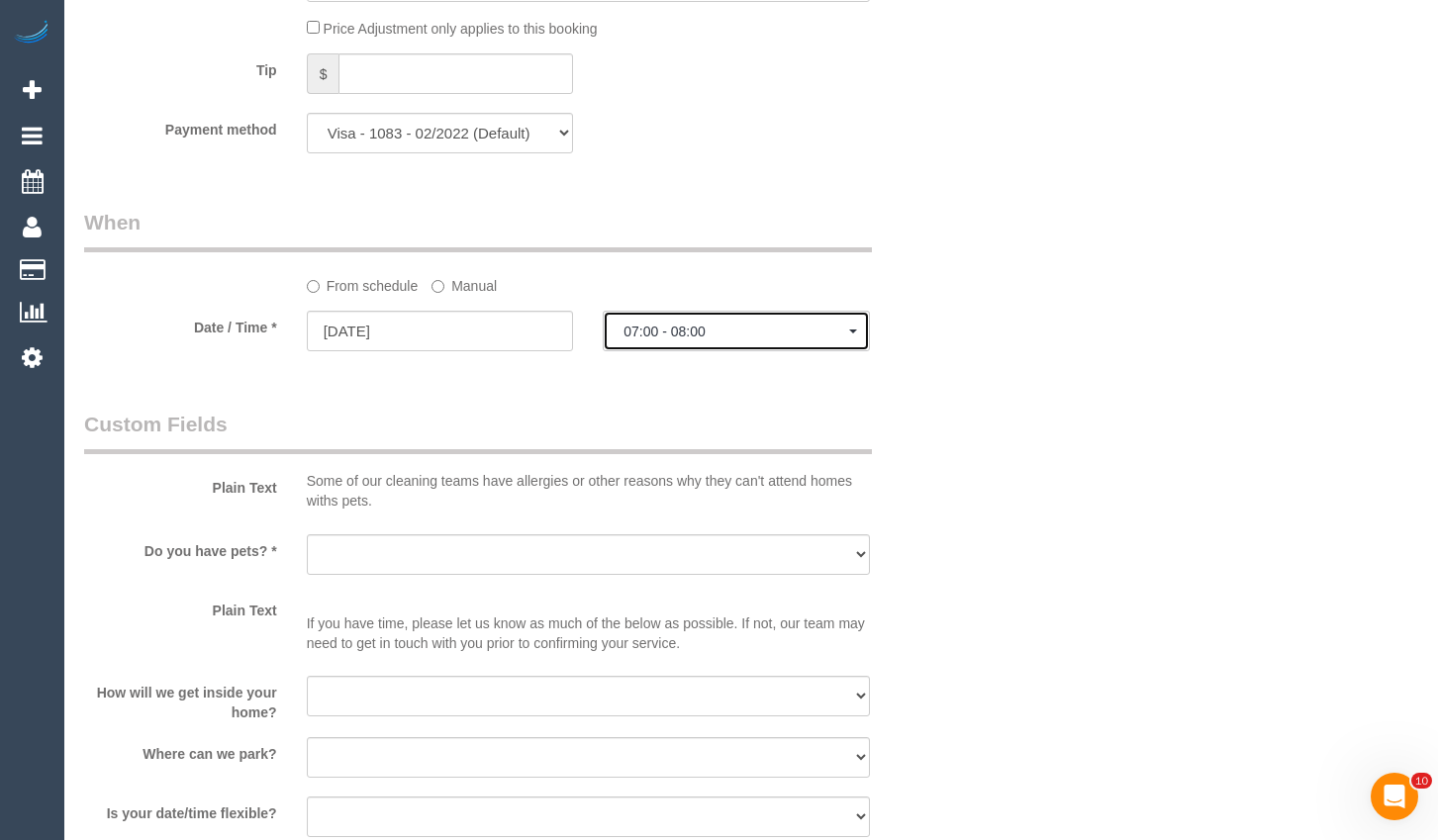 scroll, scrollTop: 2078, scrollLeft: 0, axis: vertical 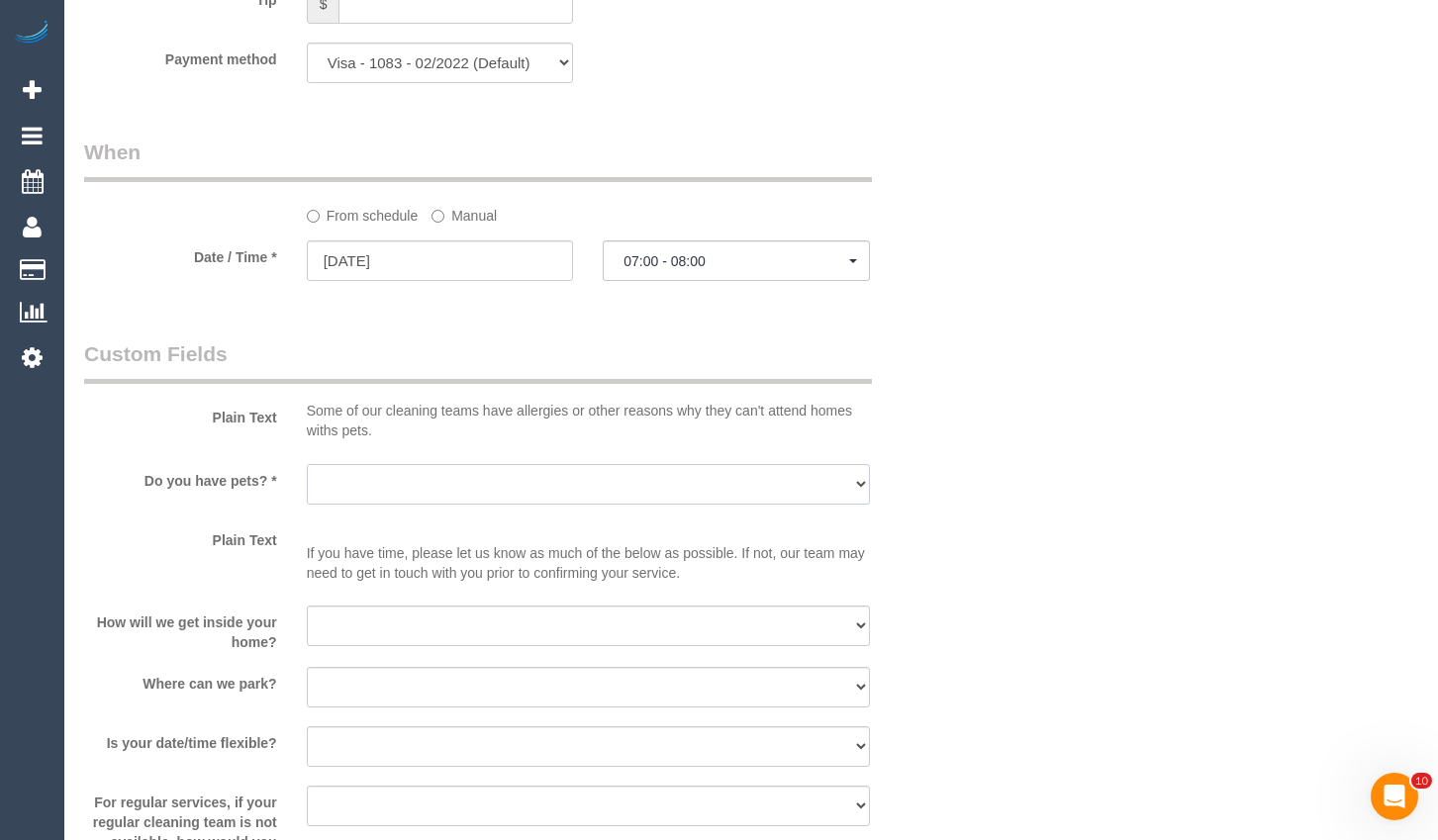 drag, startPoint x: 446, startPoint y: 471, endPoint x: 443, endPoint y: 484, distance: 13.341664 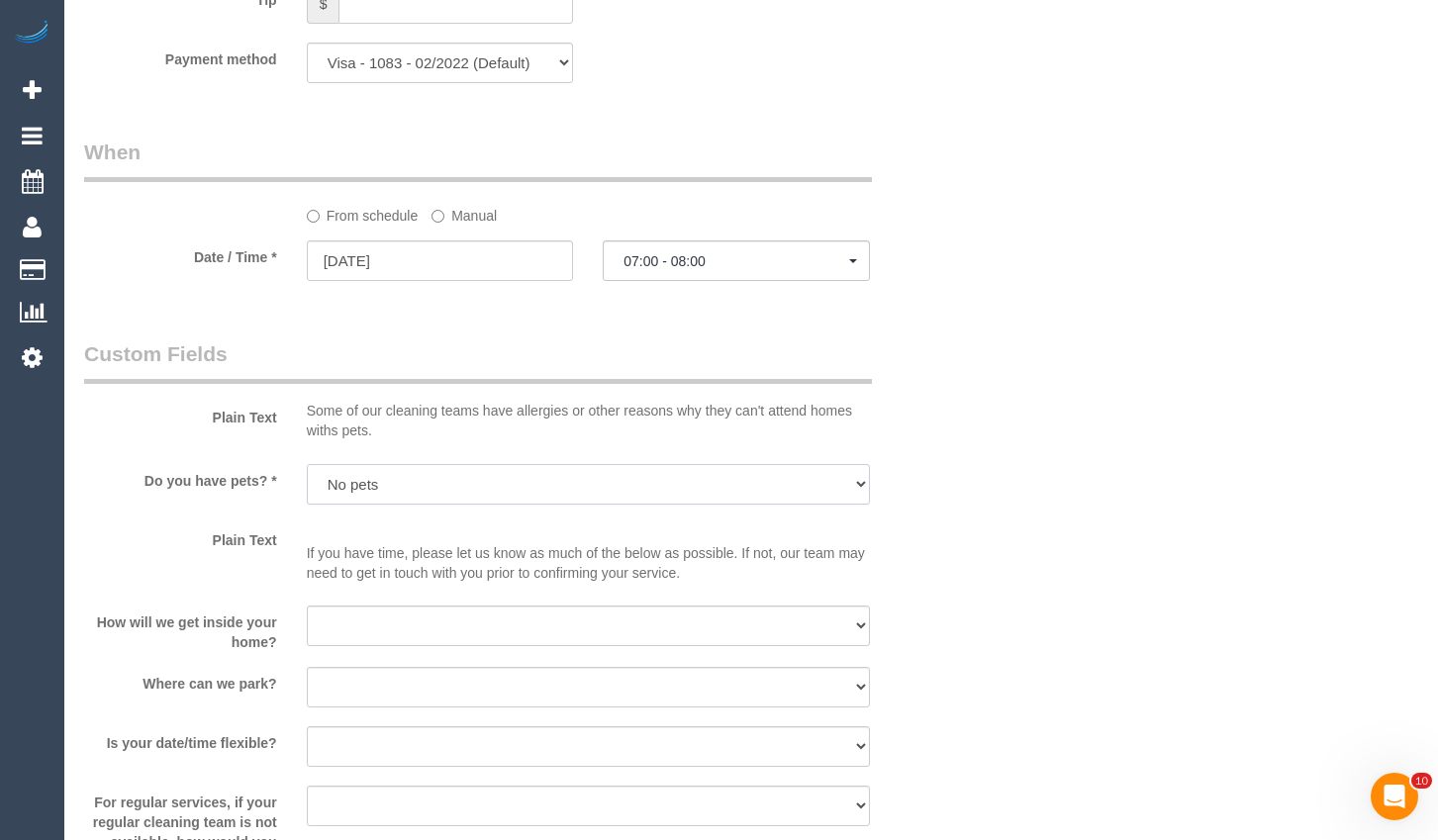 click on "Yes - Cats Yes - Dogs No pets Yes - Dogs and Cats Yes - Other" at bounding box center [588, 484] 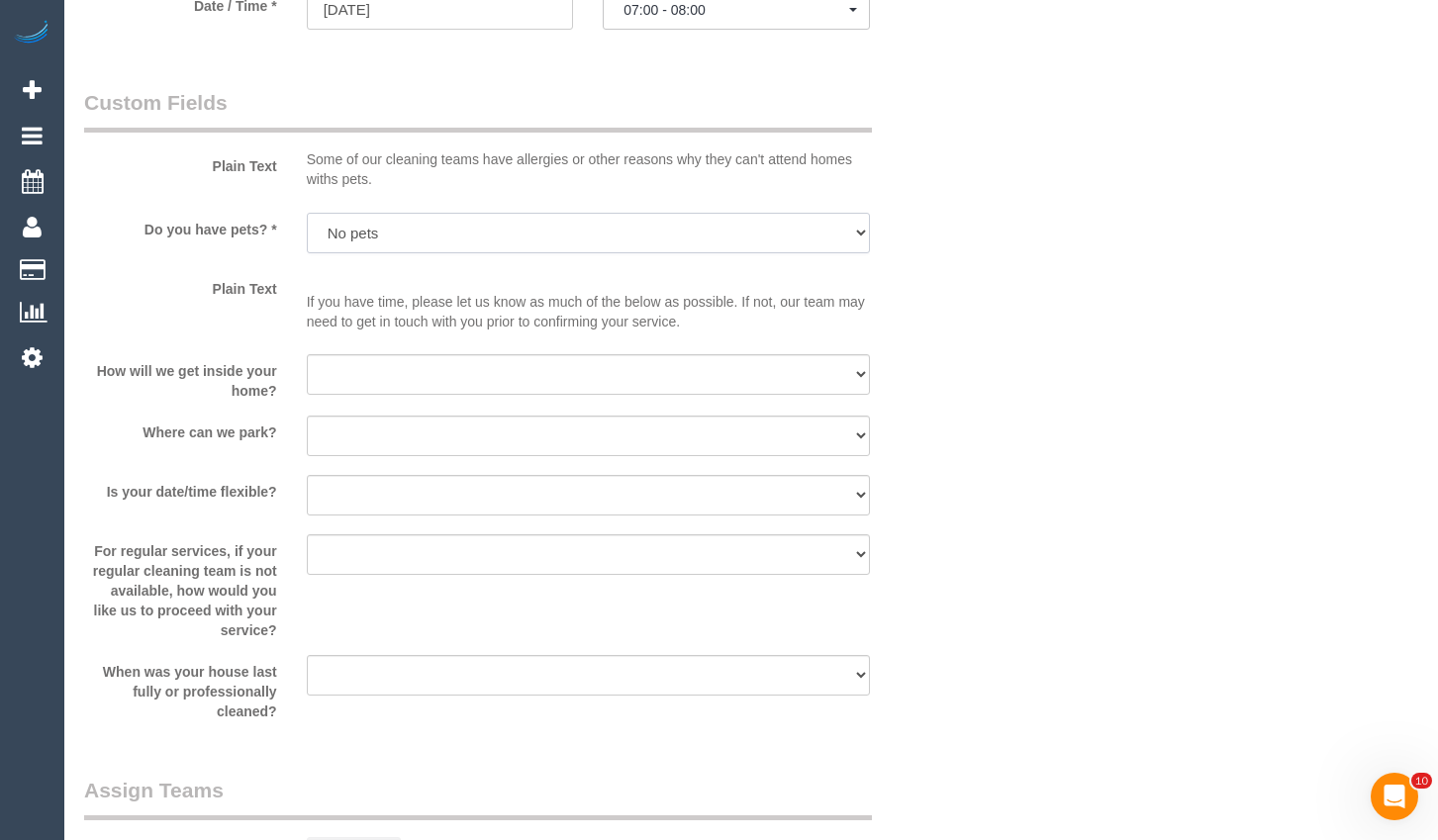 scroll, scrollTop: 2375, scrollLeft: 0, axis: vertical 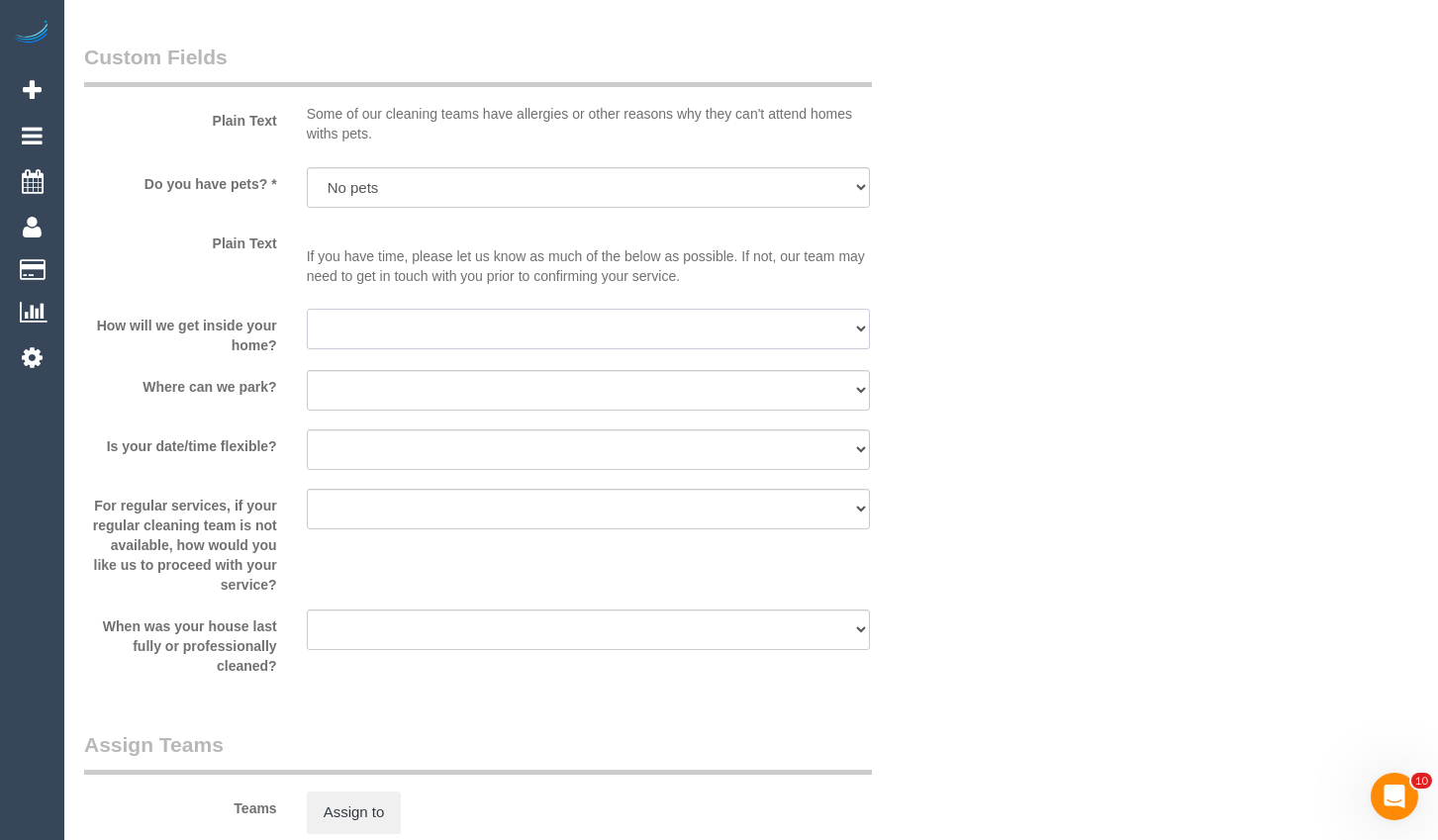 click on "I will be home Key will be left (please provide details below) Lock box/Access code (please provide details below) Other - Please explain below" at bounding box center [588, 328] 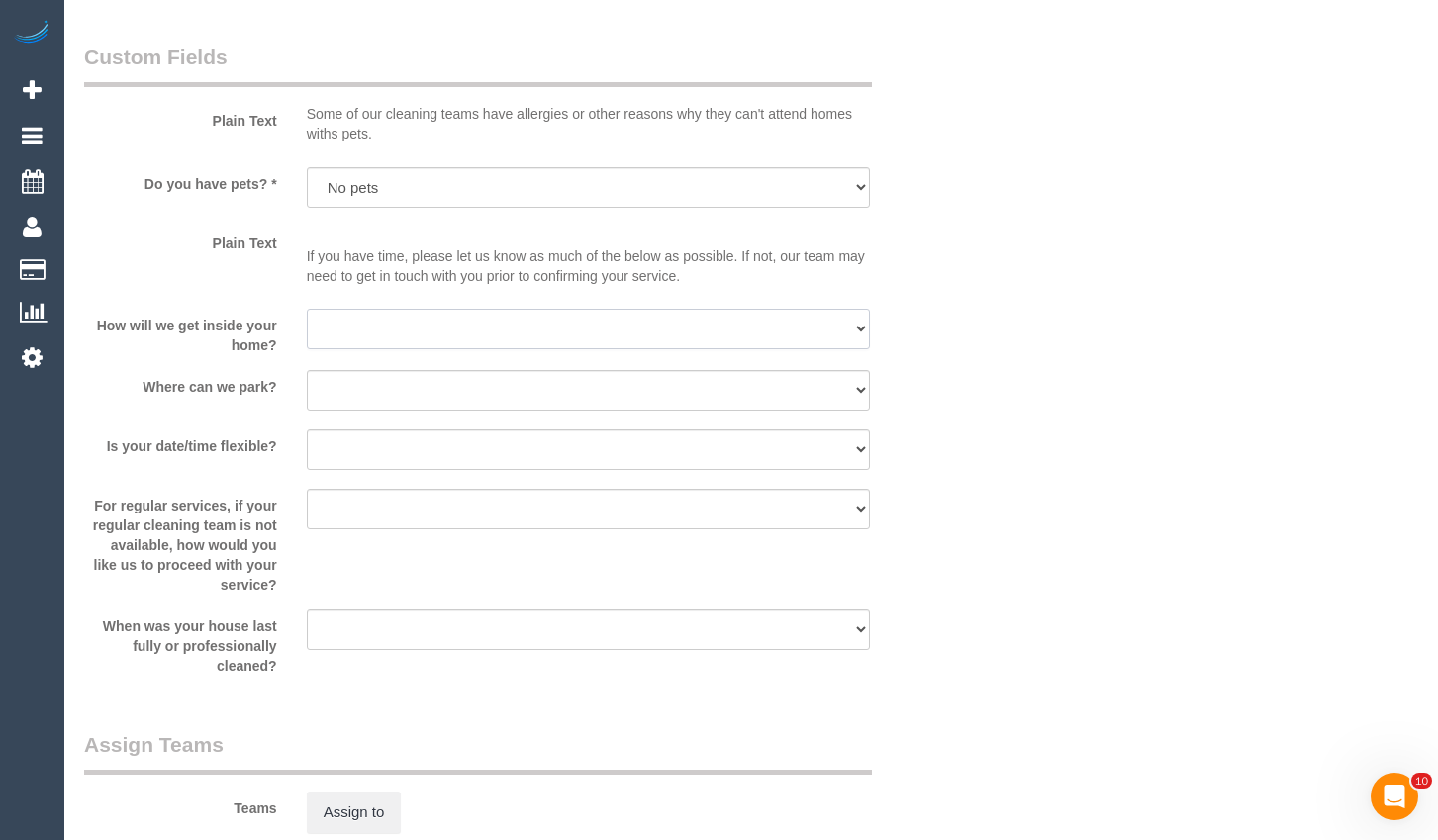 select on "number:14" 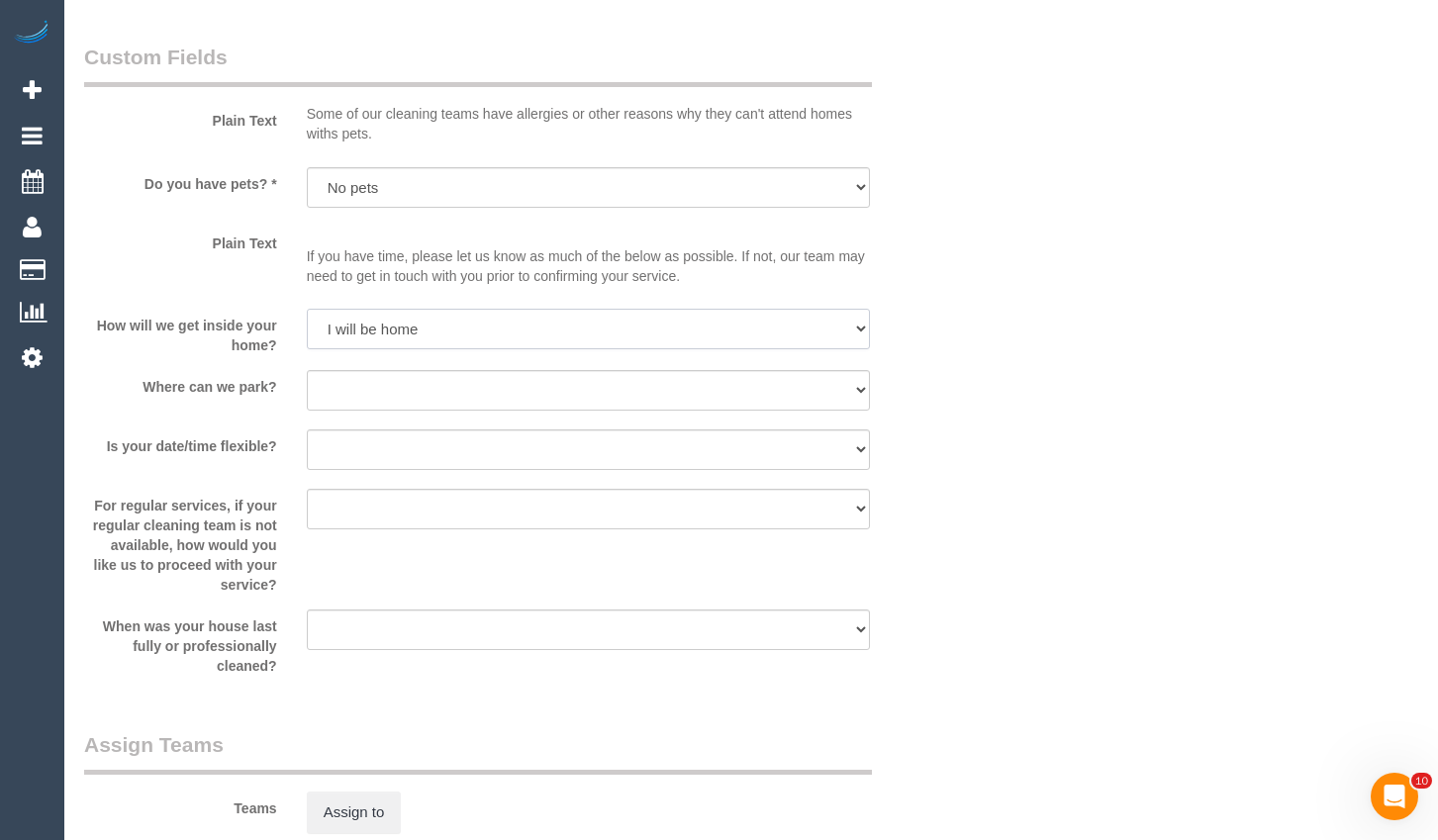 click on "I will be home Key will be left (please provide details below) Lock box/Access code (please provide details below) Other - Please explain below" at bounding box center [588, 328] 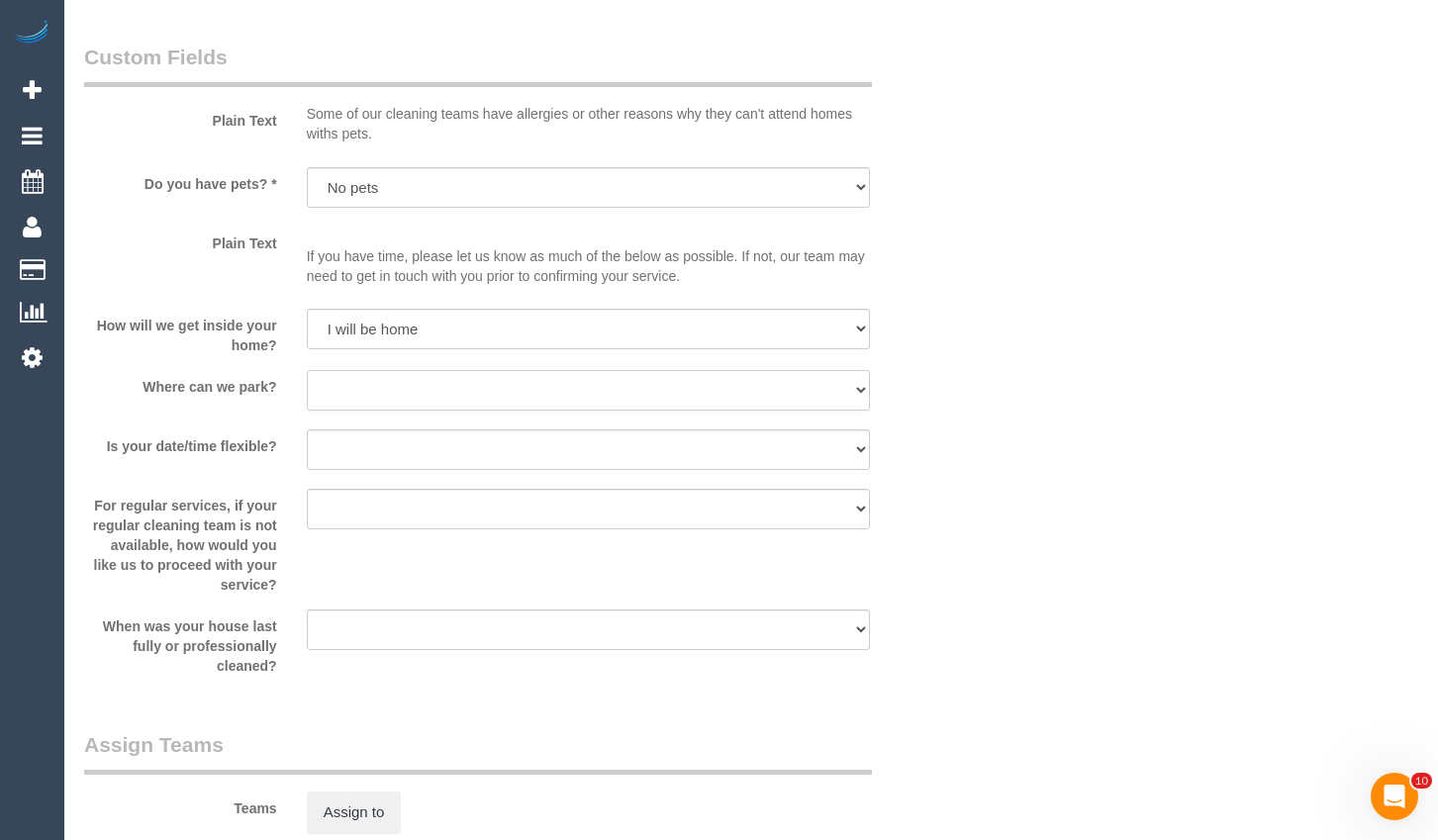 click on "I will provide parking on-site Free street parking Paid street parking (cost will be added to booking total) Other - Please explain below" at bounding box center (588, 390) 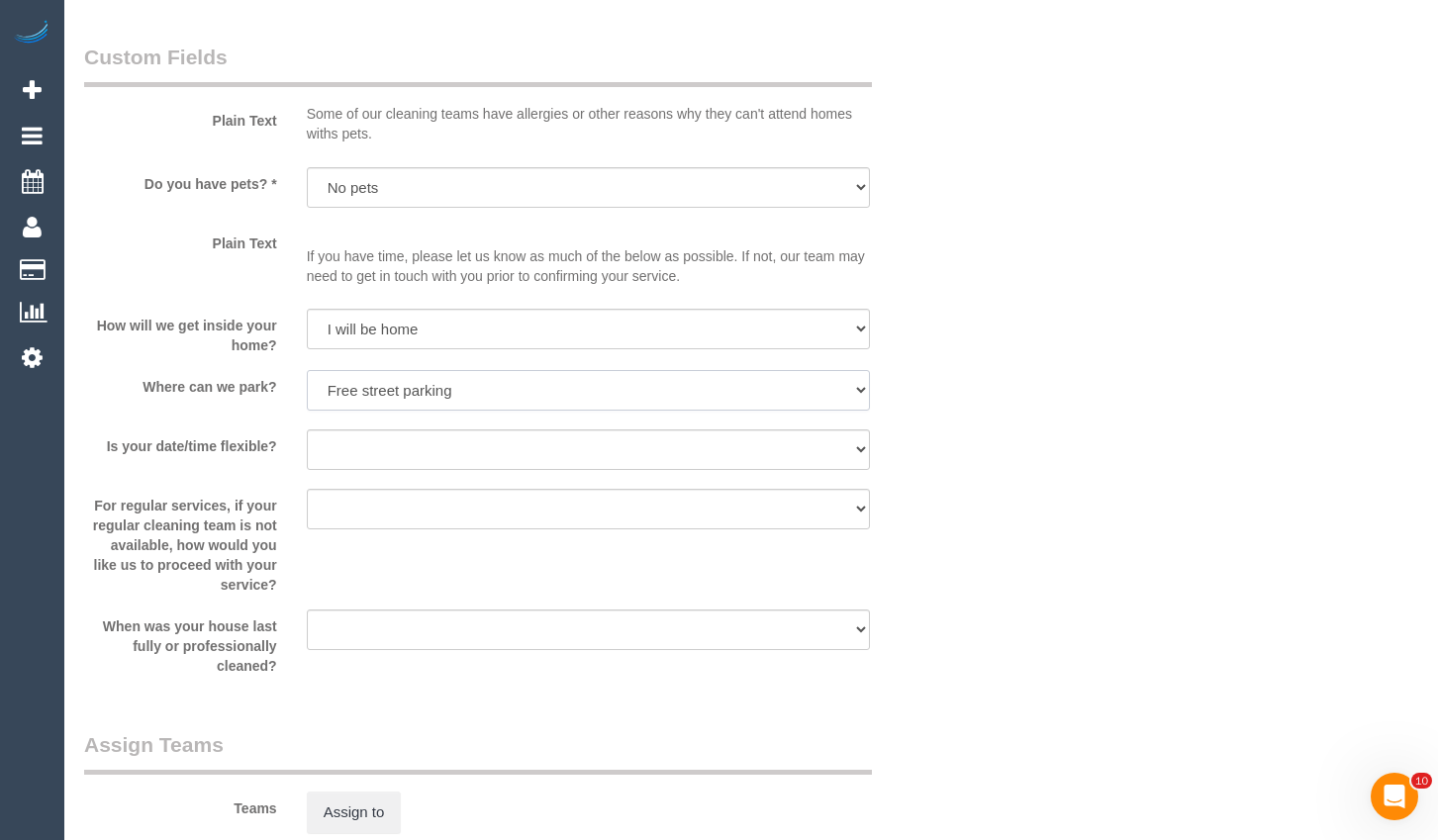 click on "I will provide parking on-site Free street parking Paid street parking (cost will be added to booking total) Other - Please explain below" at bounding box center (588, 390) 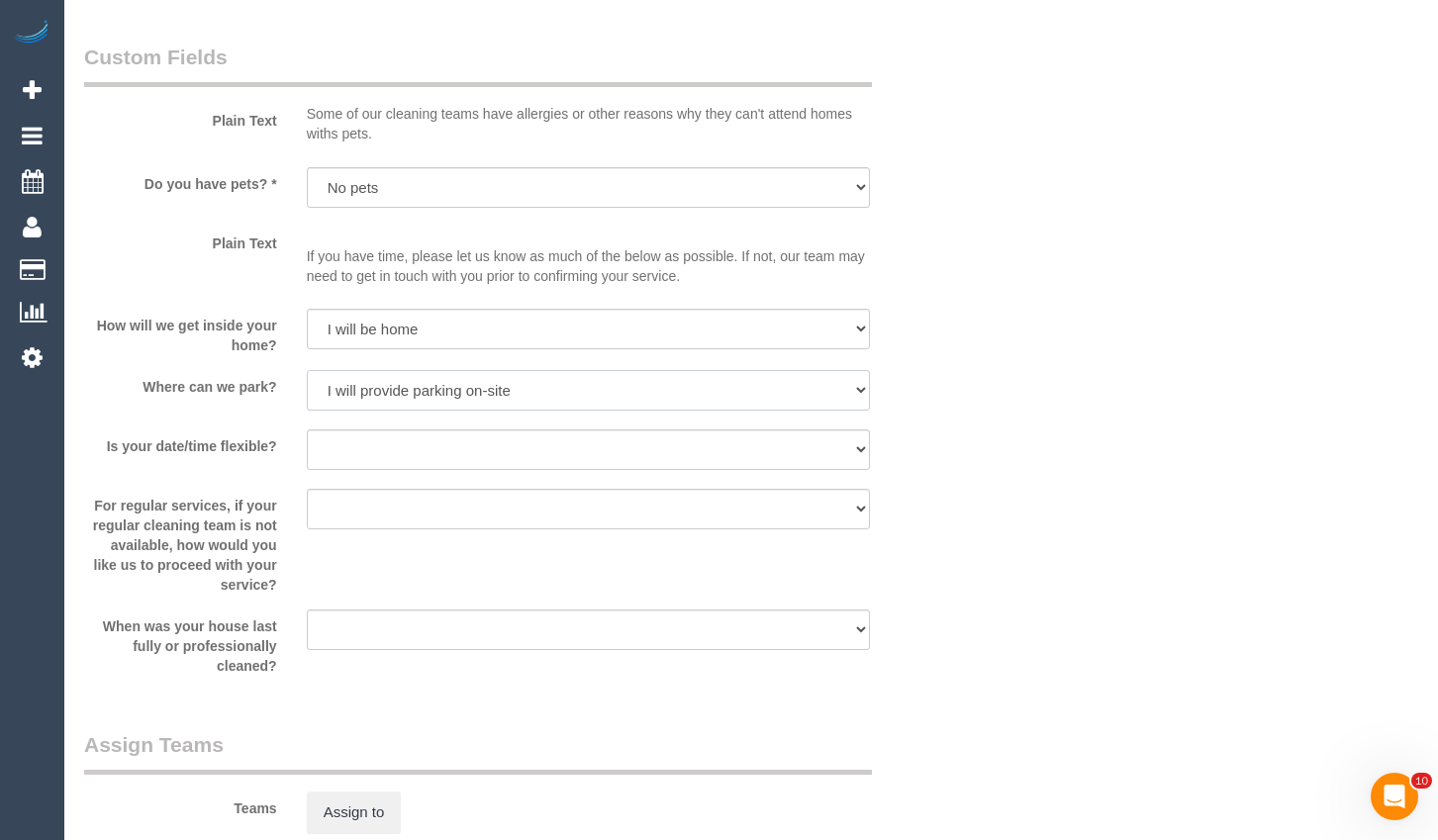 click on "I will provide parking on-site Free street parking Paid street parking (cost will be added to booking total) Other - Please explain below" at bounding box center [588, 390] 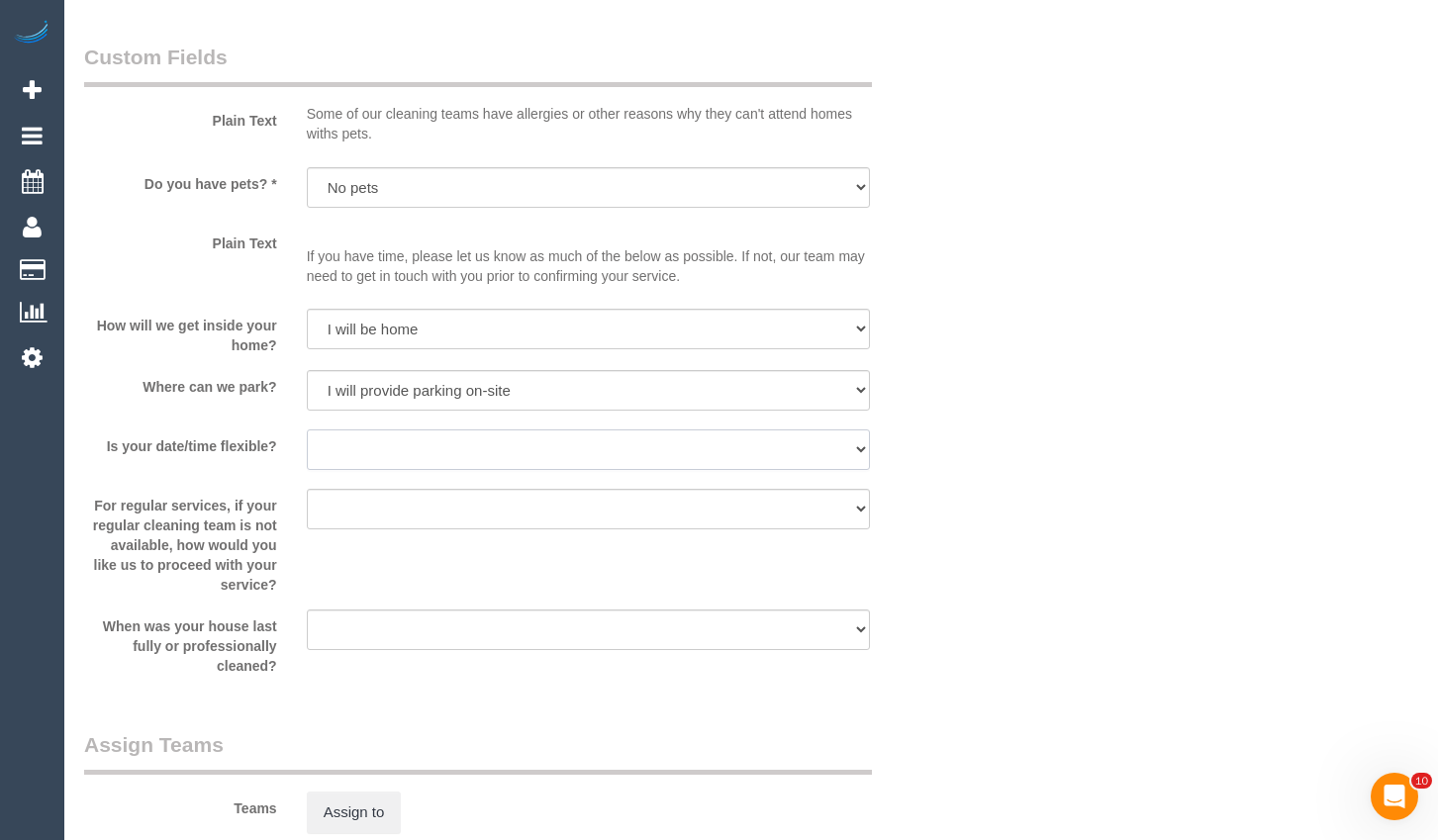 drag, startPoint x: 459, startPoint y: 441, endPoint x: 457, endPoint y: 457, distance: 16.124515 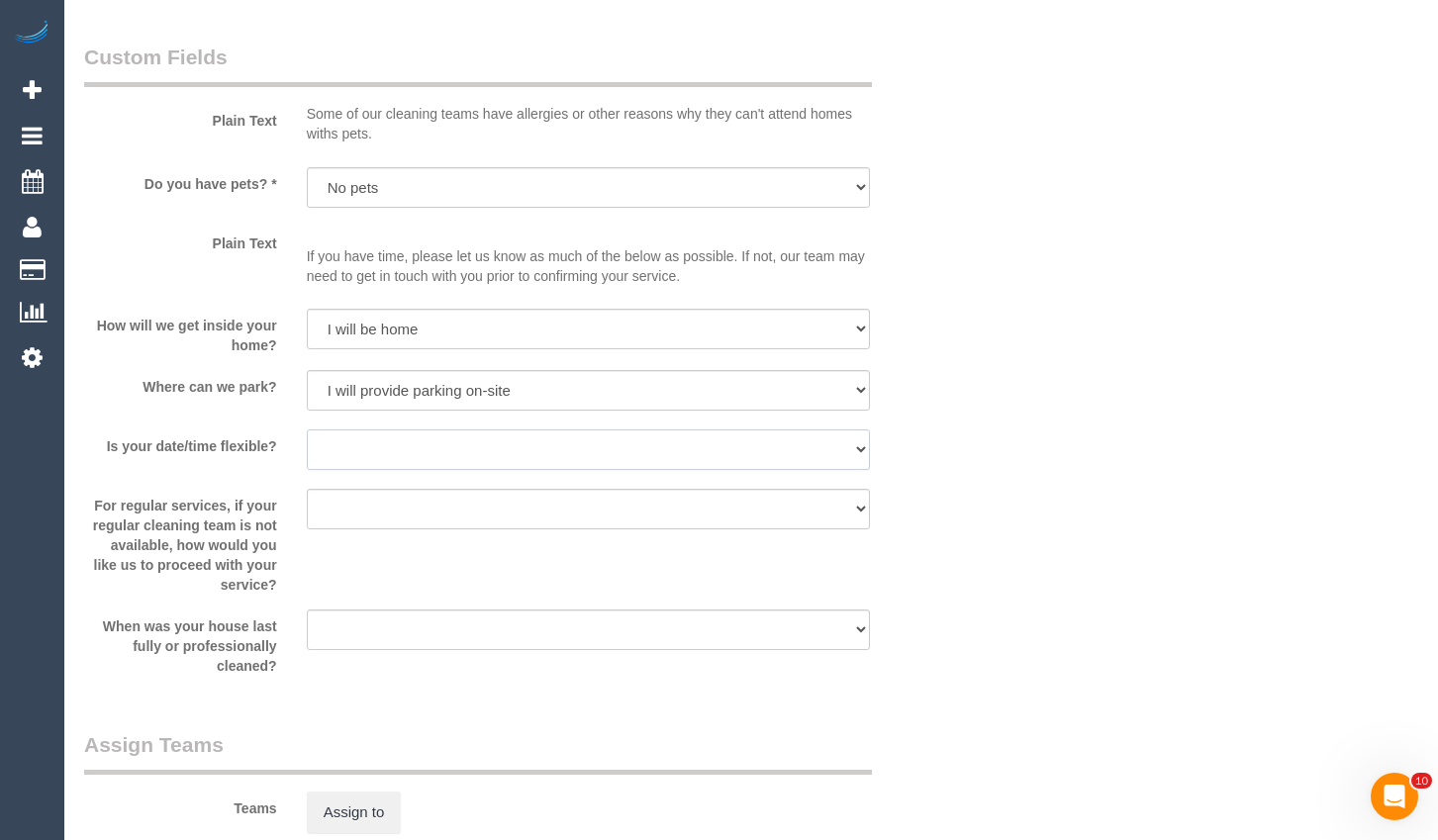 select on "number:25" 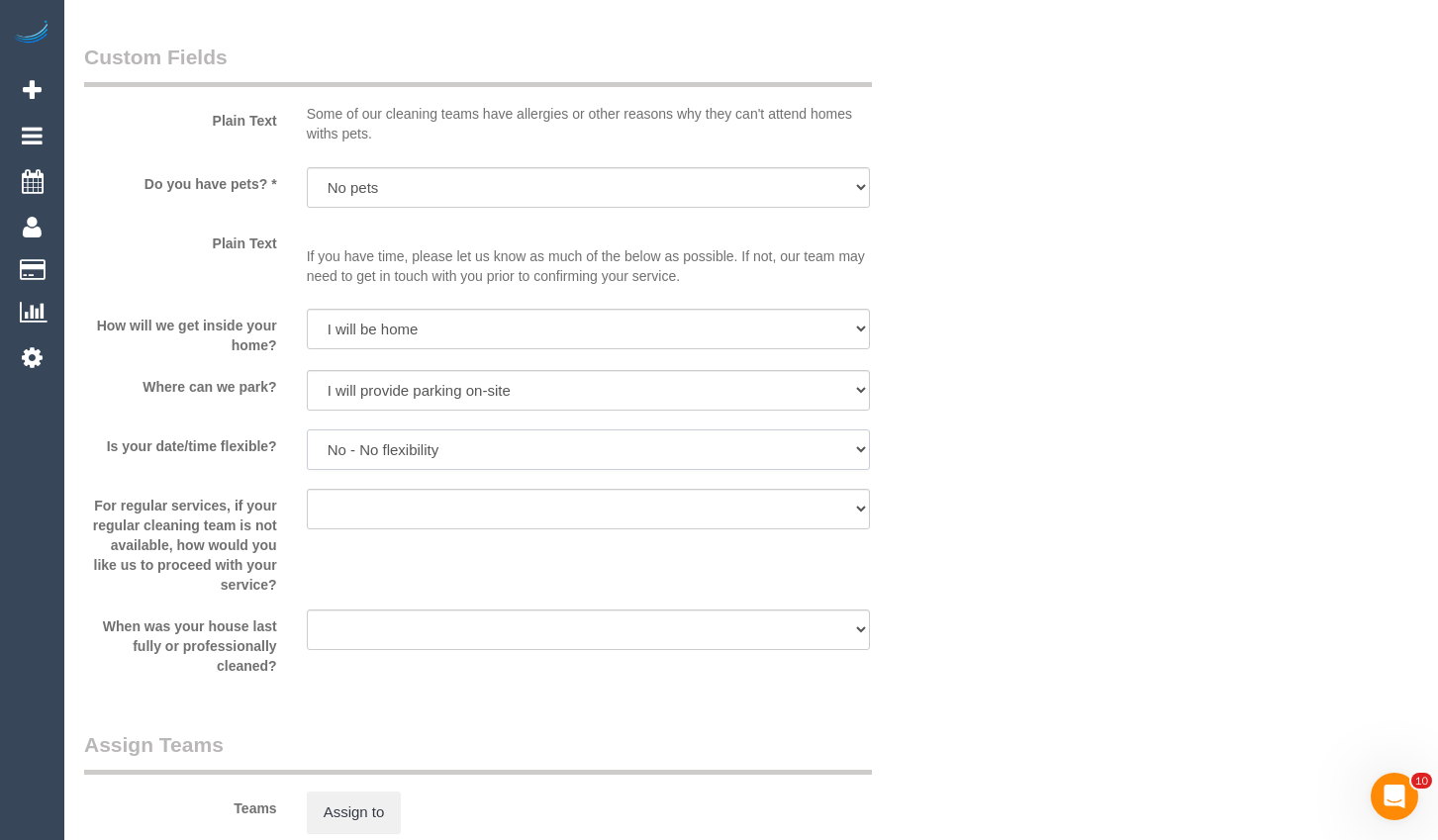 click on "Yes - date and time Yes - date but not time Yes - time but not date No - No flexibility Yes - See notes" at bounding box center (588, 449) 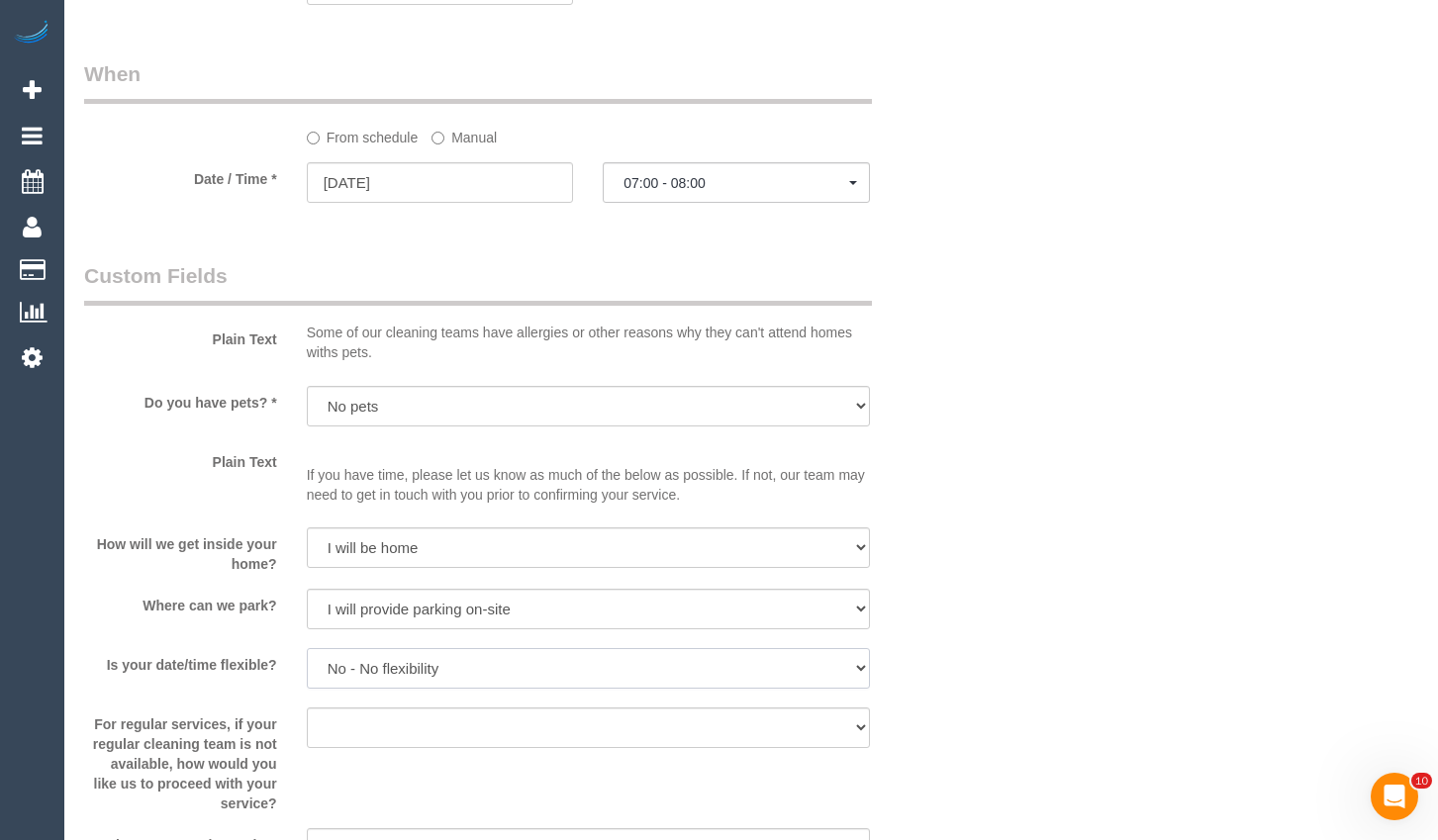 scroll, scrollTop: 1979, scrollLeft: 0, axis: vertical 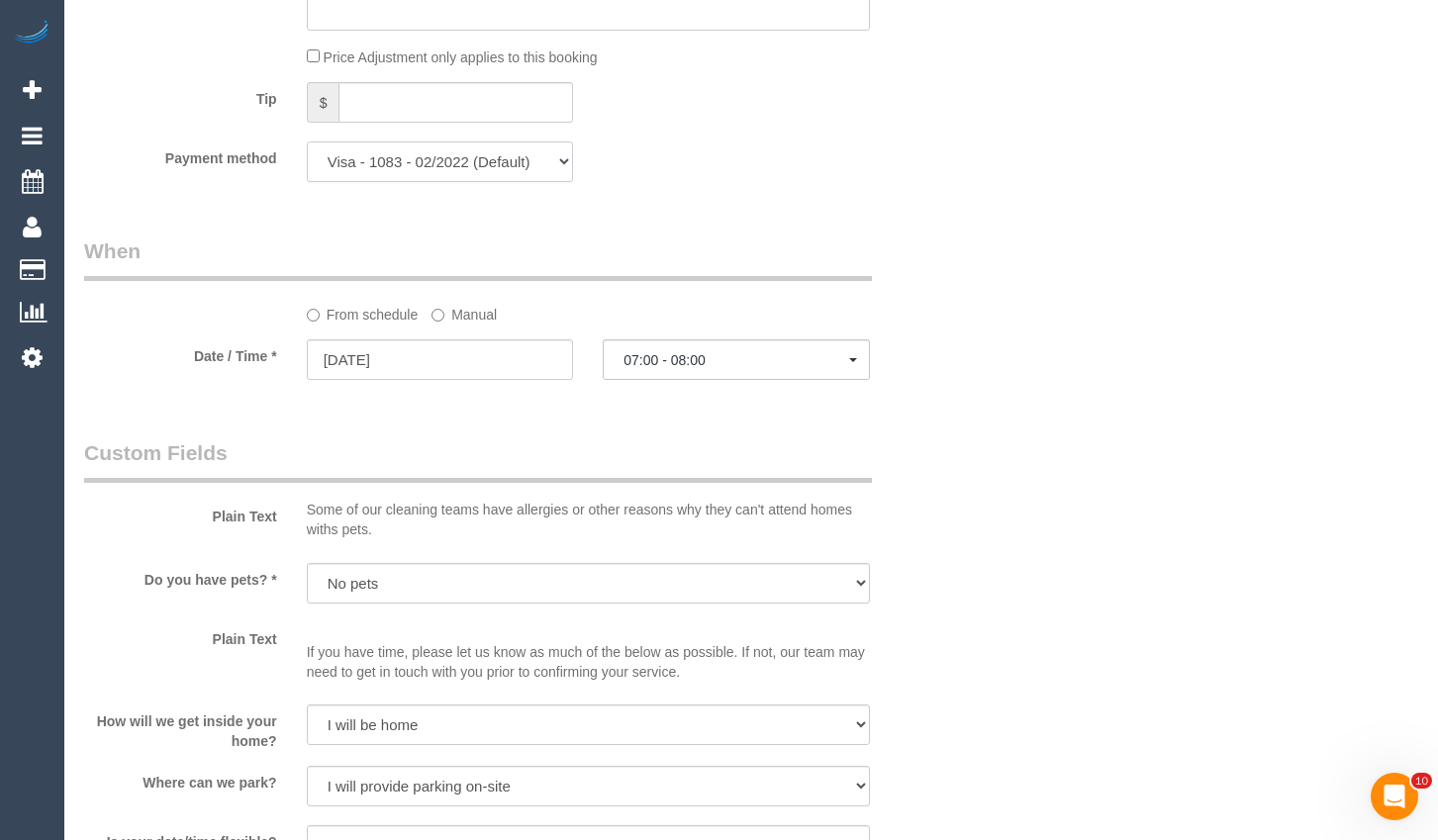 click on "Visa - [CARD_LAST_FOUR] - [DATE] (Default) Add Credit Card ─────────────── Cash Check Paypal" 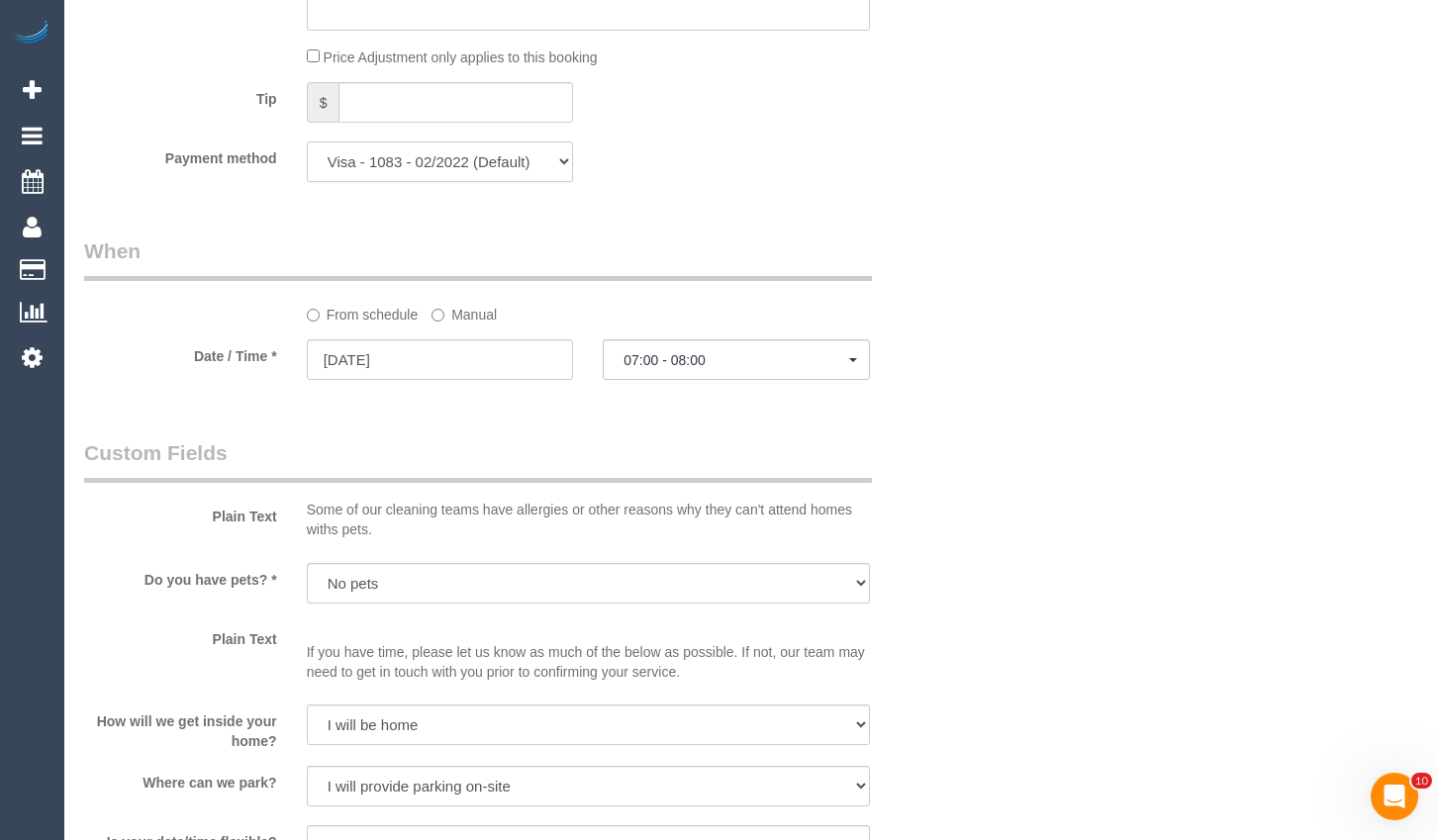 select on "string:stripe" 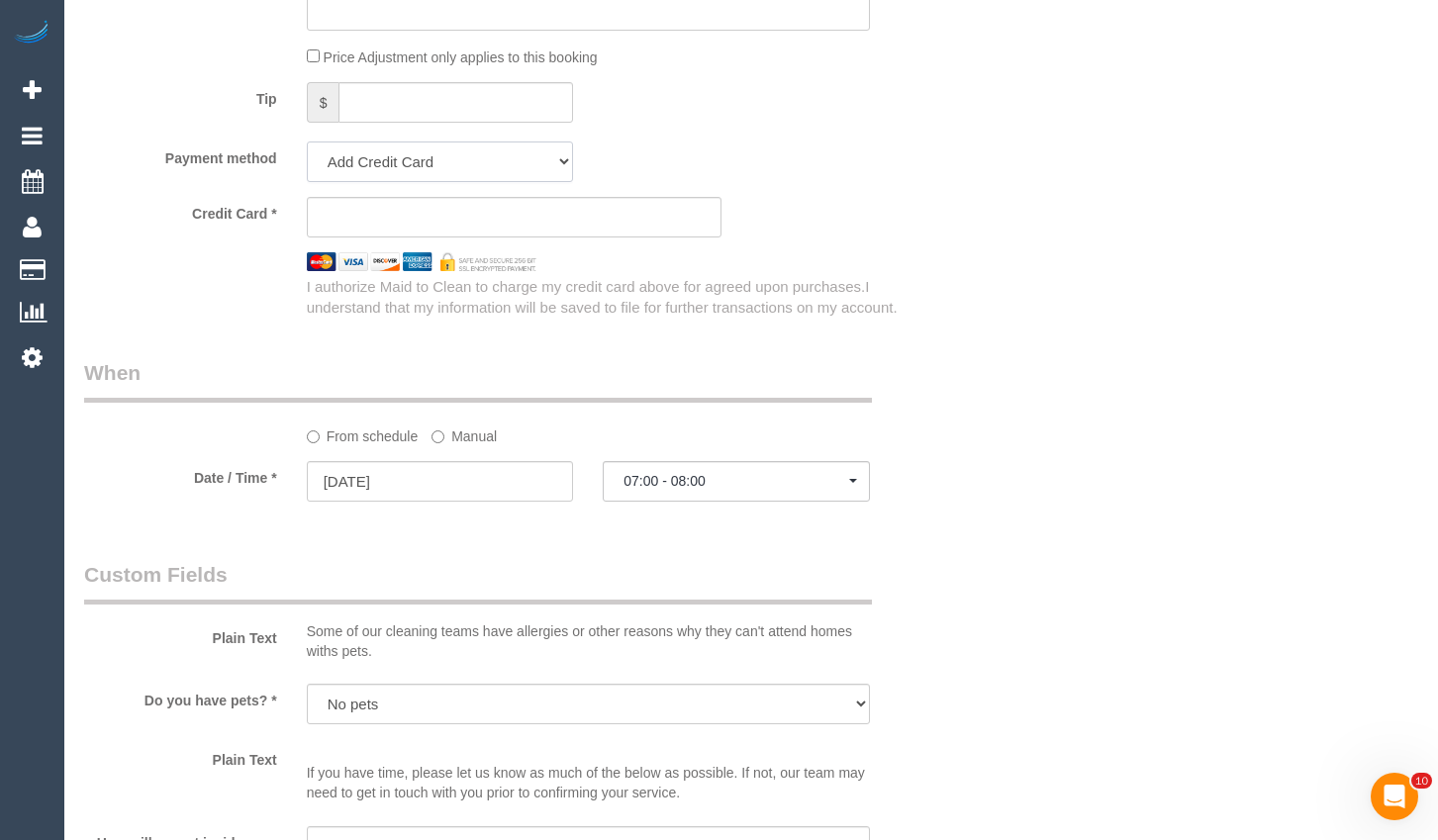scroll, scrollTop: 2100, scrollLeft: 0, axis: vertical 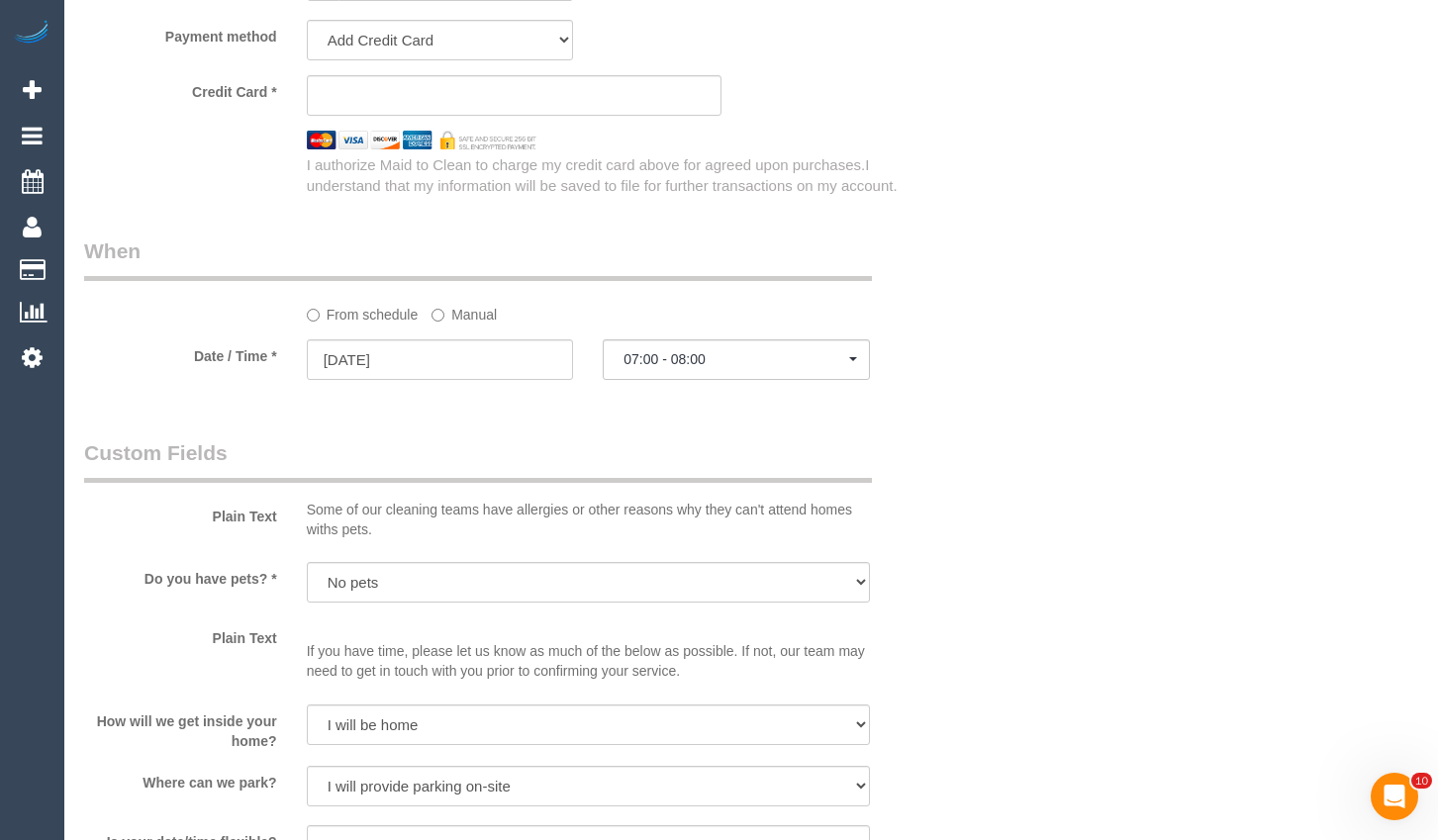 click at bounding box center [514, 95] 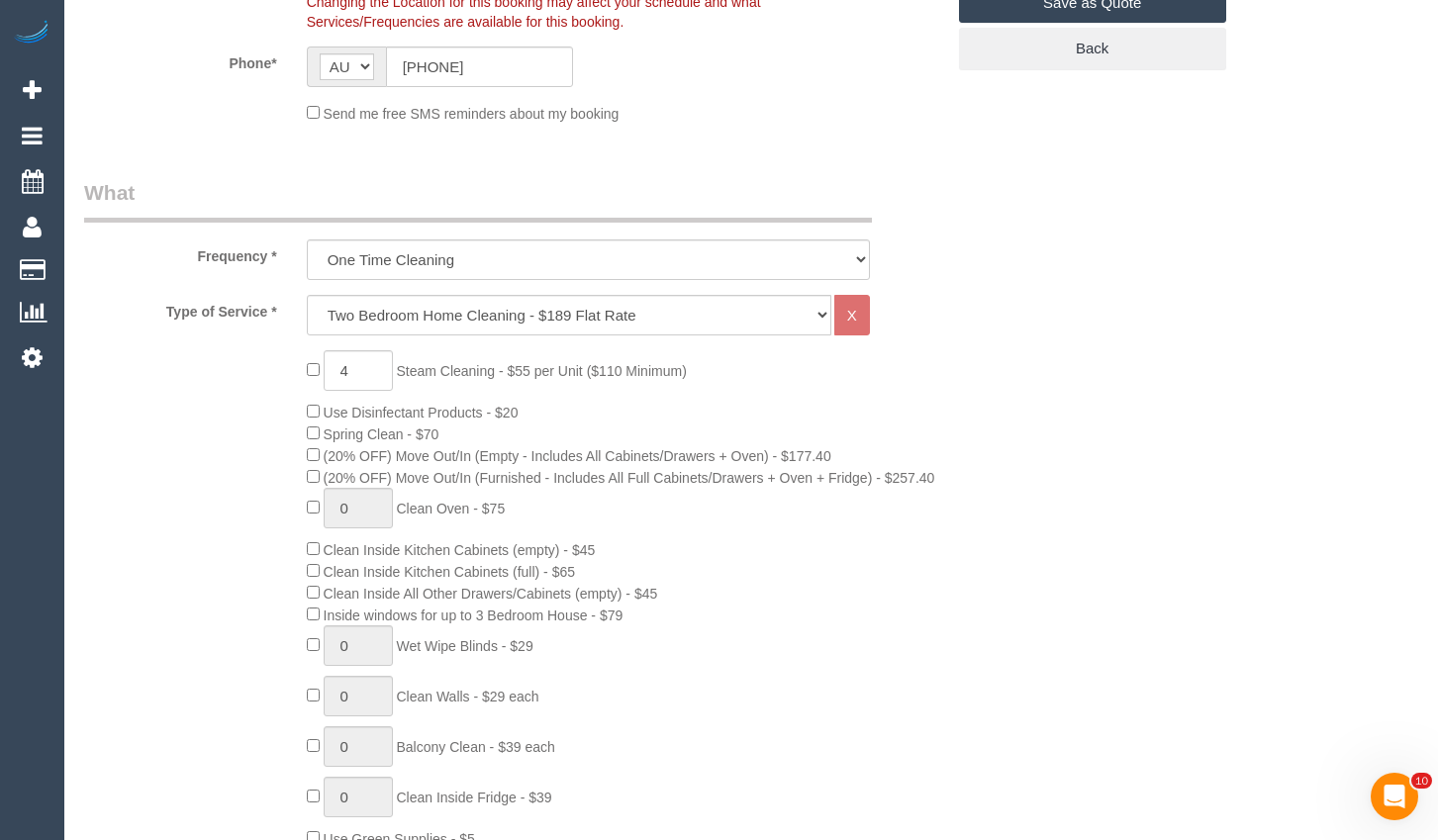 scroll, scrollTop: 122, scrollLeft: 0, axis: vertical 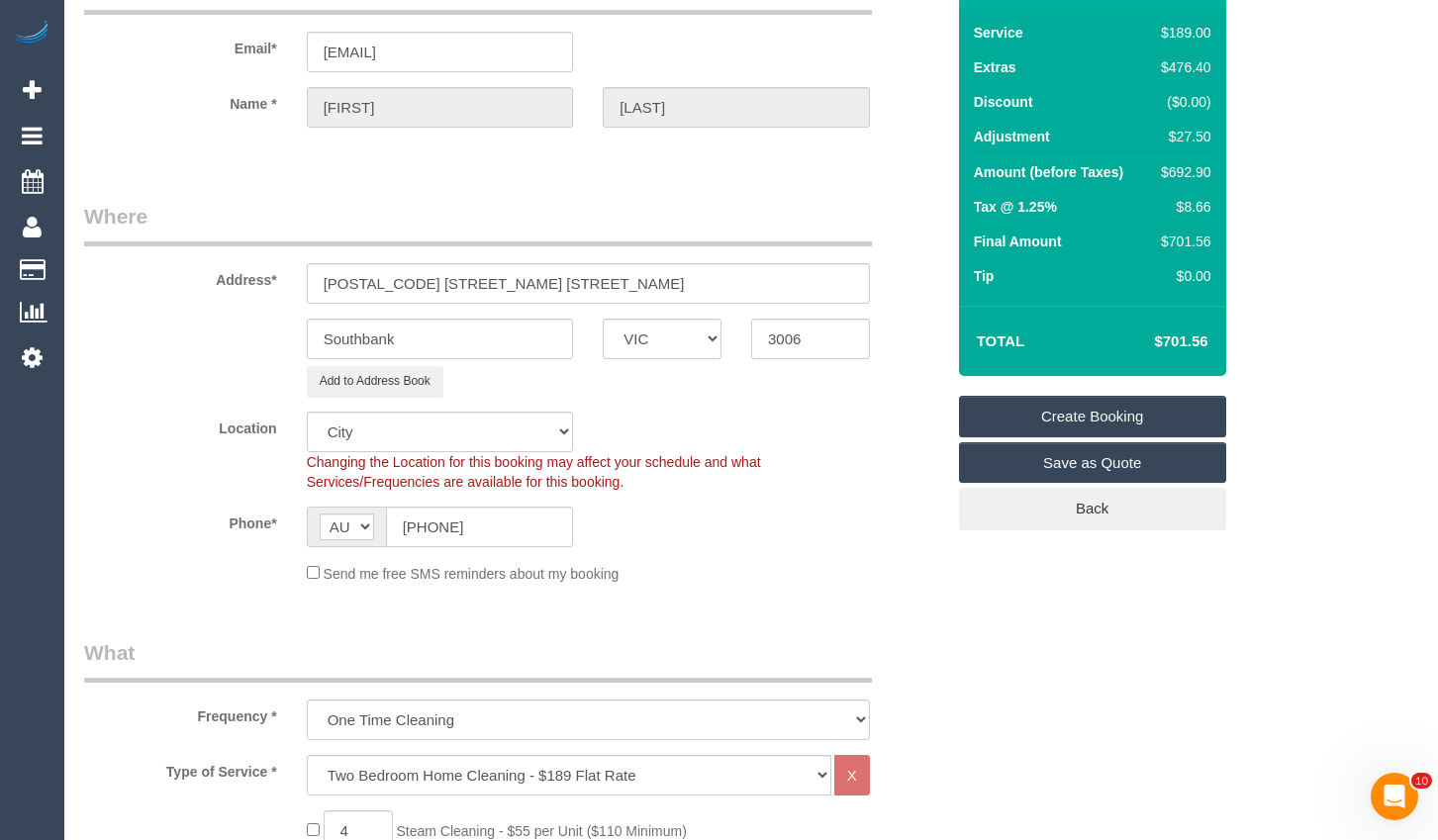 click on "Save as Quote" at bounding box center [1093, 463] 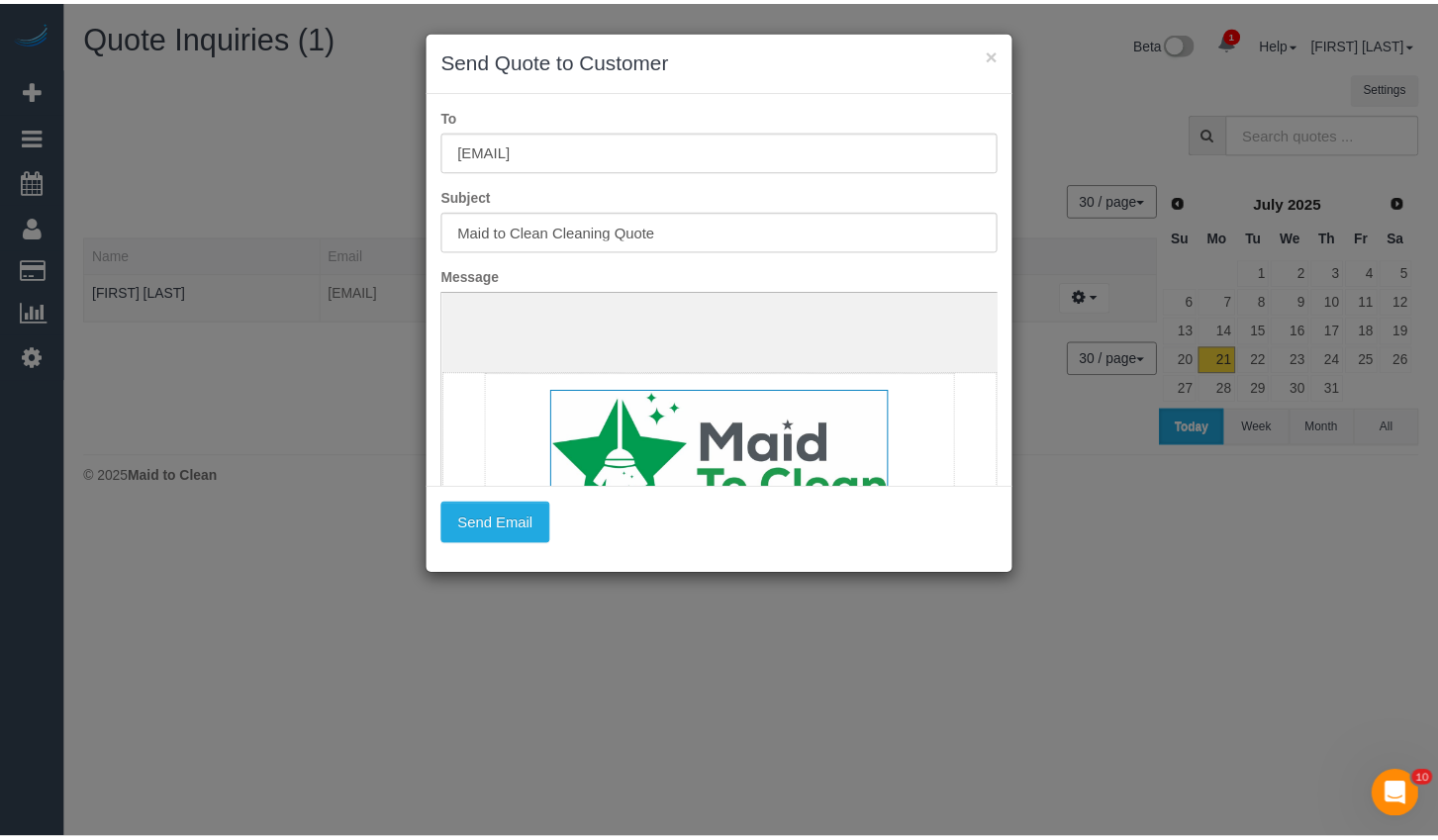 scroll, scrollTop: 0, scrollLeft: 0, axis: both 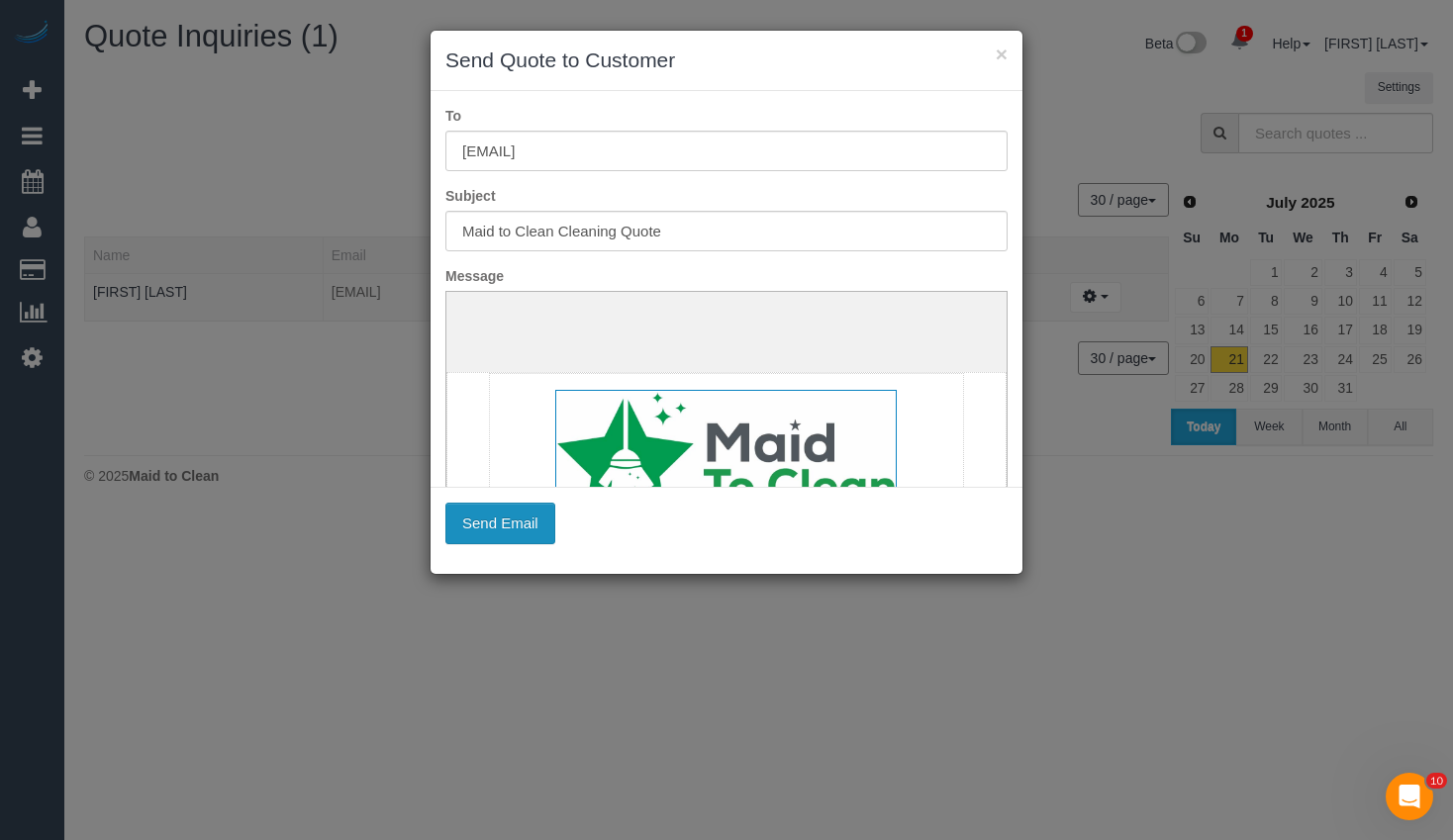 click on "Send Email" at bounding box center (500, 523) 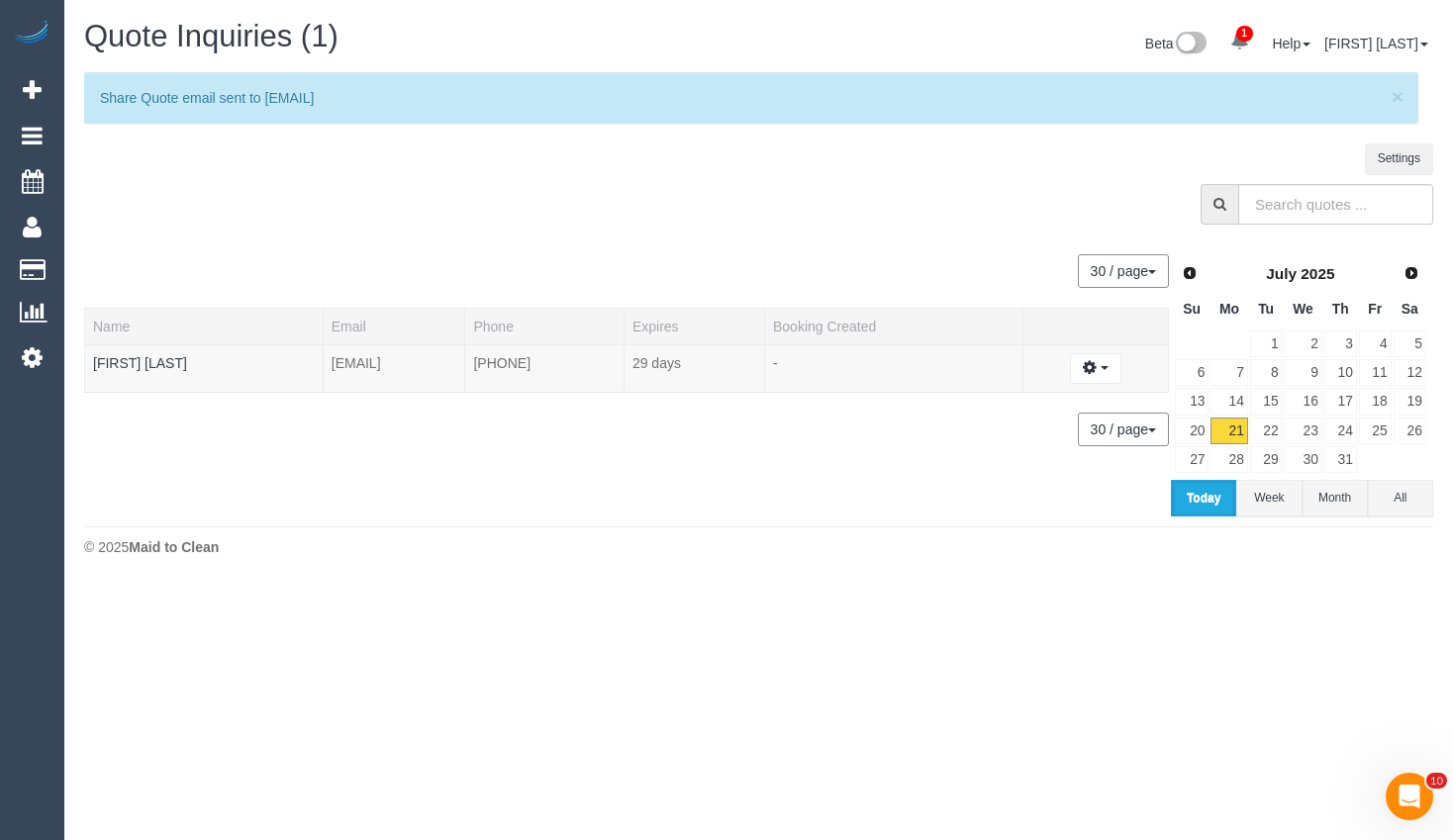 click on "× Share Quote email sent to [EMAIL]" at bounding box center [751, 98] 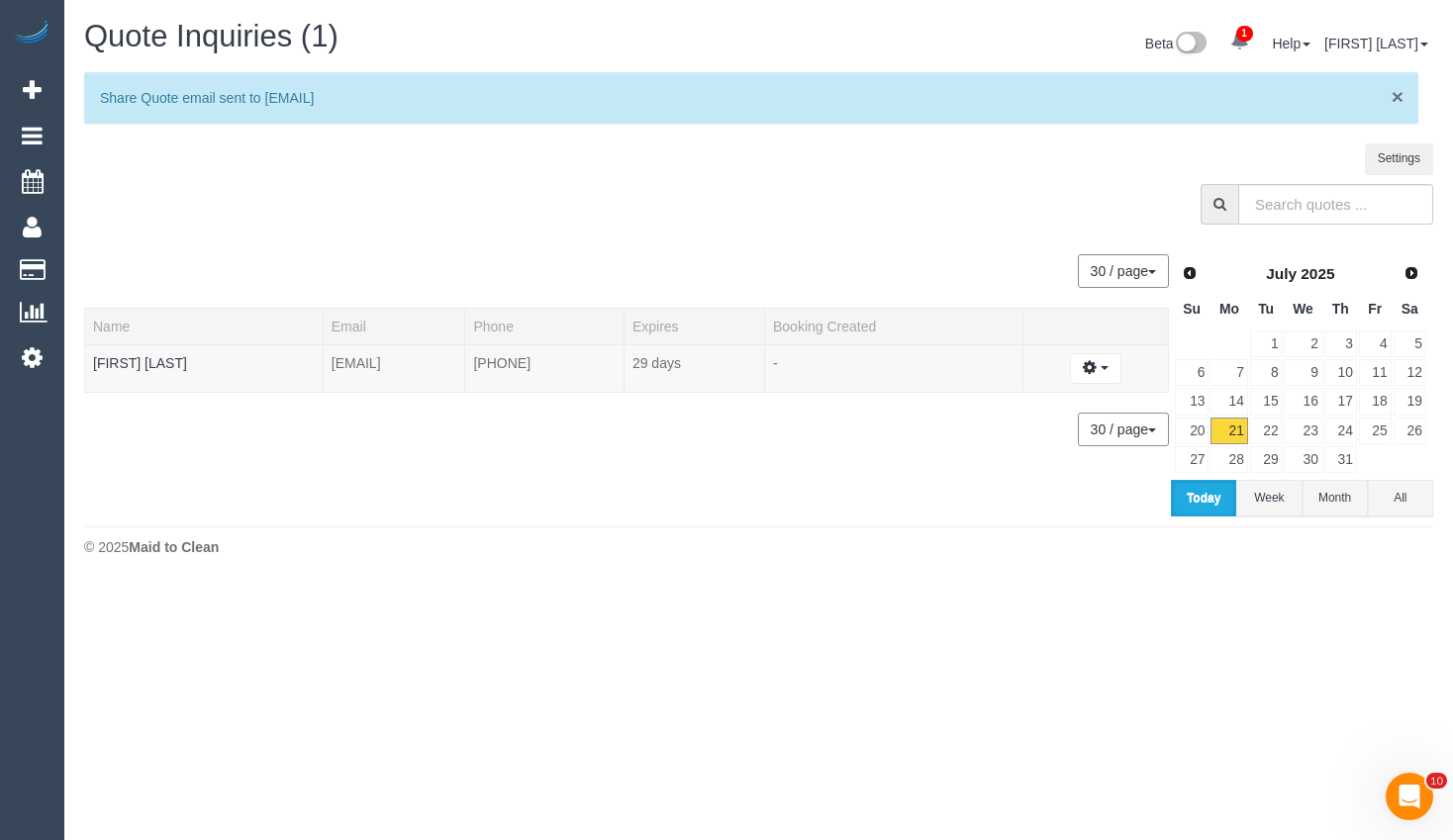 click on "×" at bounding box center (1398, 96) 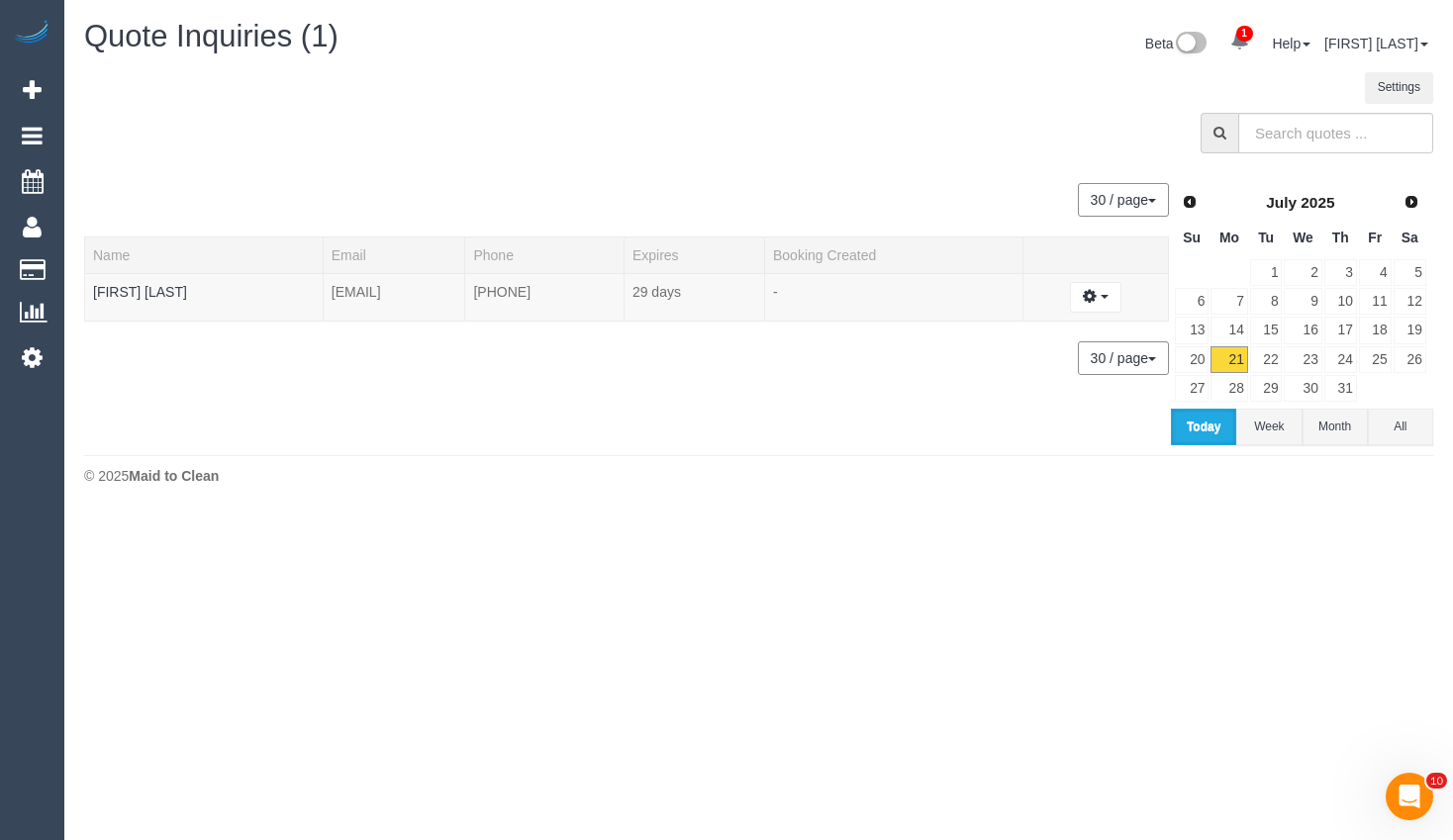 drag, startPoint x: 1419, startPoint y: 528, endPoint x: 1390, endPoint y: 508, distance: 35.22783 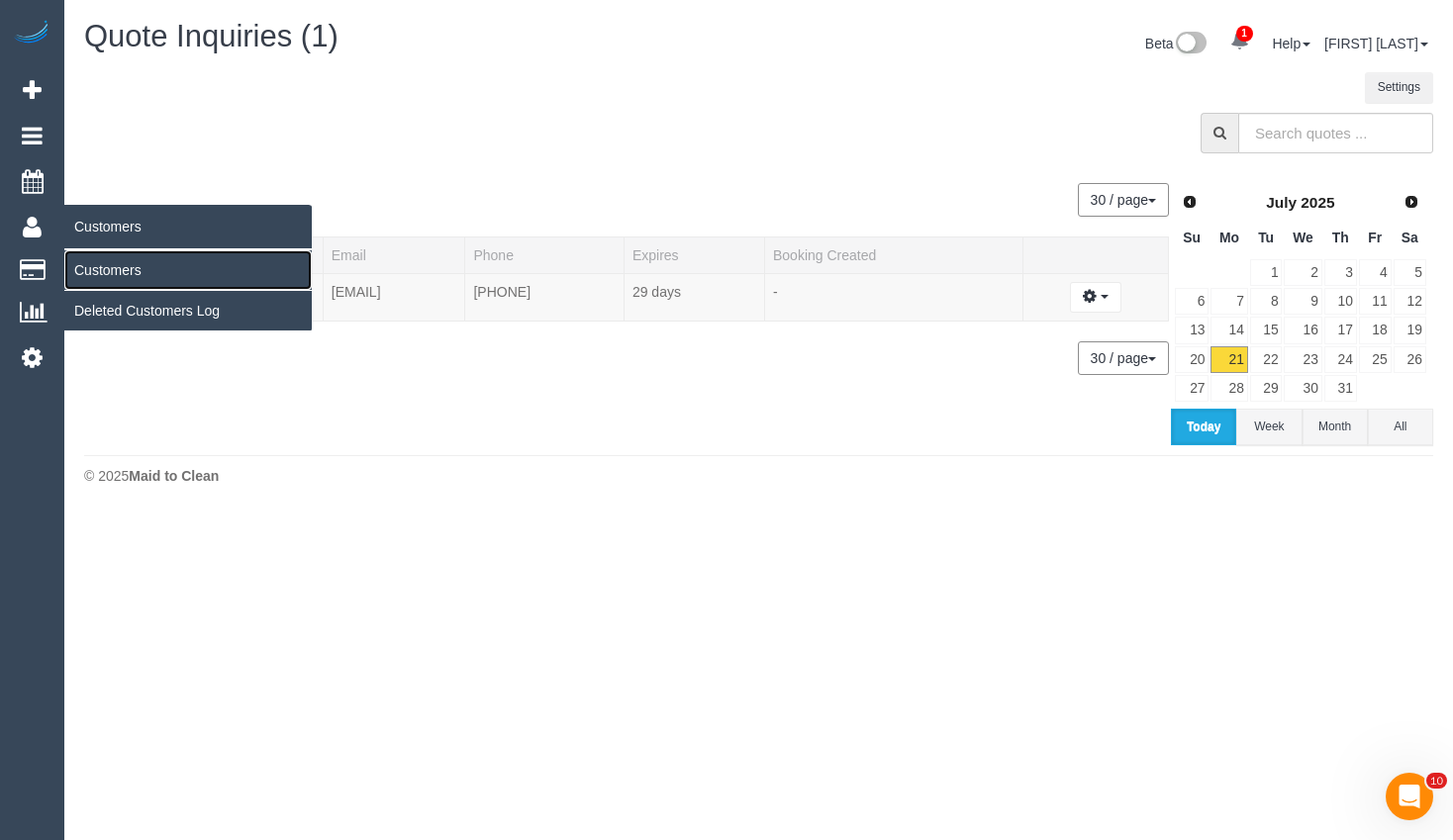 click on "Customers" at bounding box center [188, 270] 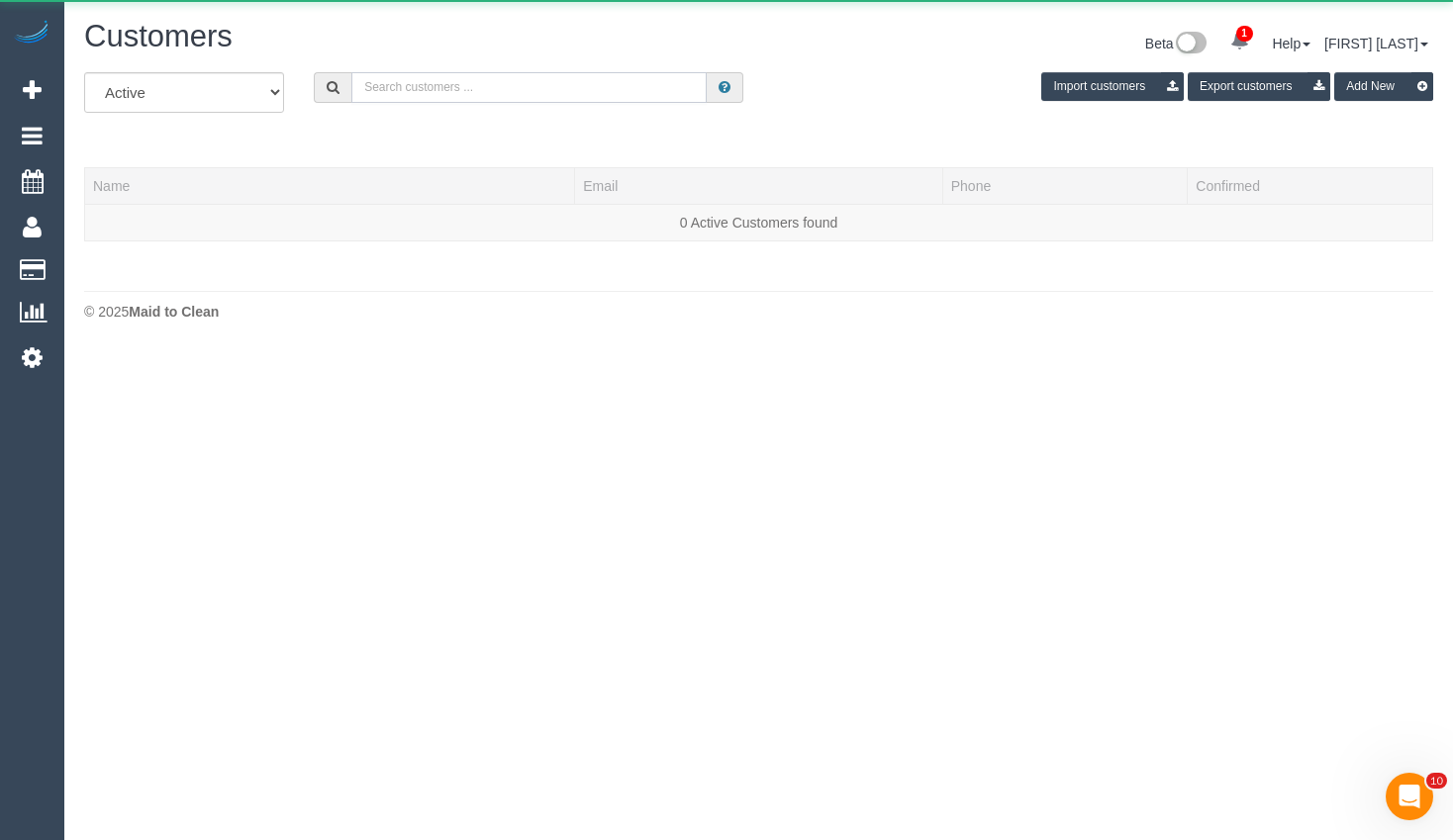 click at bounding box center (529, 87) 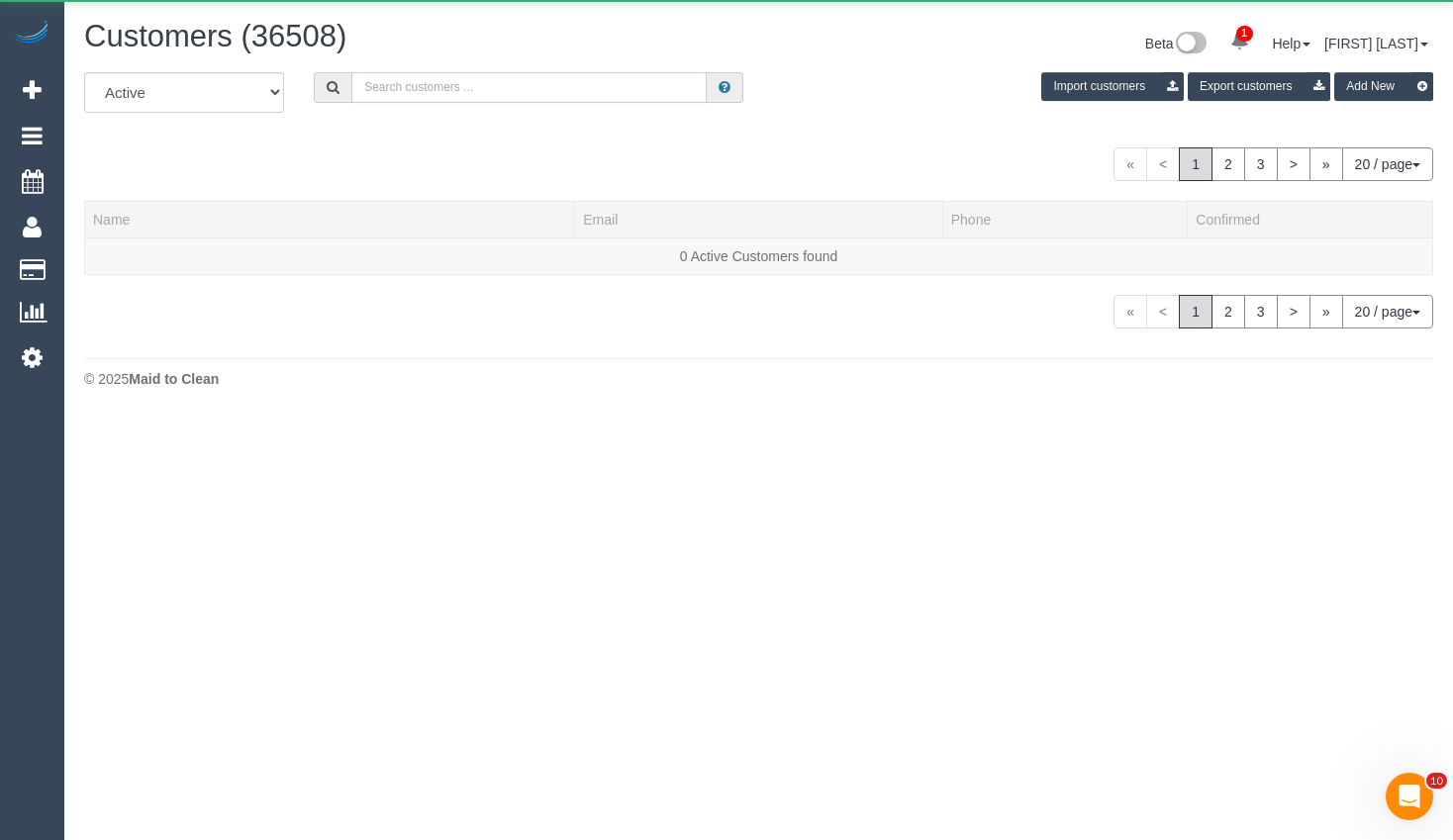 paste on "[EMAIL]" 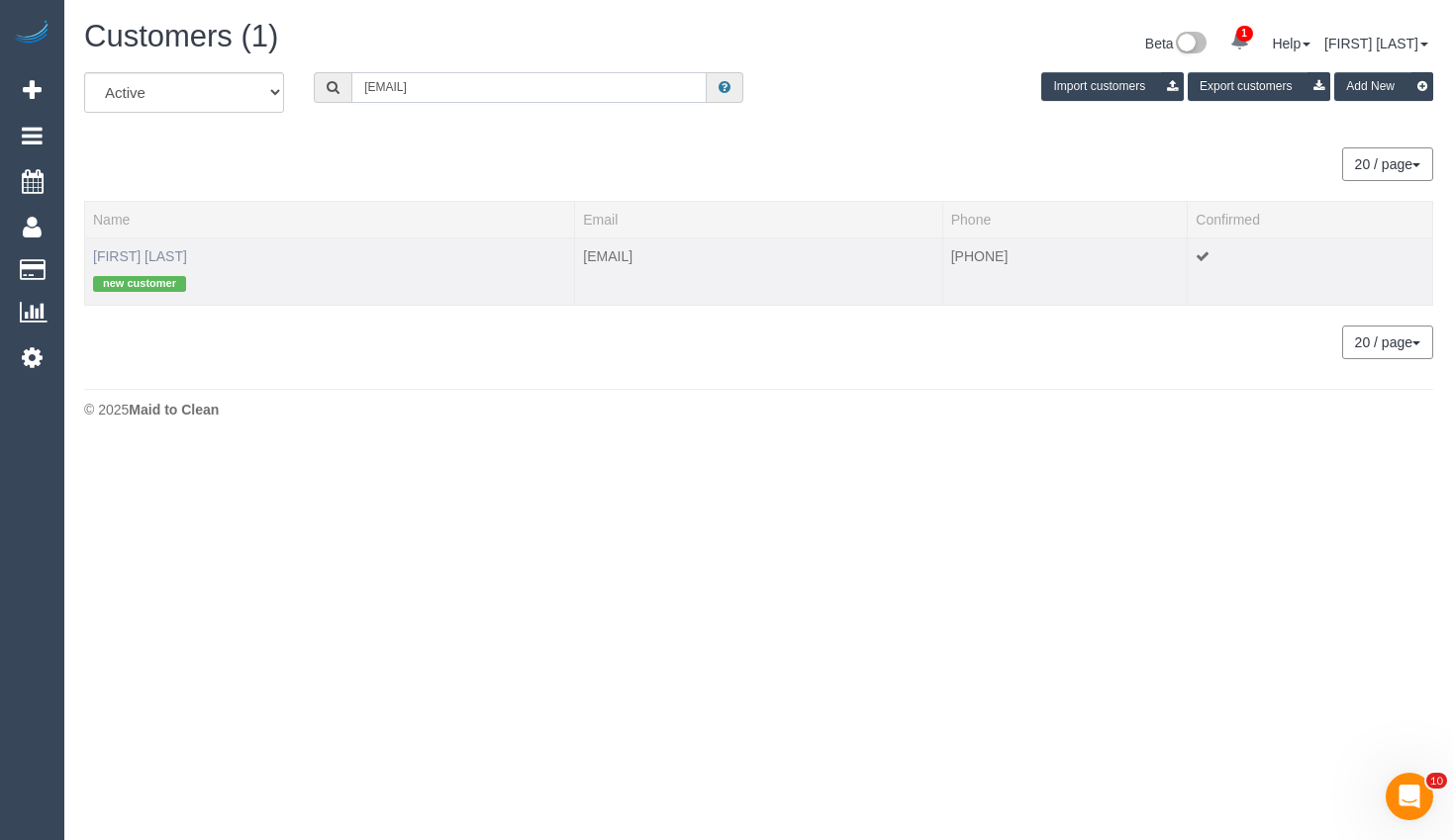 type on "[EMAIL]" 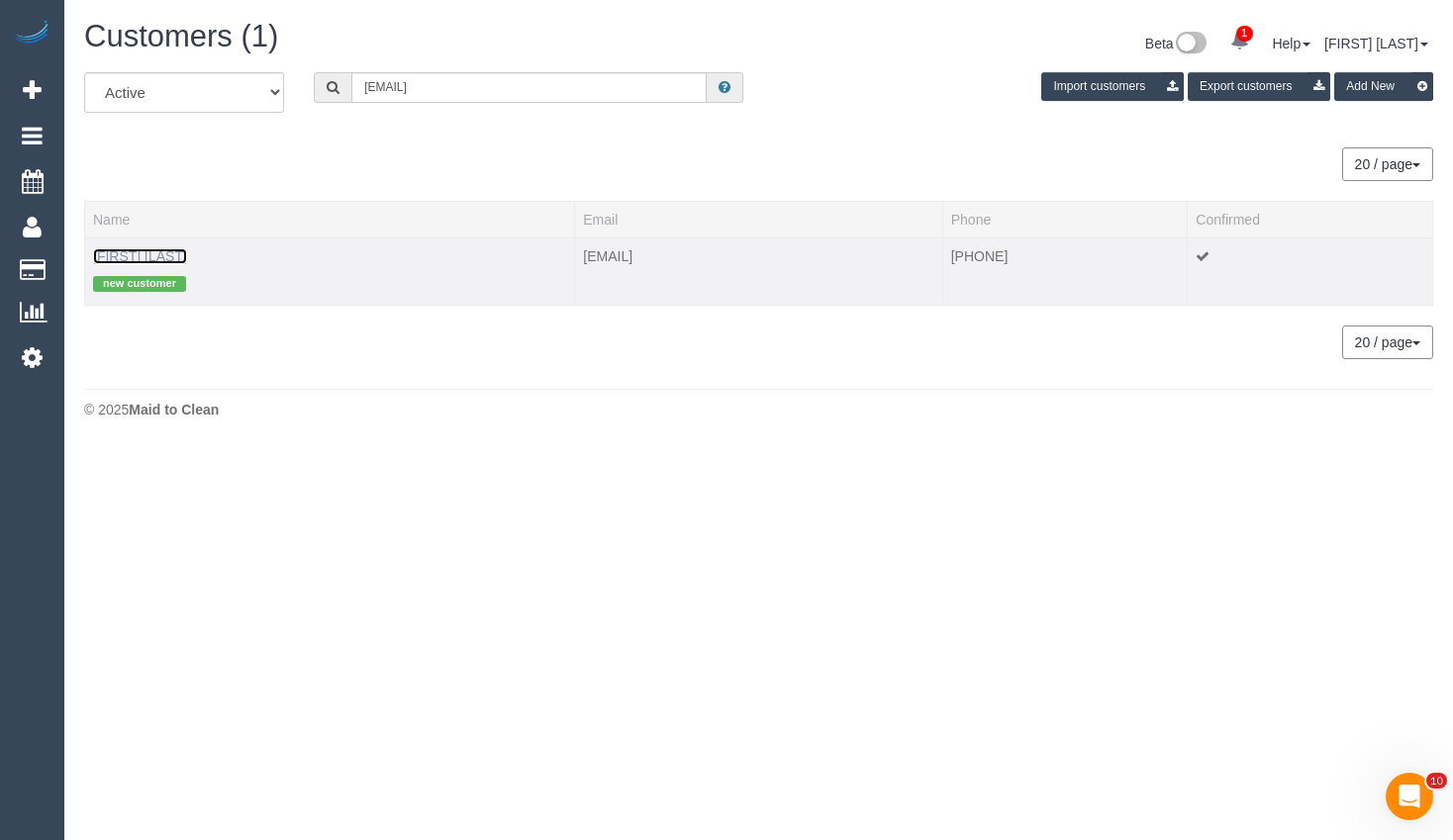 click on "[FIRST] [LAST]" at bounding box center [140, 256] 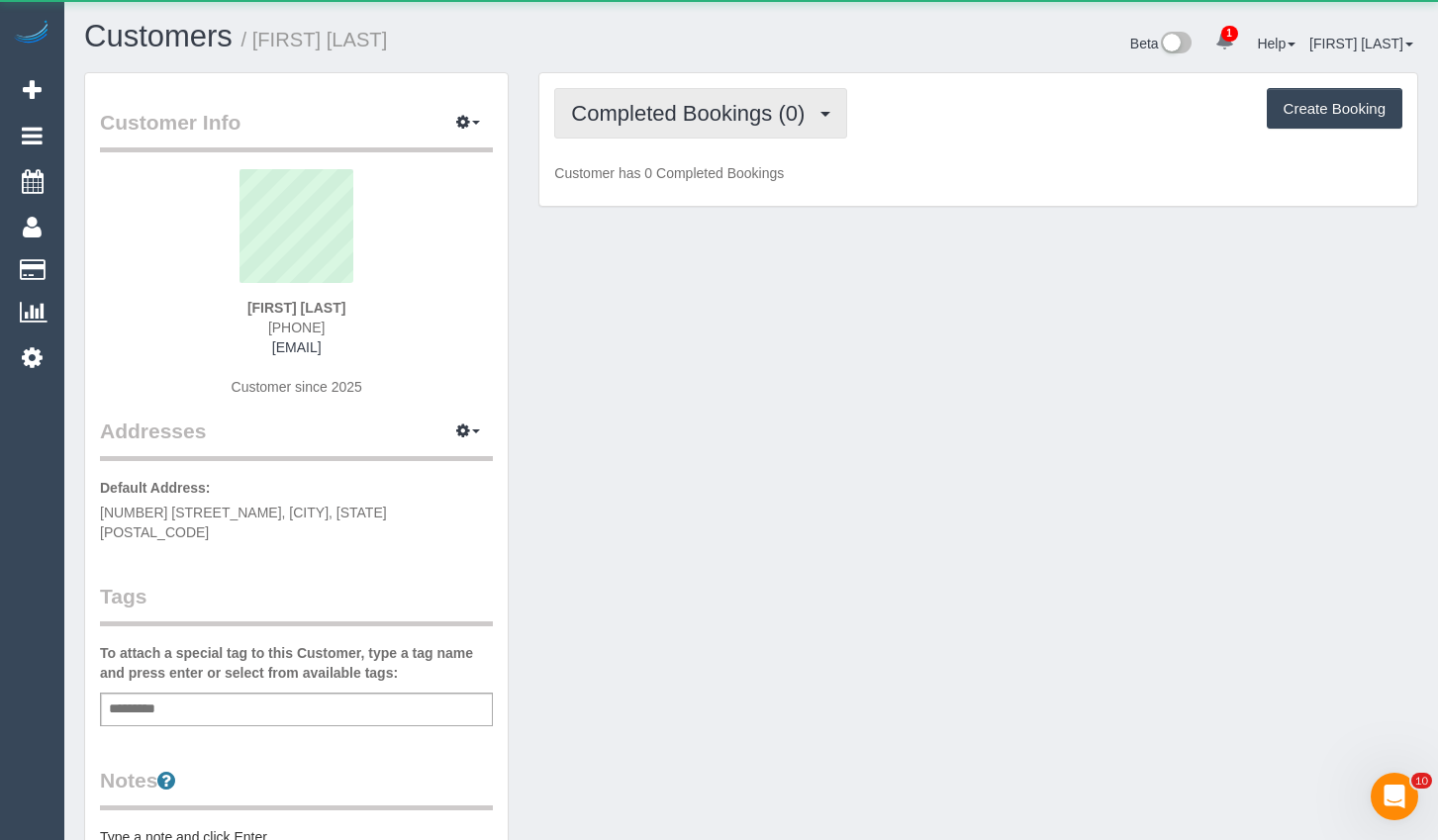 click on "Completed Bookings (0)" at bounding box center (693, 113) 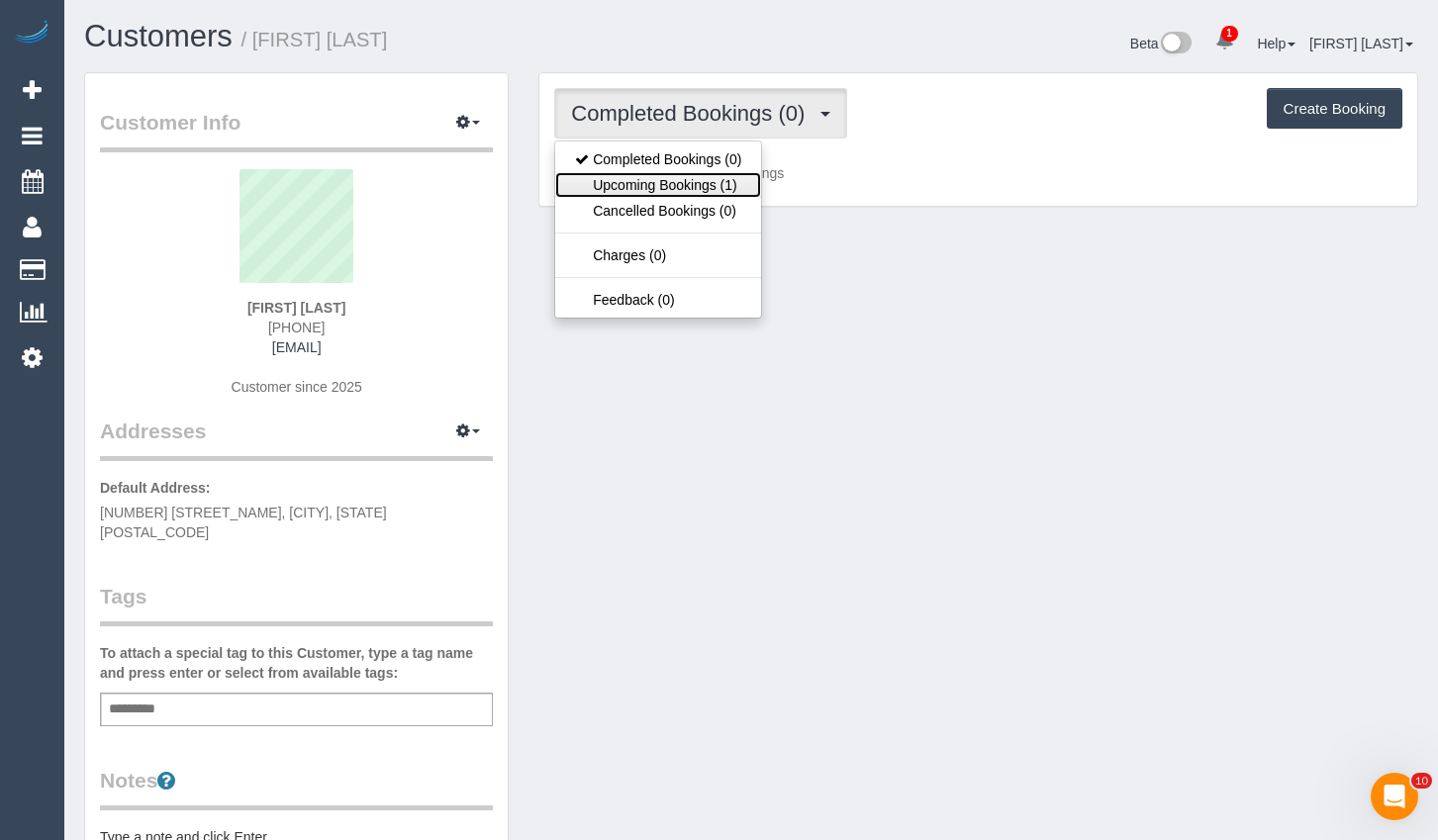 click on "Upcoming Bookings (1)" at bounding box center [658, 185] 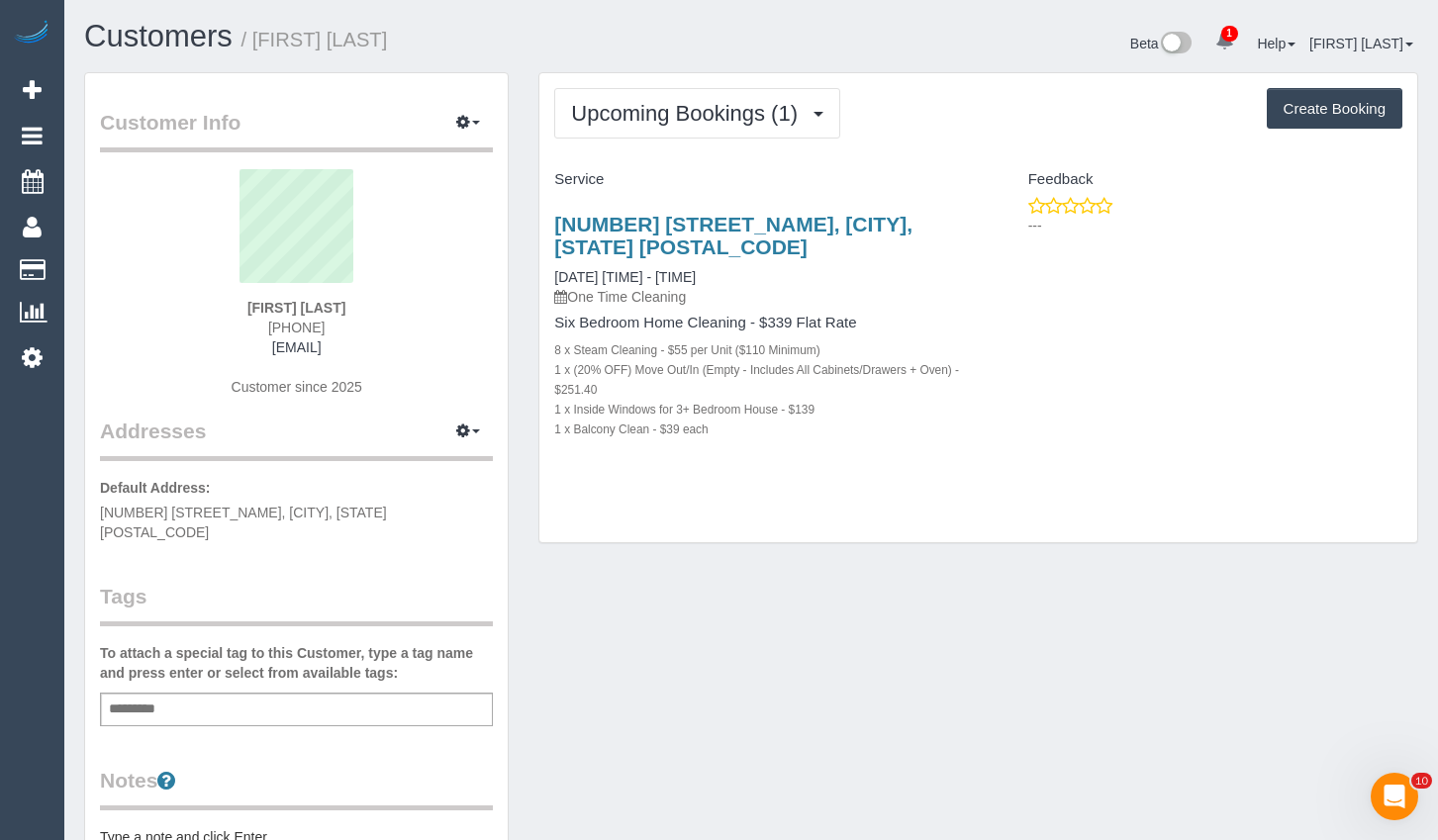 scroll, scrollTop: 607, scrollLeft: 0, axis: vertical 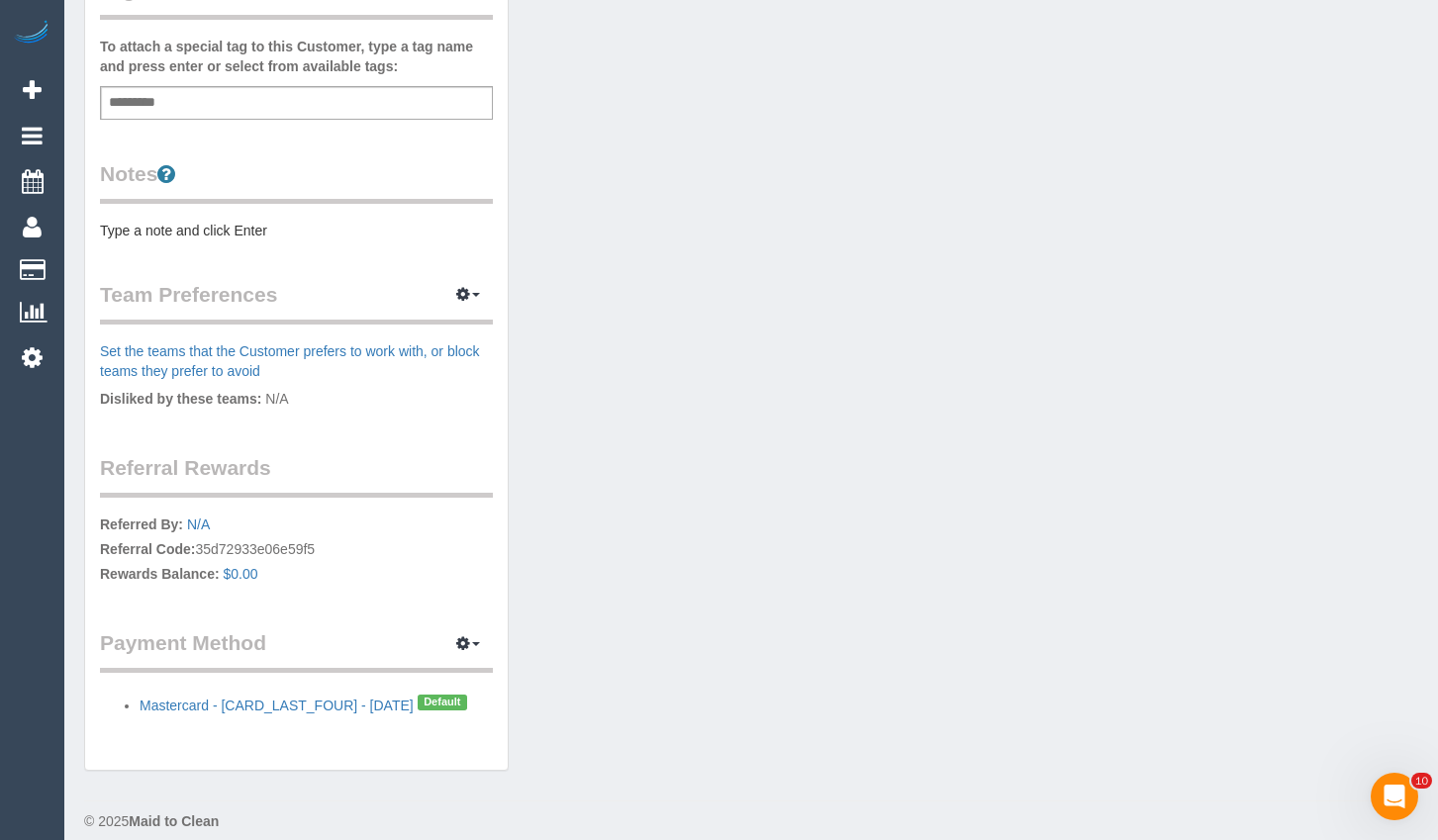 click on "Customer Info
Edit Contact Info
Send Message
Email Preferences
Special Sales Tax
View Changes
Mark as Unconfirmed
Block this Customer
Archive Account
Delete Account
[FIRST] [LAST]
[PHONE]" at bounding box center (751, 129) 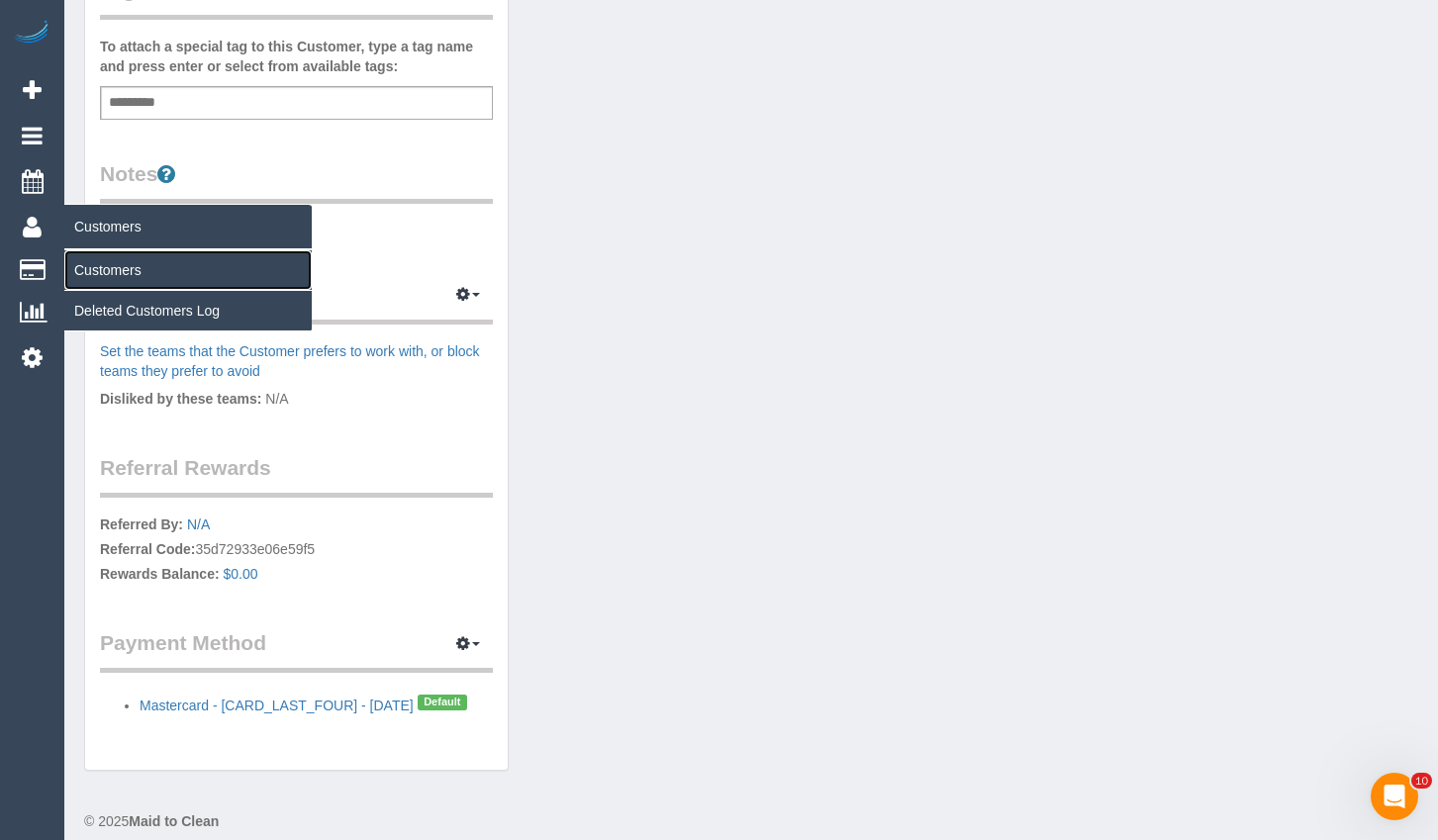 drag, startPoint x: 87, startPoint y: 269, endPoint x: 109, endPoint y: 305, distance: 42.190046 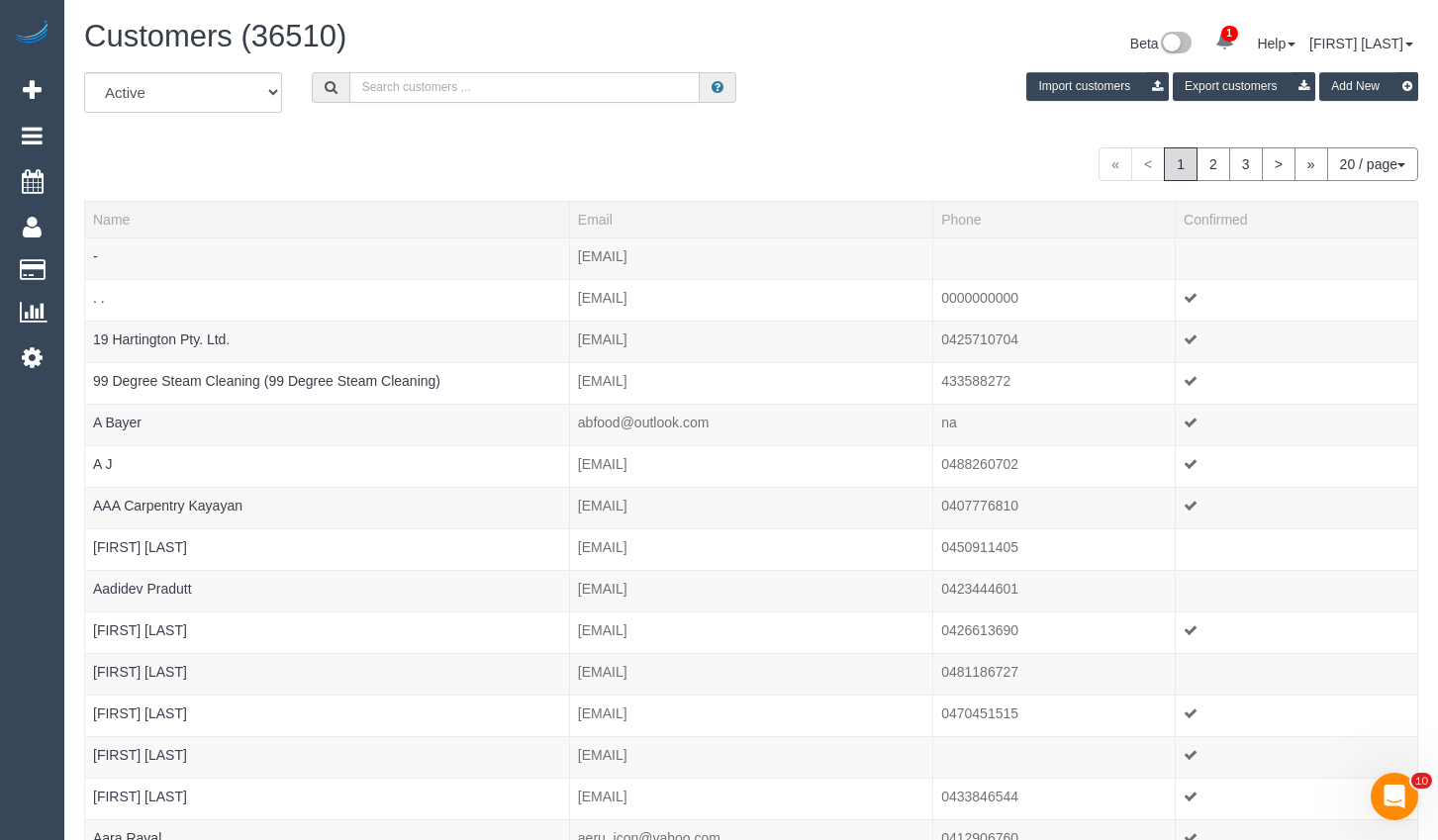 click at bounding box center (525, 87) 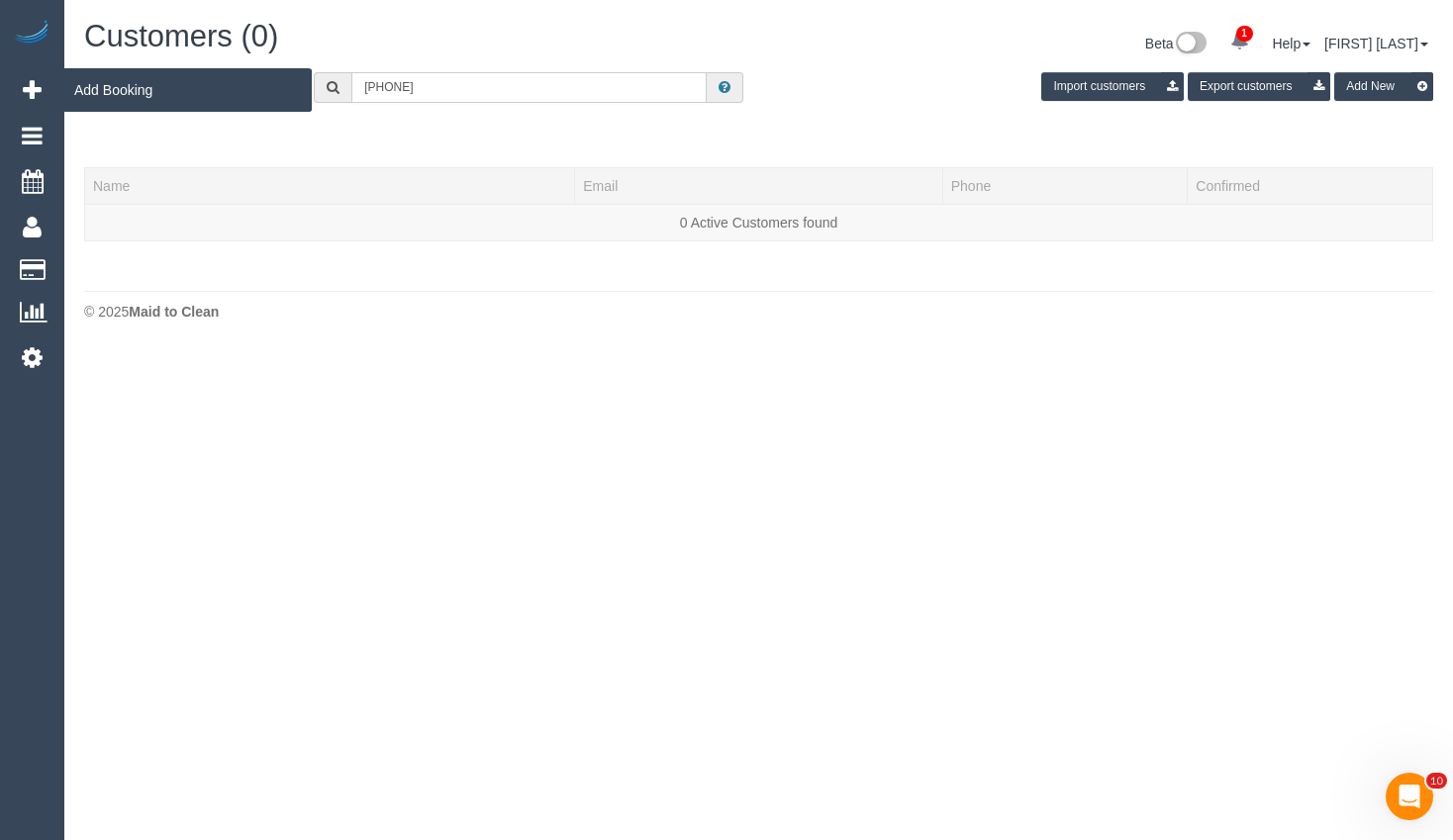 type on "[PHONE]" 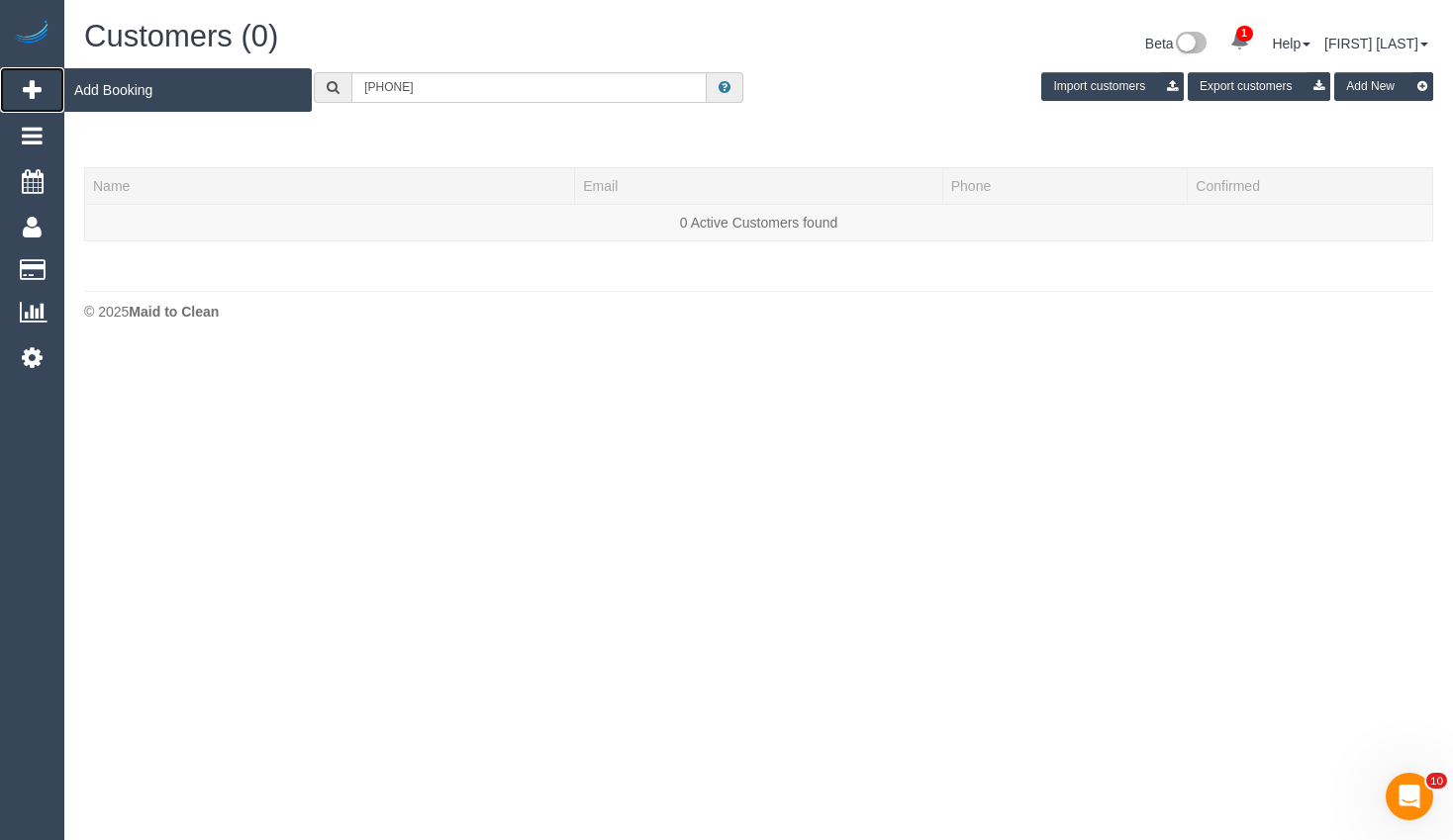 click on "Add Booking" at bounding box center (32, 90) 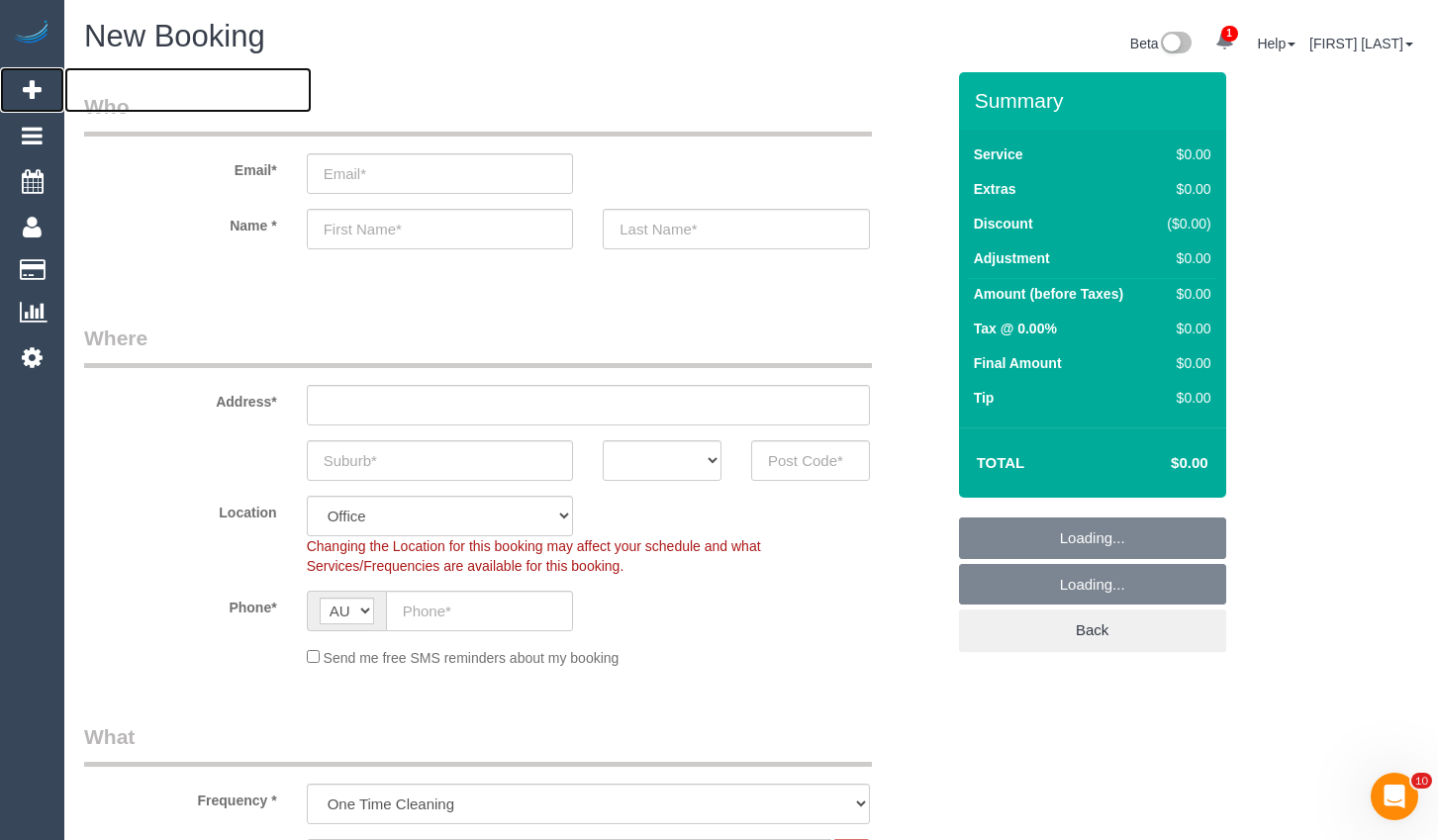 select on "object:7311" 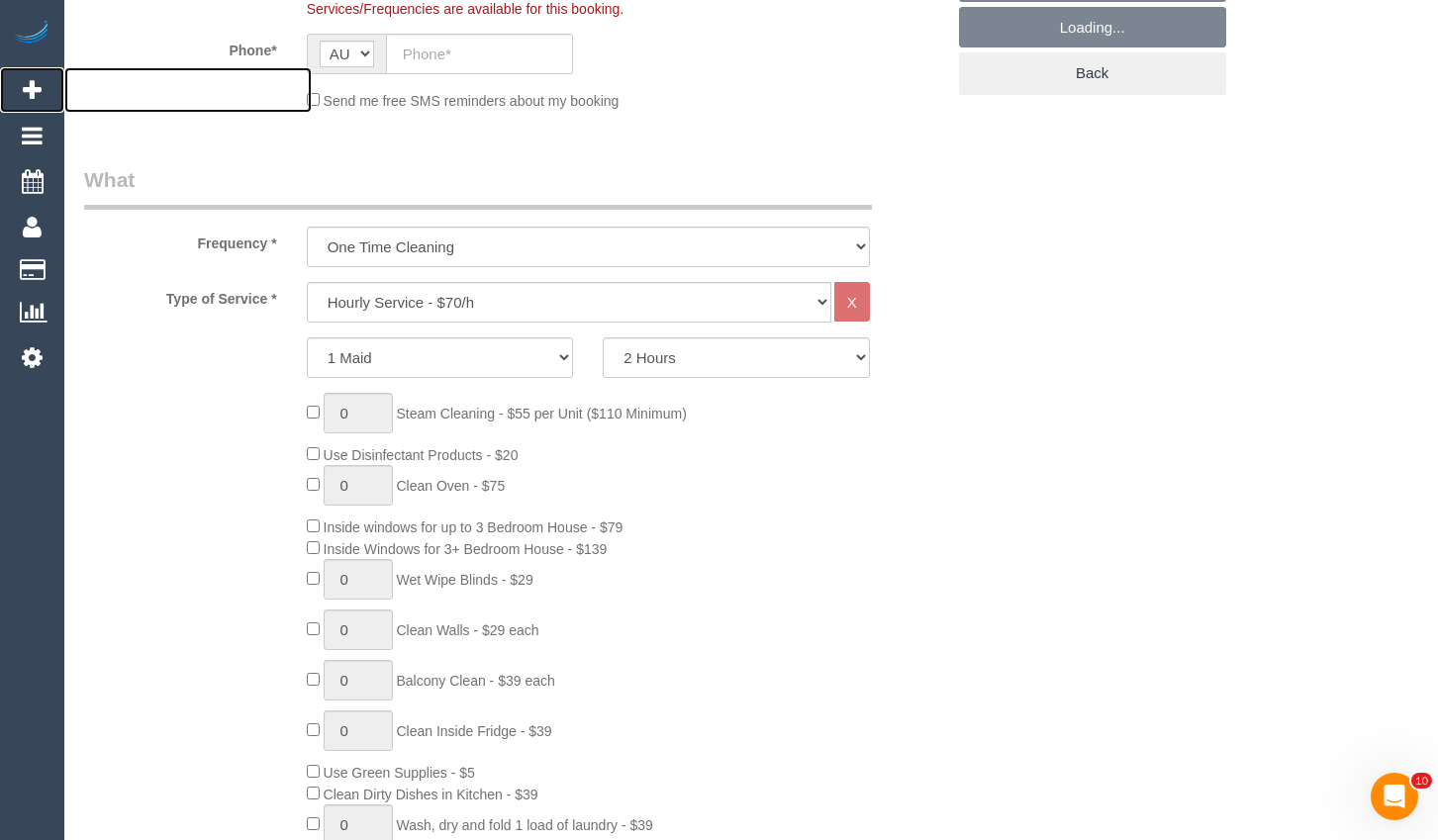 scroll, scrollTop: 594, scrollLeft: 0, axis: vertical 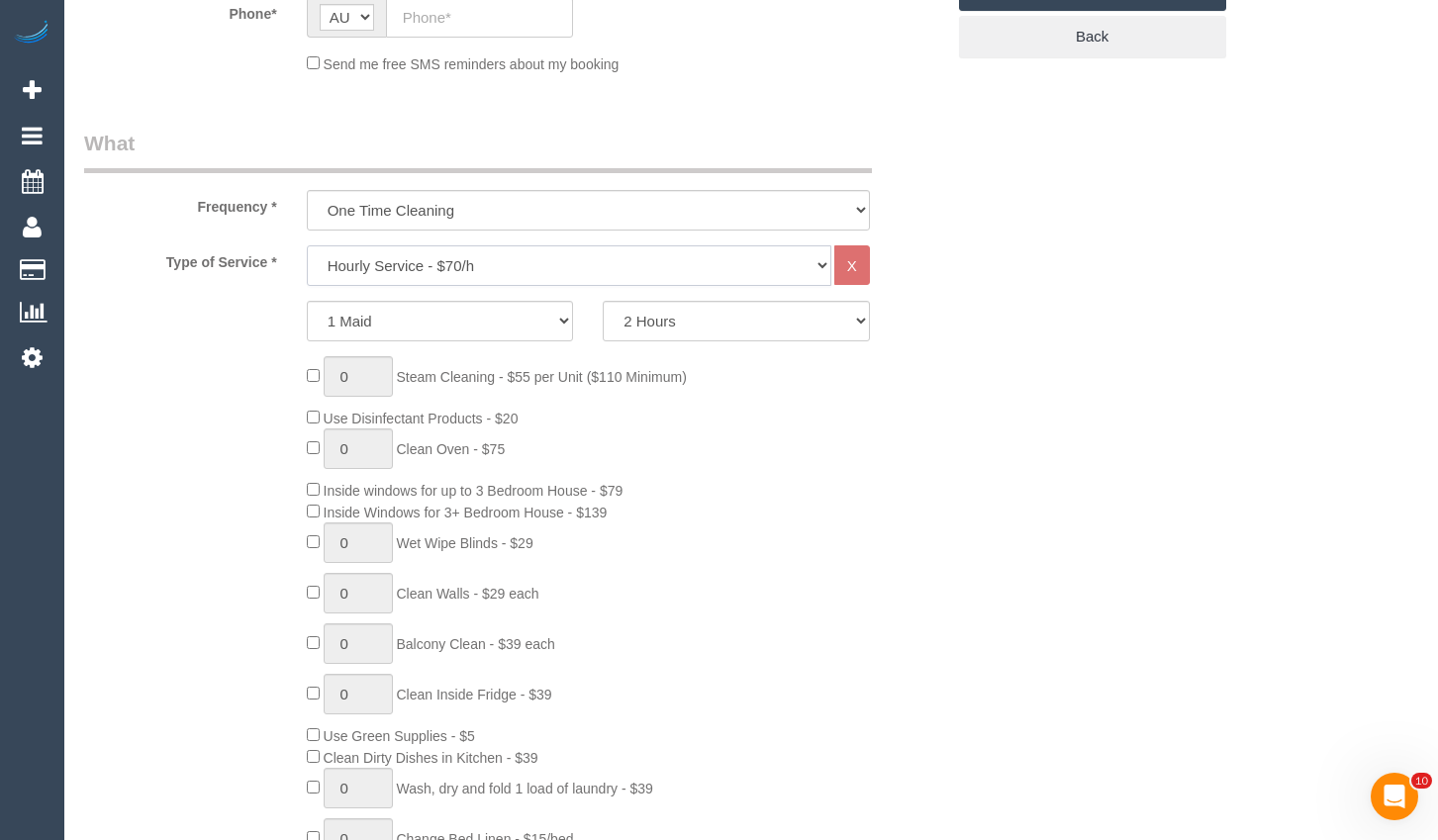 click on "Hourly Service - $70/h Hourly Service - $65/h Hourly Service - $60/h Hourly Service - $58.03 (NDIS 2025-26) Hourly Service - $57.27+GST (HCP/SaH 2025-26) Hourly Service - Special Pricing (New) Hourly Service - Special Pricing Hourly Service (OnTime) $50/hr + GST One Bedroom Apt/Home Cleaning - $169 Flat Rate Two Bedroom Home Cleaning - $189 Flat Rate Three Bedroom Home Cleaning - $219 Flat Rate Four Bedroom Home Cleaning  - $259 Flat Rate Five Bedroom Home Cleaning  - $309 Flat Rate Six Bedroom Home Cleaning  - $339 Flat Rate Window Cleaning - Quoted Full home clean - Quoted Quote Re-Clean Steam Cleaning / Unit Key Pick up/Drop off Meeting Commercial Clean - Quoted Workshop Lunch Break PENDING BOOKING Inspection Gift Card/Discount Code" 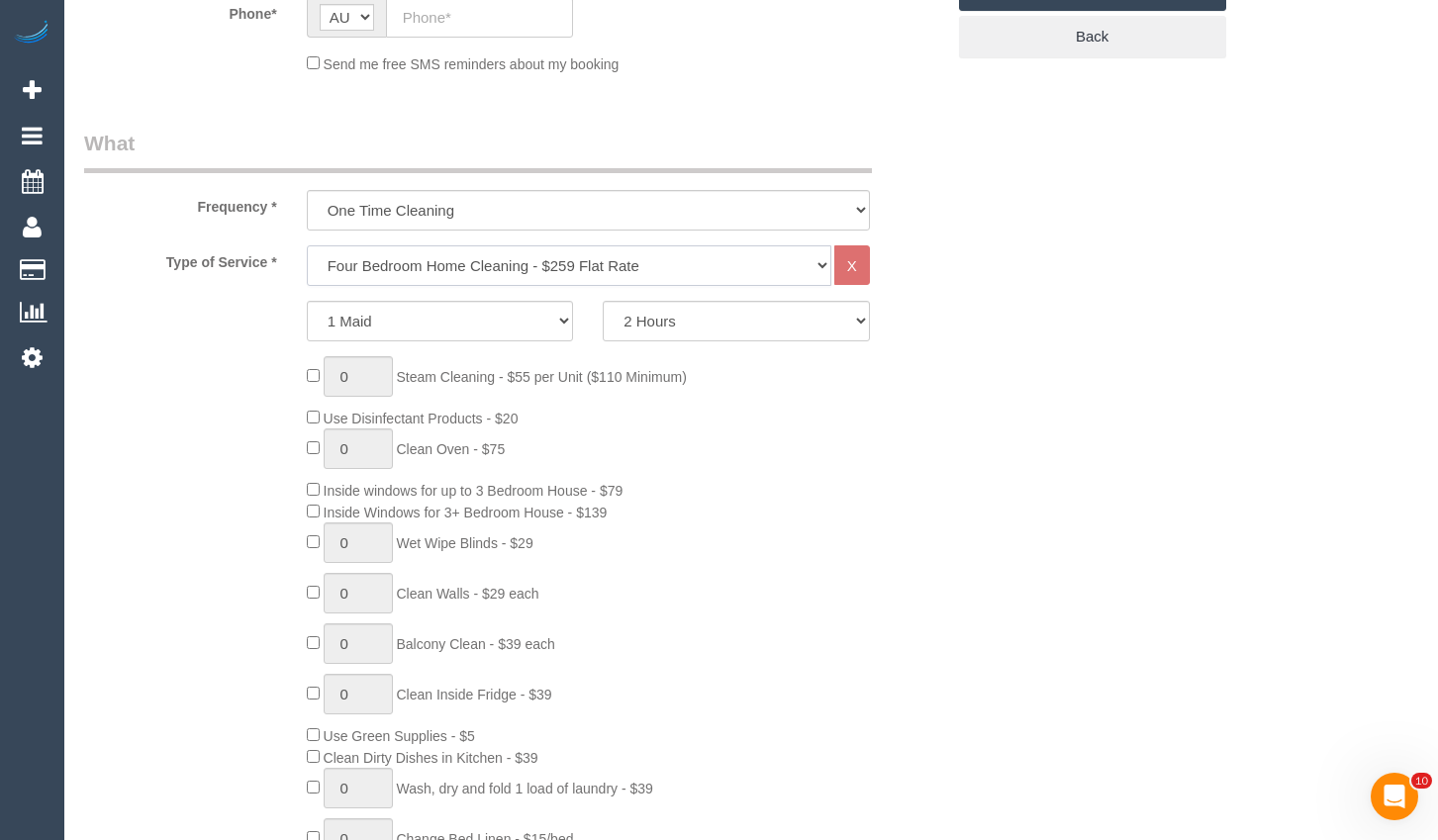 click on "Hourly Service - $70/h Hourly Service - $65/h Hourly Service - $60/h Hourly Service - $58.03 (NDIS 2025-26) Hourly Service - $57.27+GST (HCP/SaH 2025-26) Hourly Service - Special Pricing (New) Hourly Service - Special Pricing Hourly Service (OnTime) $50/hr + GST One Bedroom Apt/Home Cleaning - $169 Flat Rate Two Bedroom Home Cleaning - $189 Flat Rate Three Bedroom Home Cleaning - $219 Flat Rate Four Bedroom Home Cleaning  - $259 Flat Rate Five Bedroom Home Cleaning  - $309 Flat Rate Six Bedroom Home Cleaning  - $339 Flat Rate Window Cleaning - Quoted Full home clean - Quoted Quote Re-Clean Steam Cleaning / Unit Key Pick up/Drop off Meeting Commercial Clean - Quoted Workshop Lunch Break PENDING BOOKING Inspection Gift Card/Discount Code" 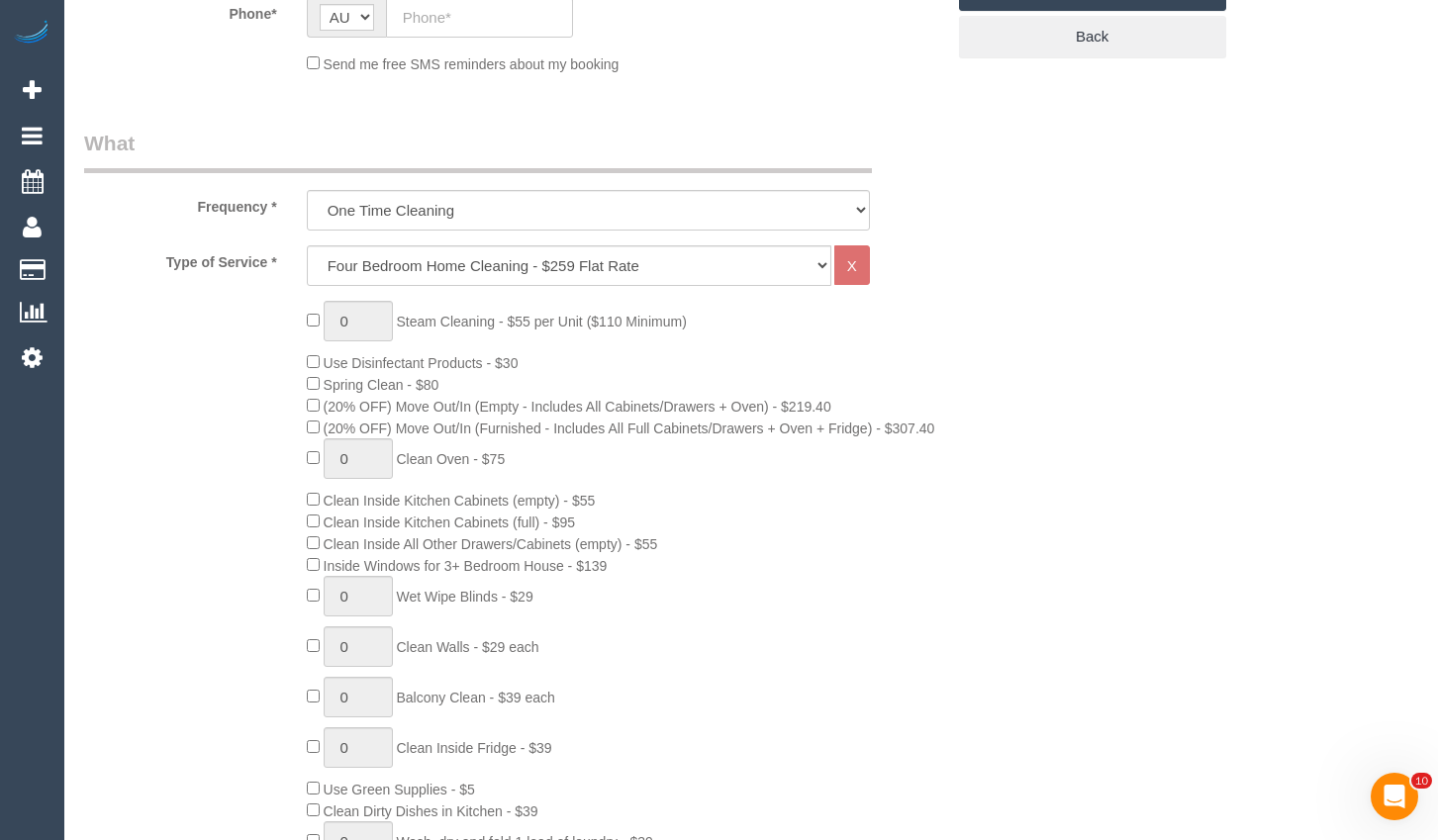 click on "Who
Email*
Name *
Where
Address*
ACT
NSW
NT
QLD
SA
TAS
VIC
WA
Location
Office City East (North) East (South) Inner East Inner North (East) Inner North (West) Inner South East Inner West North (East) North (West) Outer East Outer North (East) Outer North (West) Outer South East Outer West South East (East) South East (West) West (North) West (South) ZG - Central ZG - East ZG - North ZG - South
Phone*
AF AL DZ AD AO AI AQ AG AR" at bounding box center (514, 1317) 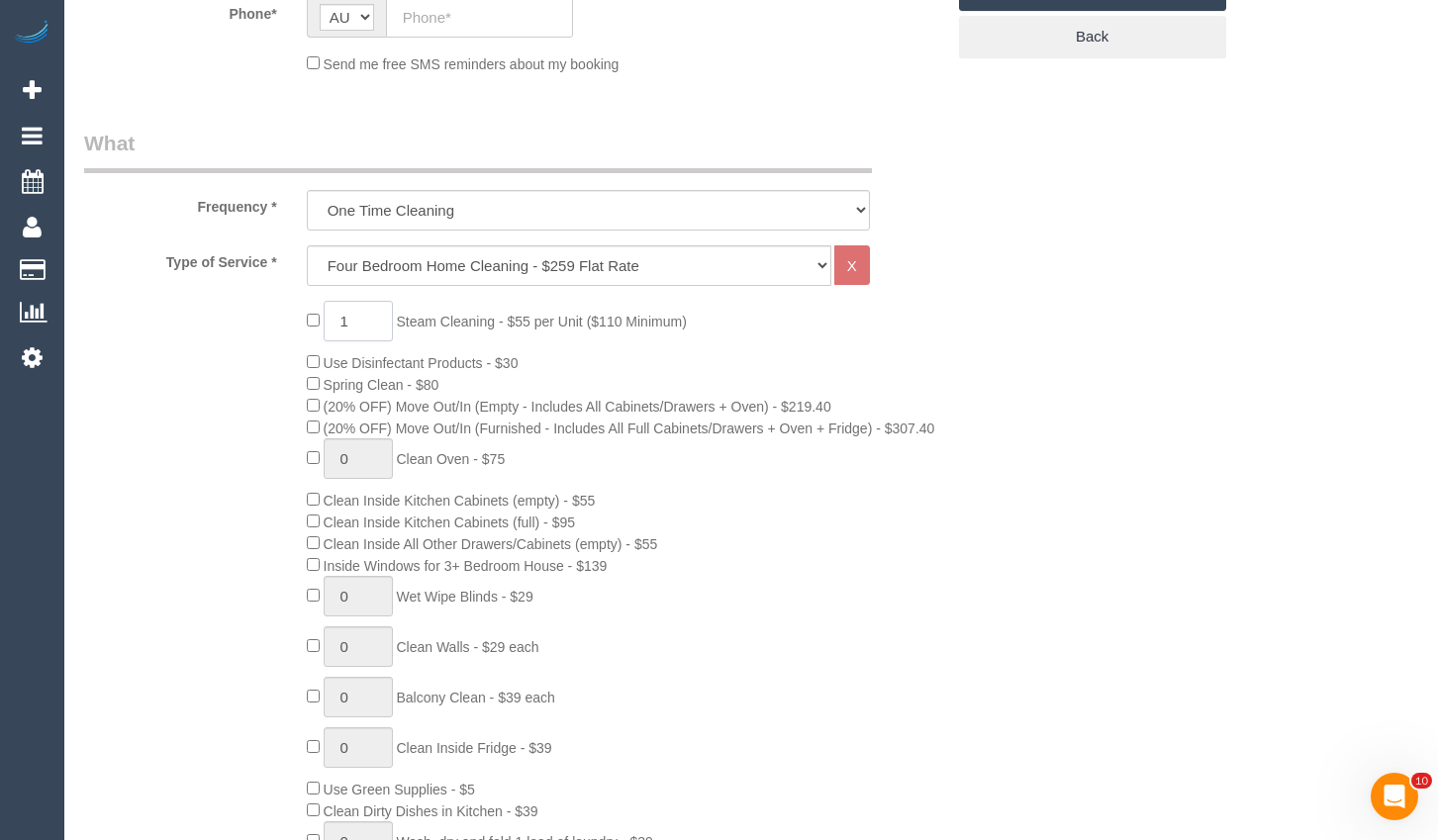 drag, startPoint x: 363, startPoint y: 327, endPoint x: 302, endPoint y: 330, distance: 61.0737 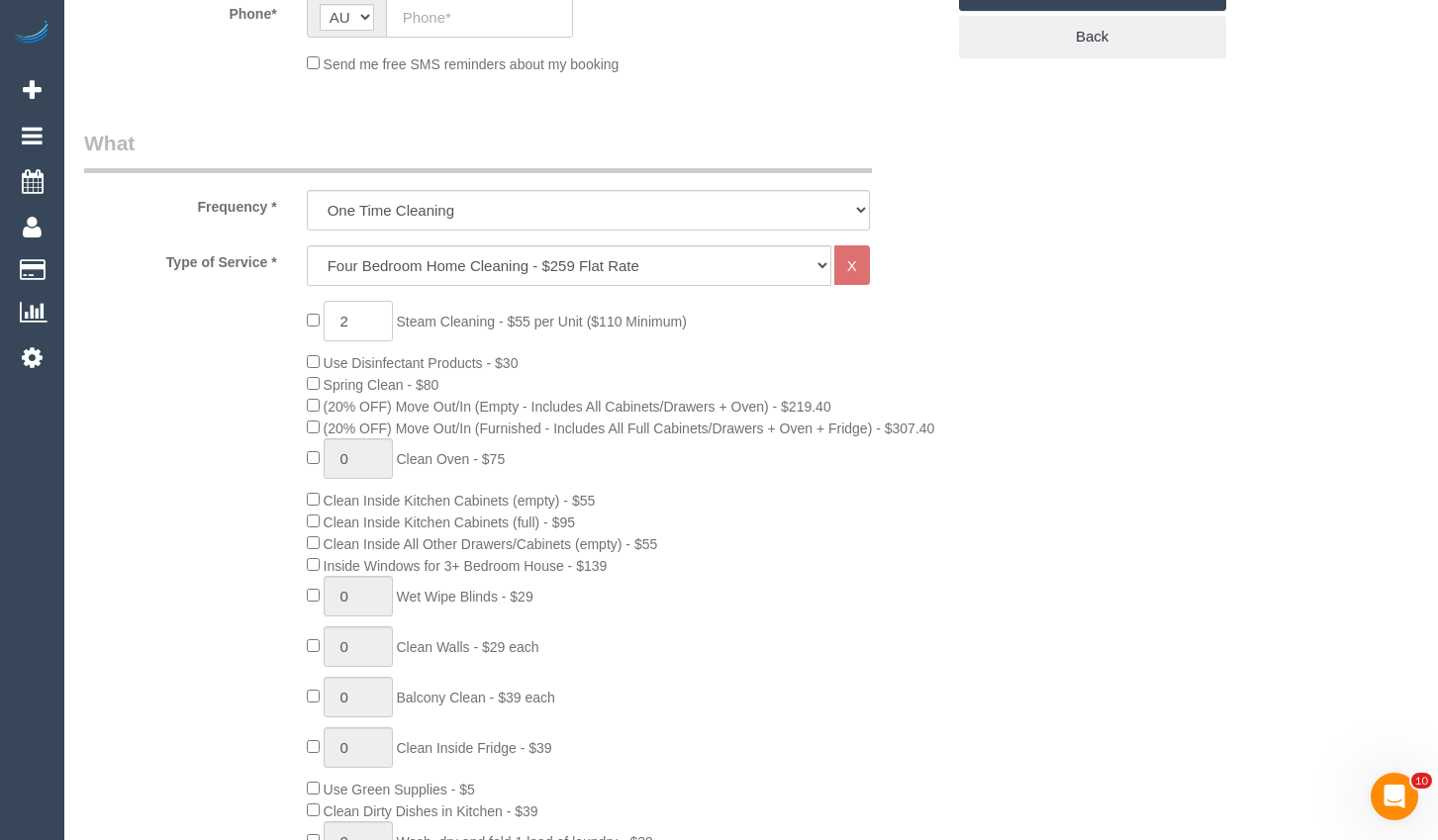 type on "2" 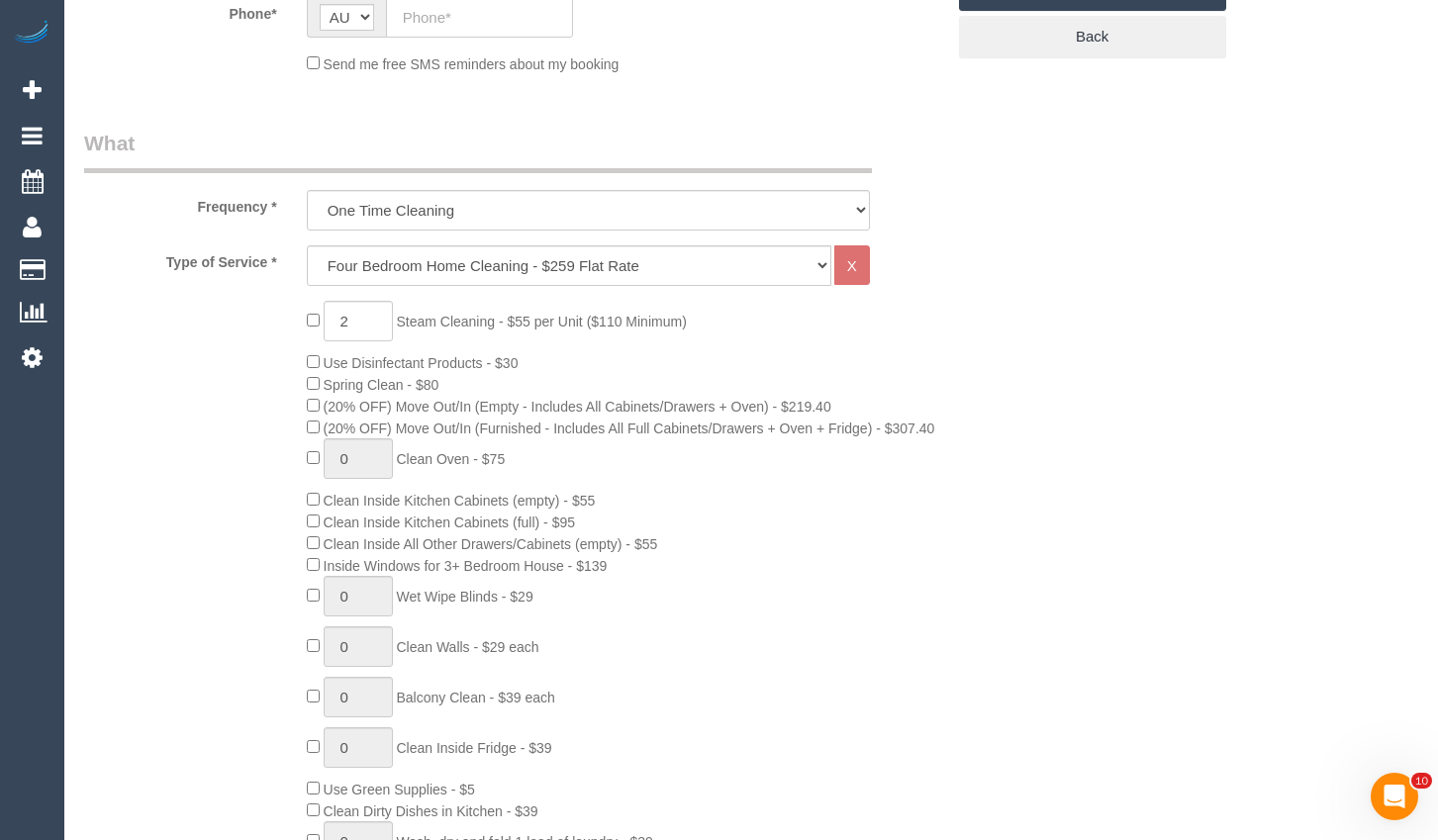 click on "Who
Email*
Name *
Where
Address*
ACT
NSW
NT
QLD
SA
TAS
VIC
WA
Location
Office City East (North) East (South) Inner East Inner North (East) Inner North (West) Inner South East Inner West North (East) North (West) Outer East Outer North (East) Outer North (West) Outer South East Outer West South East (East) South East (West) West (North) West (South) ZG - Central ZG - East ZG - North ZG - South
Phone*
AF AL DZ AD AO AI" at bounding box center [751, 1317] 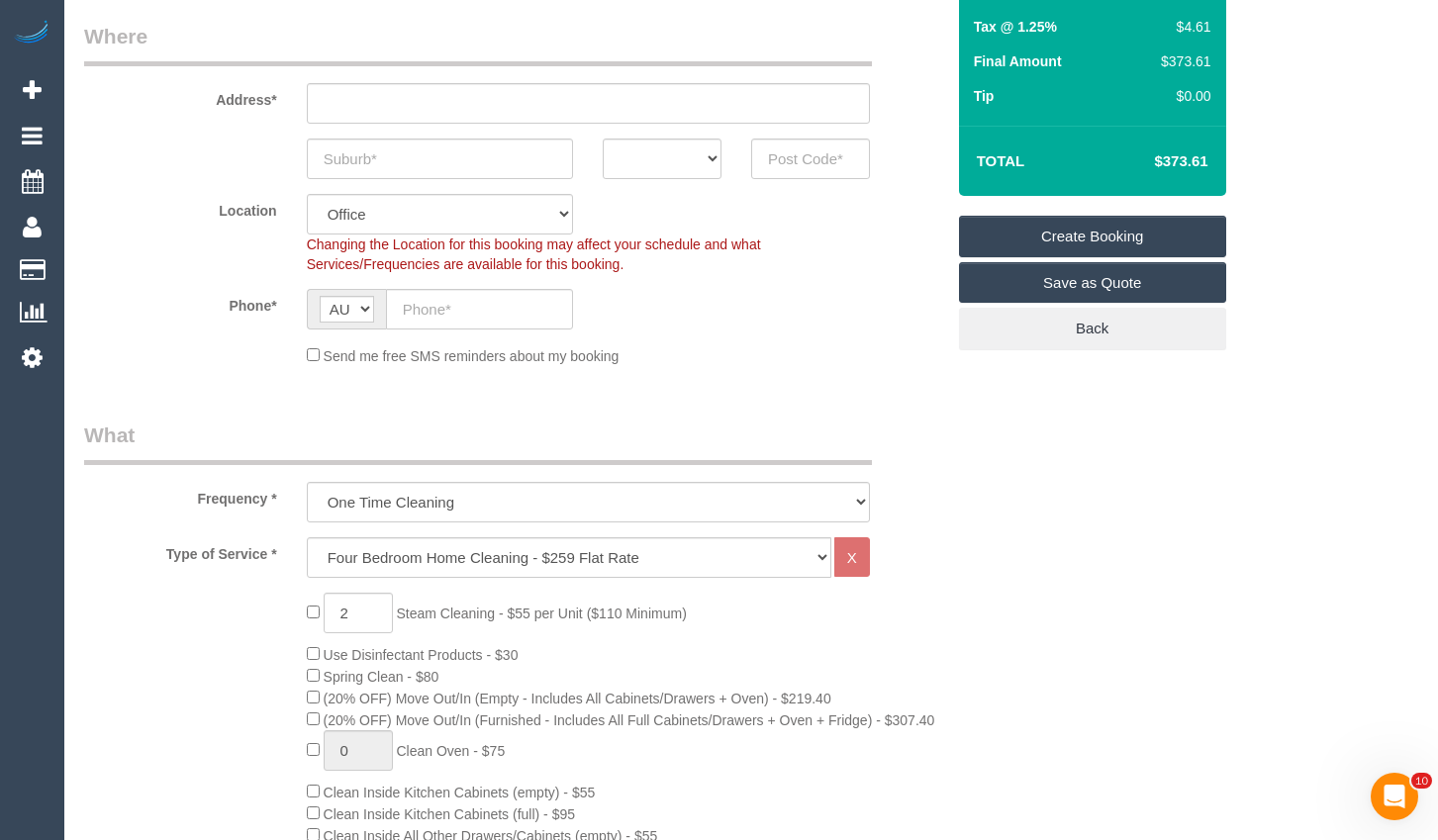 scroll, scrollTop: 297, scrollLeft: 0, axis: vertical 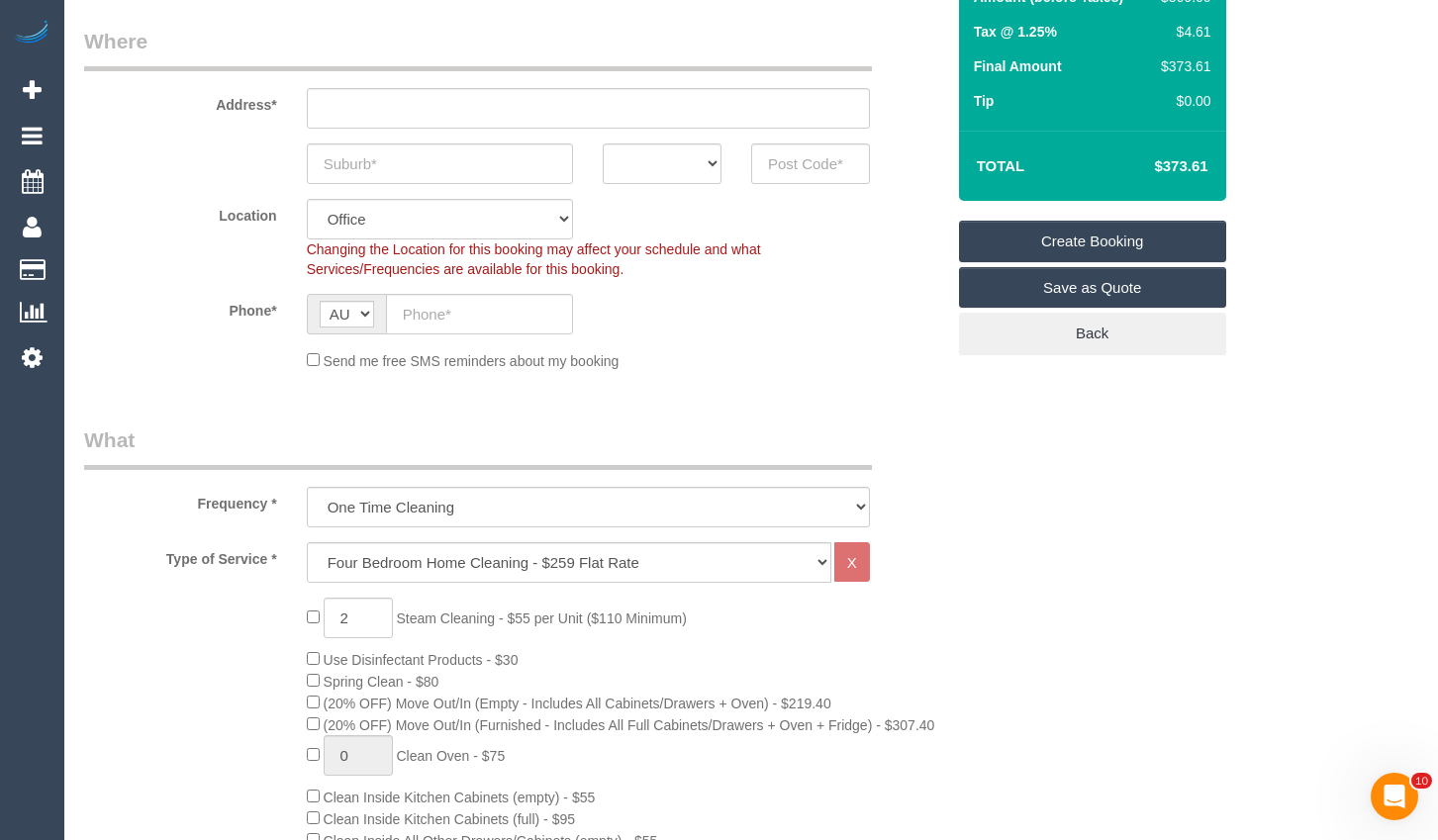 click on "Who
Email*
Name *
Where
Address*
ACT
NSW
NT
QLD
SA
TAS
VIC
WA
Location
Office City East (North) East (South) Inner East Inner North (East) Inner North (West) Inner South East Inner West North (East) North (West) Outer East Outer North (East) Outer North (West) Outer South East Outer West South East (East) South East (West) West (North) West (South) ZG - Central ZG - East ZG - North ZG - South
Phone*
AF AL DZ AD AO AI" at bounding box center (751, 1614) 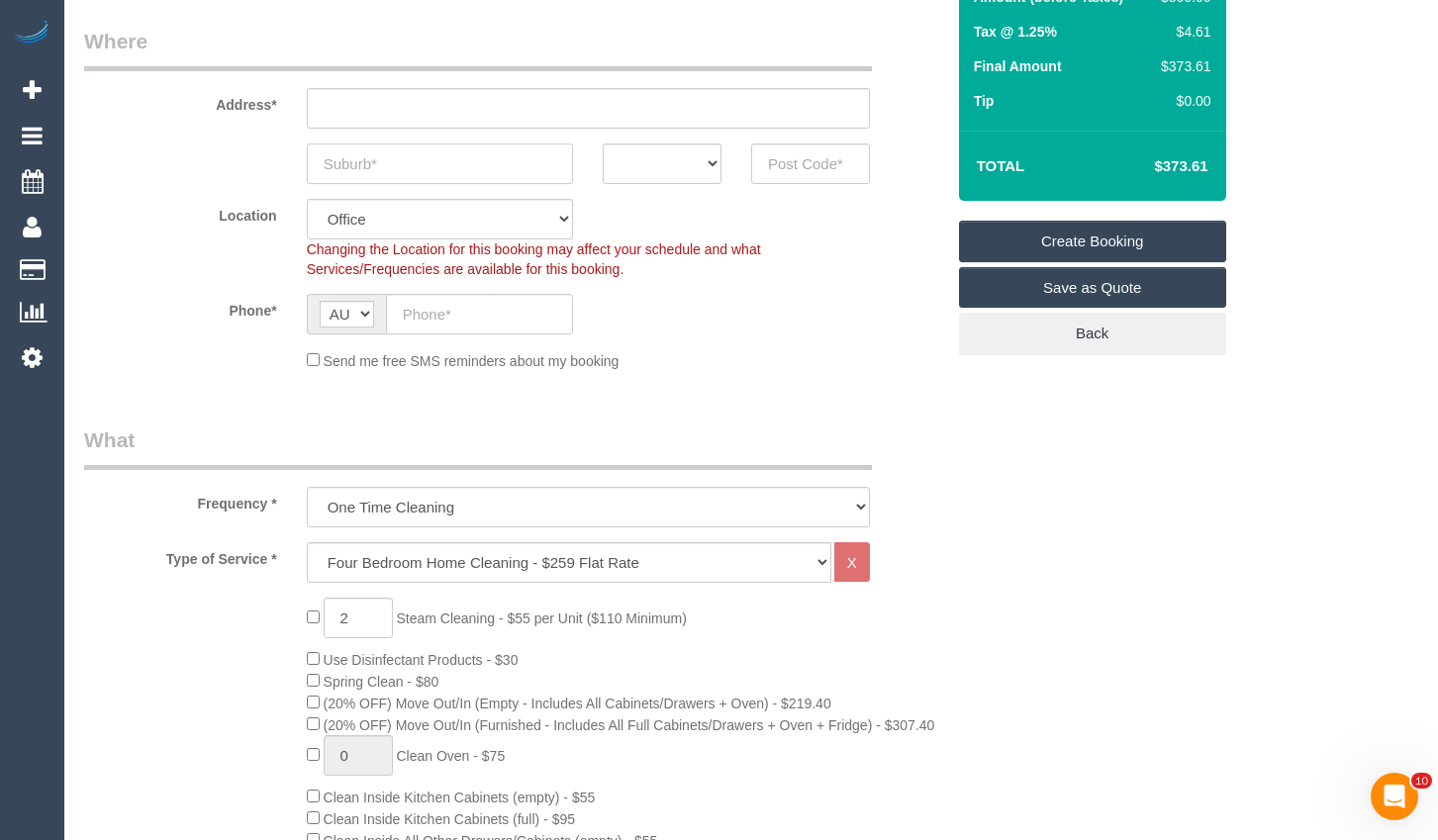 click at bounding box center (440, 163) 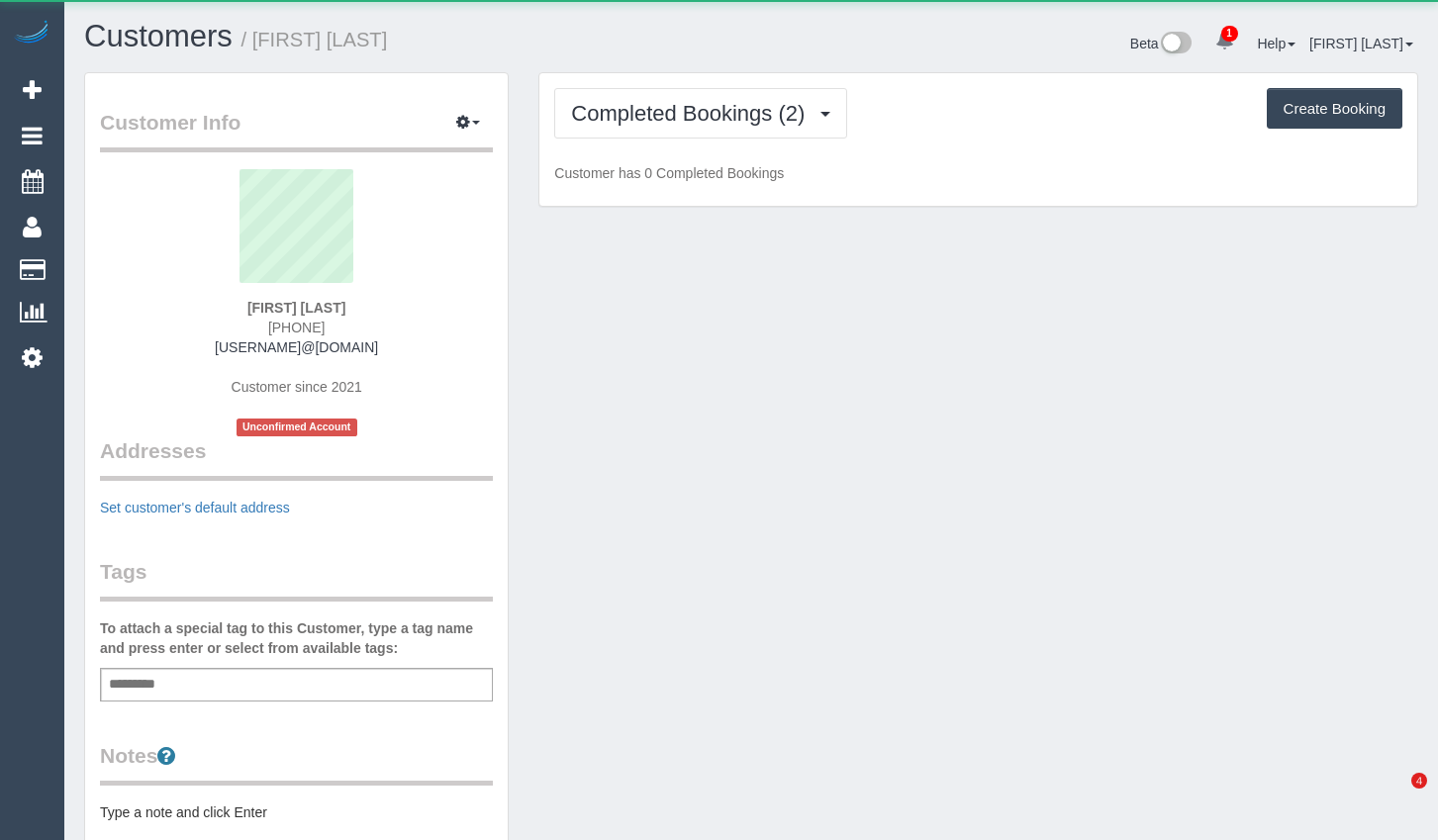 scroll, scrollTop: 0, scrollLeft: 0, axis: both 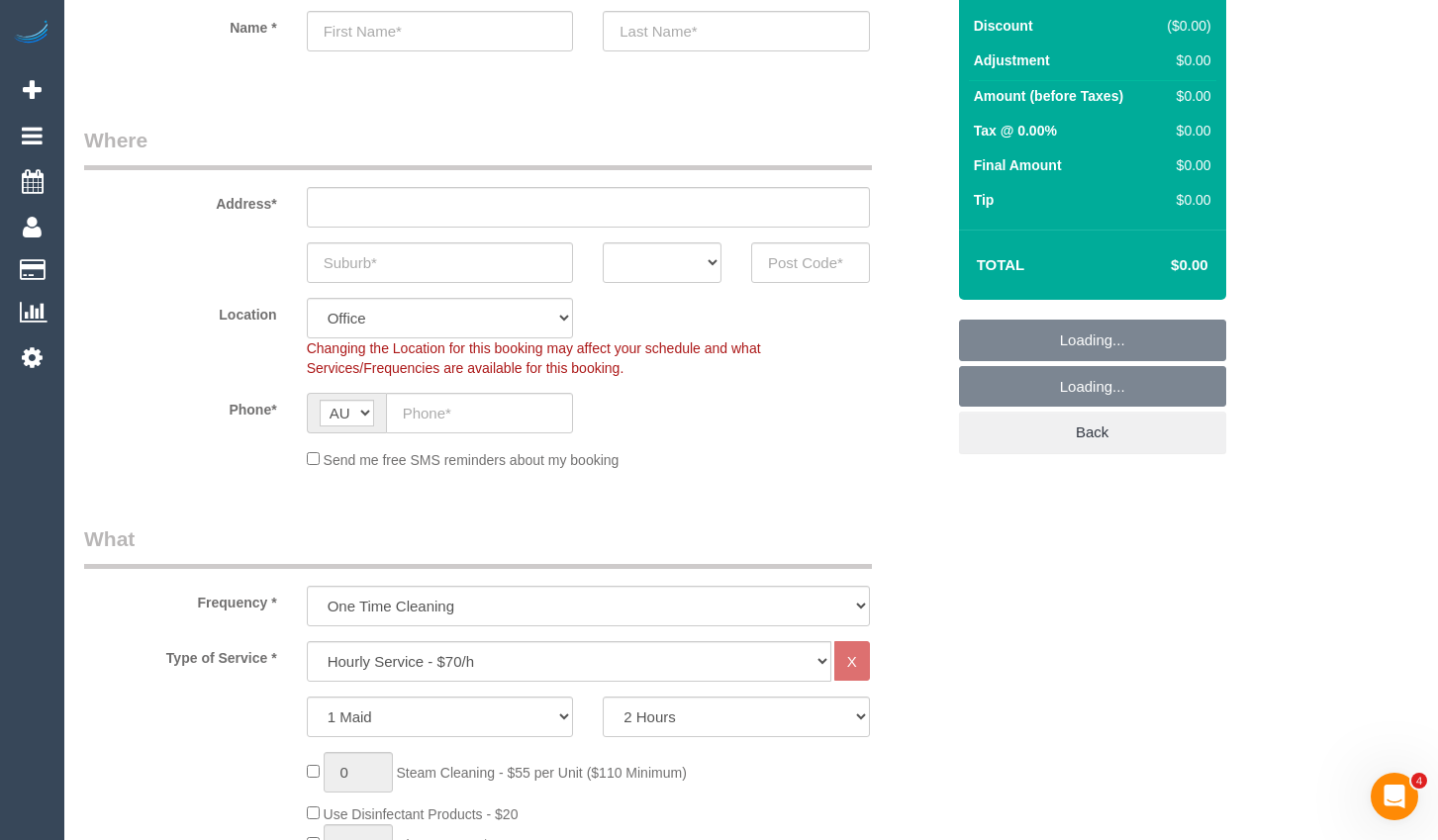 select on "object:2638" 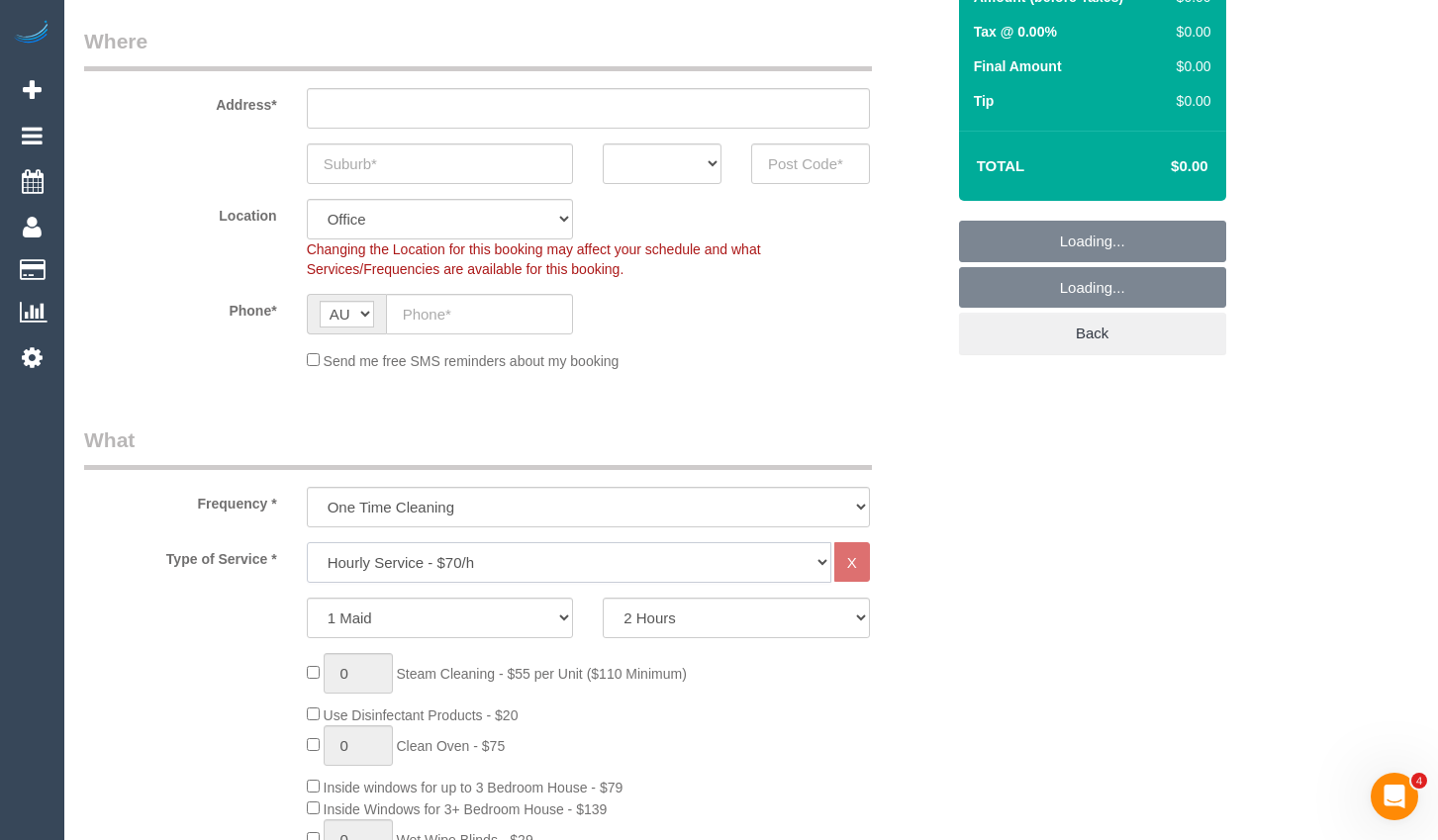 drag, startPoint x: 436, startPoint y: 570, endPoint x: 459, endPoint y: 563, distance: 24.04163 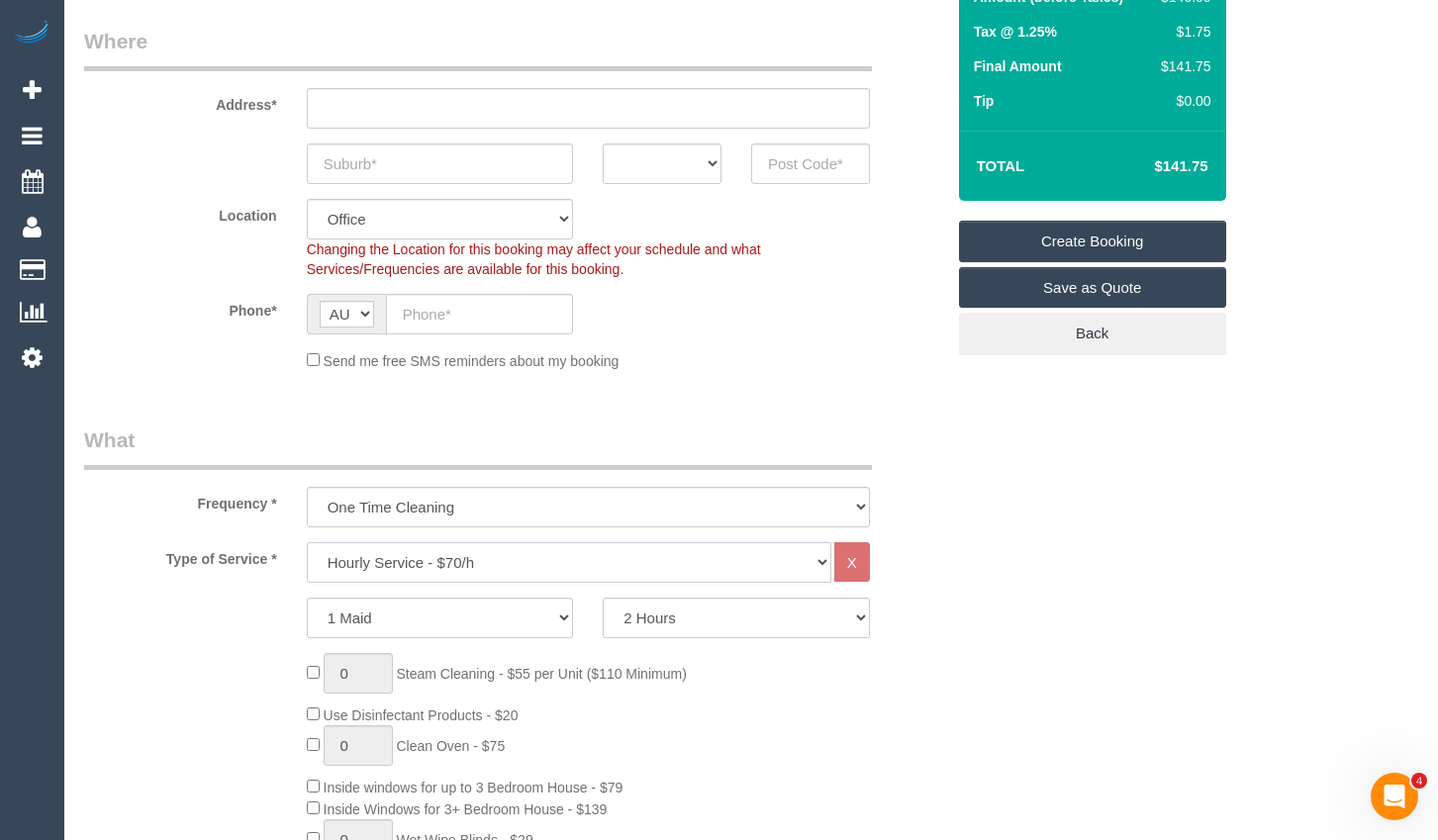 select on "212" 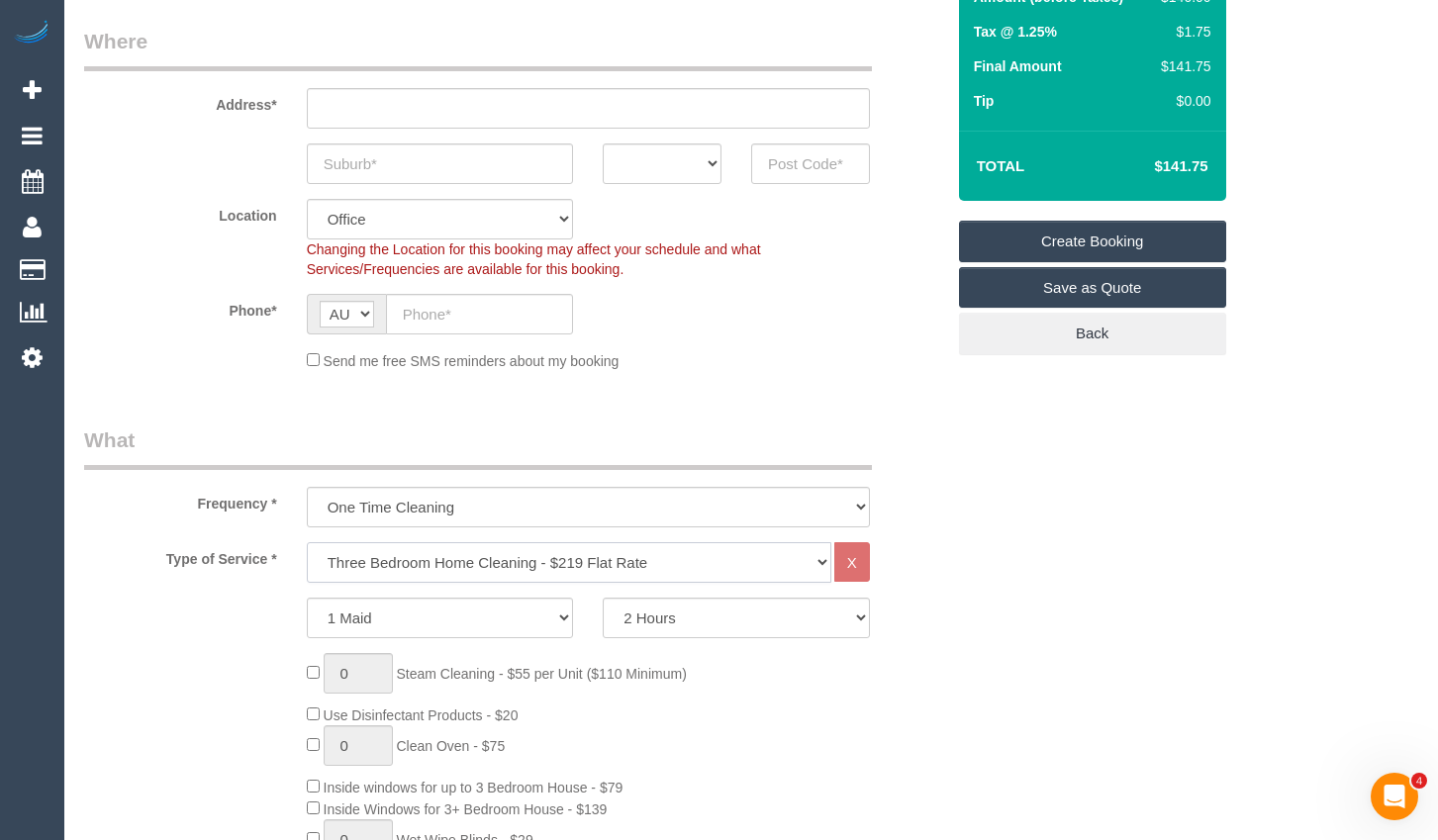 click on "Hourly Service - $70/h Hourly Service - $65/h Hourly Service - $60/h Hourly Service - $58.03 (NDIS 2025-26) Hourly Service - $57.27+GST (HCP/SaH 2025-26) Hourly Service - Special Pricing (New) Hourly Service - Special Pricing Hourly Service (OnTime) $50/hr + GST One Bedroom Apt/Home Cleaning - $169 Flat Rate Two Bedroom Home Cleaning - $189 Flat Rate Three Bedroom Home Cleaning - $219 Flat Rate Four Bedroom Home Cleaning  - $259 Flat Rate Five Bedroom Home Cleaning  - $309 Flat Rate Six Bedroom Home Cleaning  - $339 Flat Rate Window Cleaning - Quoted Full home clean - Quoted Quote Re-Clean Steam Cleaning / Unit Key Pick up/Drop off Meeting Commercial Clean - Quoted Workshop Lunch Break PENDING BOOKING Inspection Gift Card/Discount Code" 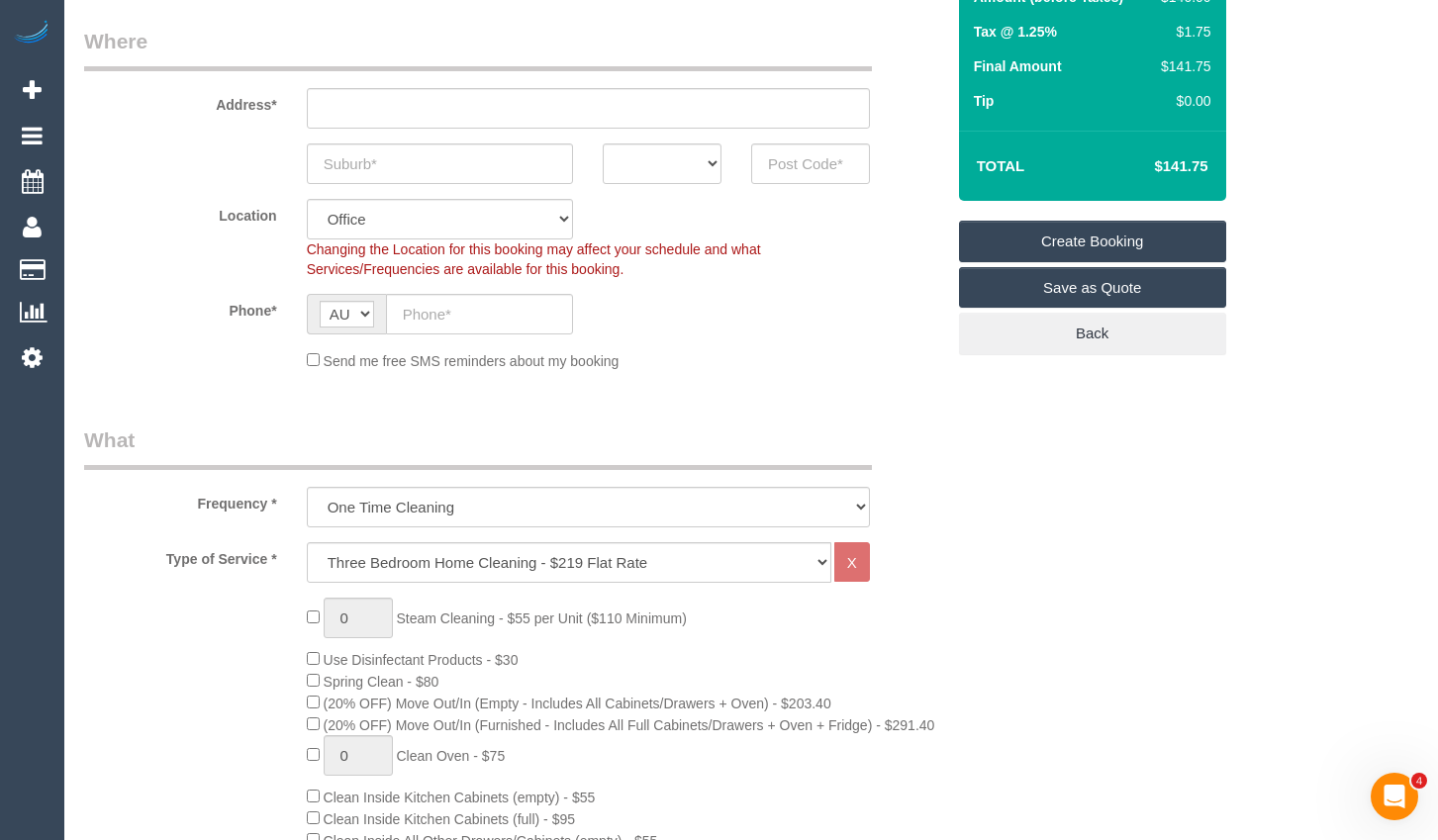 click on "Spring Clean - $80" 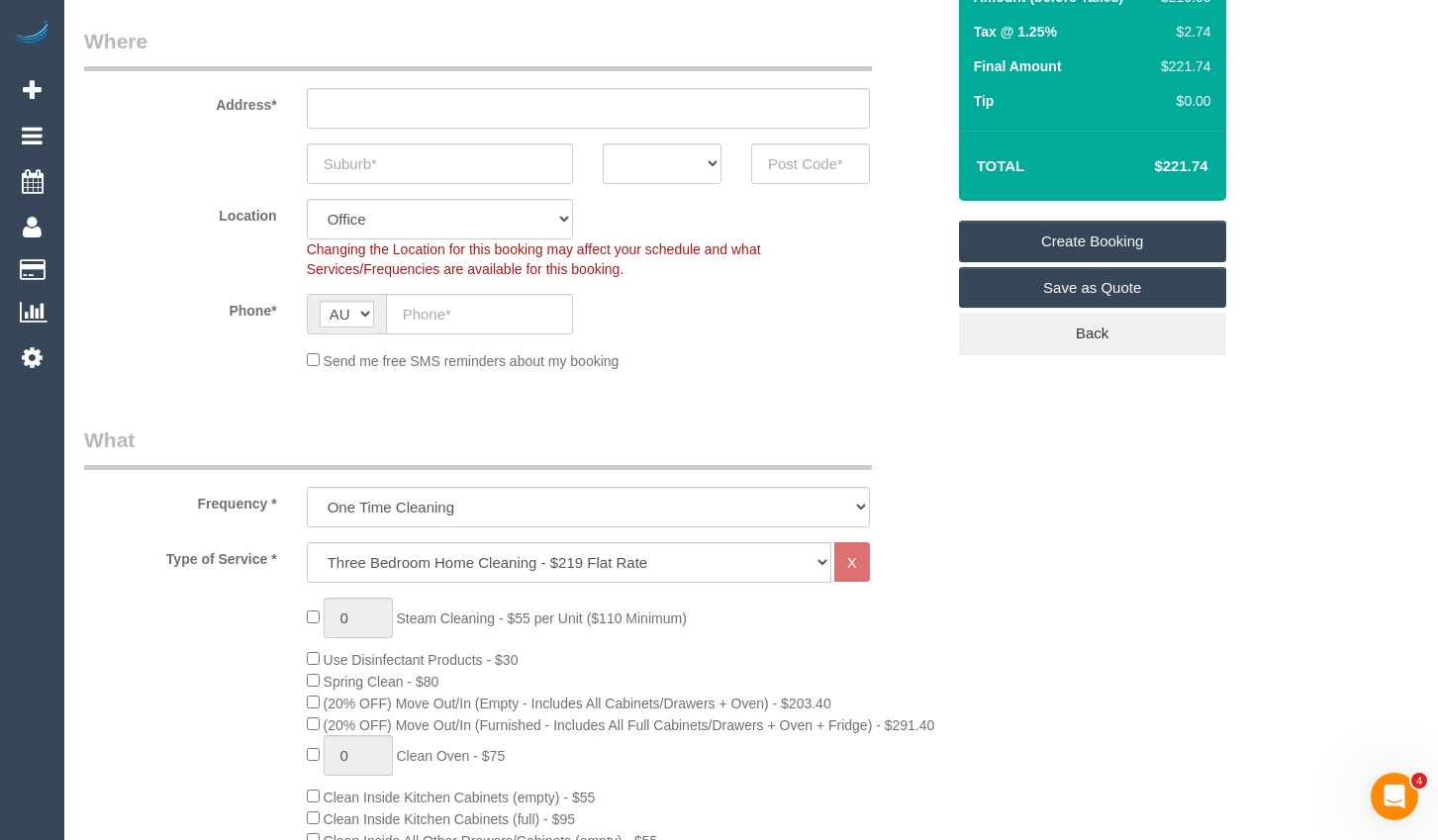 click on "0
Steam Cleaning - $55 per Unit ($110 Minimum)
Use Disinfectant Products - $30
Spring Clean - $80
(20% OFF) Move Out/In (Empty - Includes All Cabinets/Drawers + Oven) - $203.40
(20% OFF) Move Out/In (Furnished - Includes All Full Cabinets/Drawers + Oven + Fridge) - $291.40
0
Clean Oven  - $75
Clean Inside Kitchen Cabinets (empty)  - $55
0 0 0" 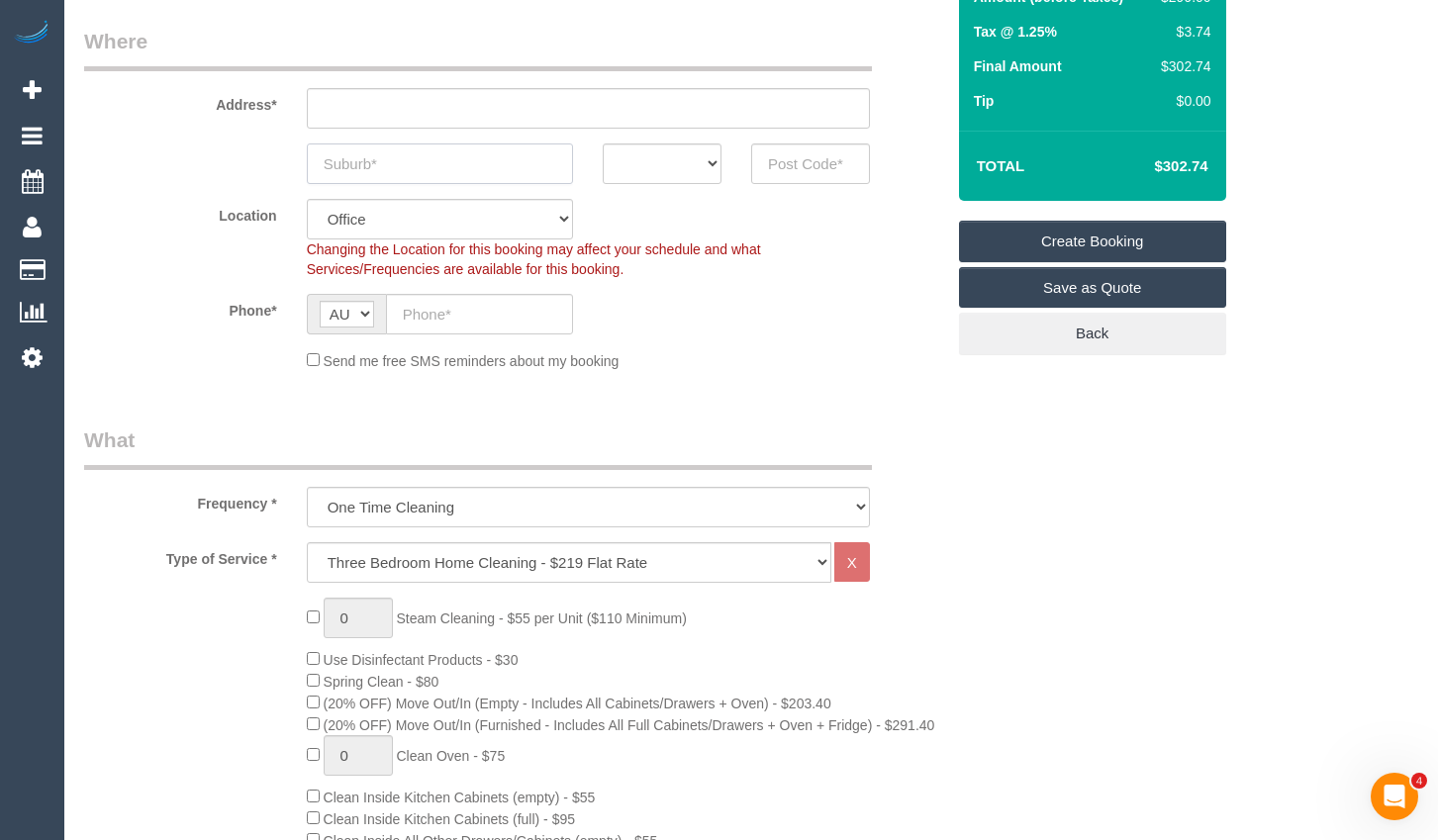click at bounding box center [440, 163] 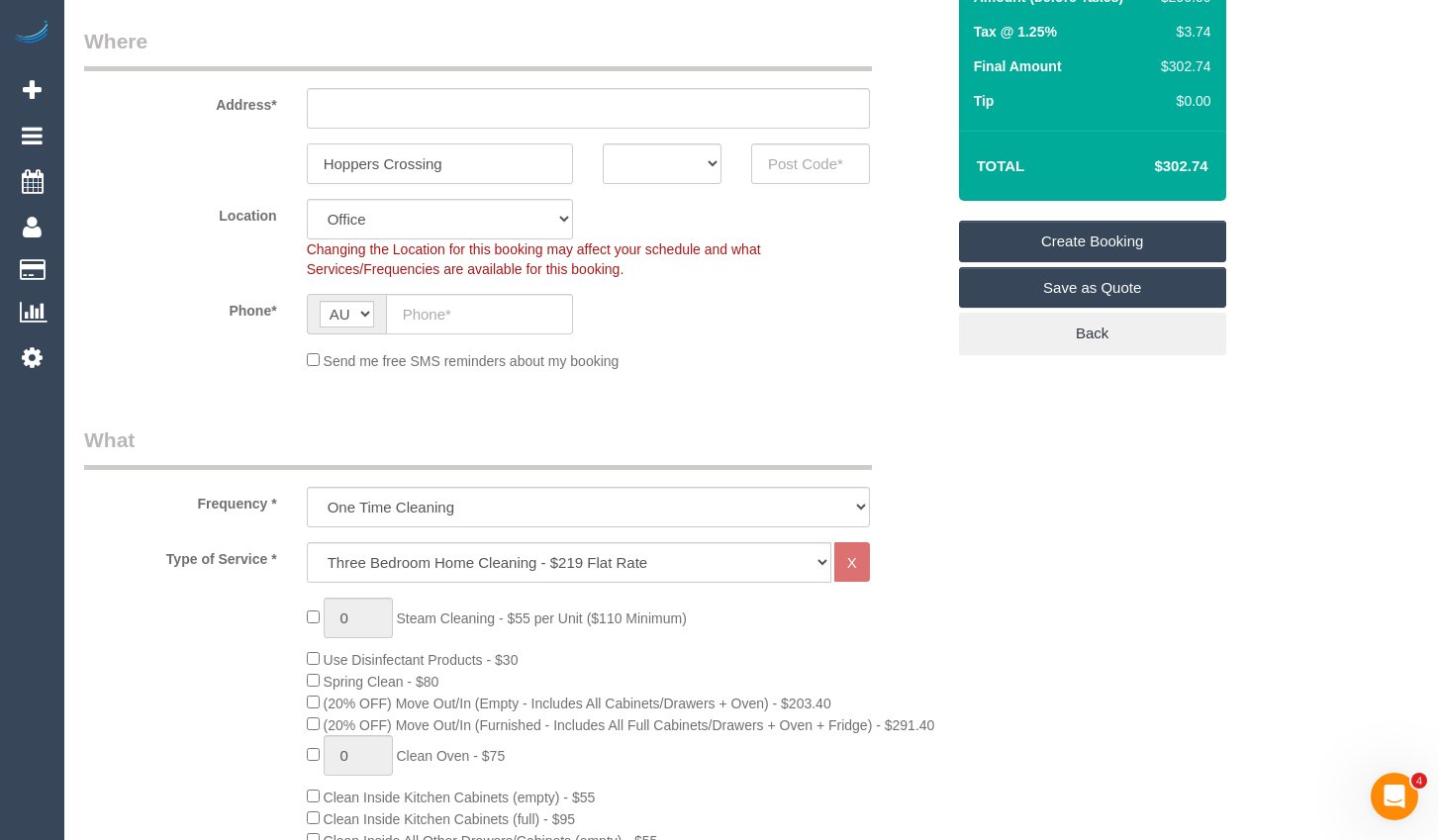 type on "Hoppers Crossing" 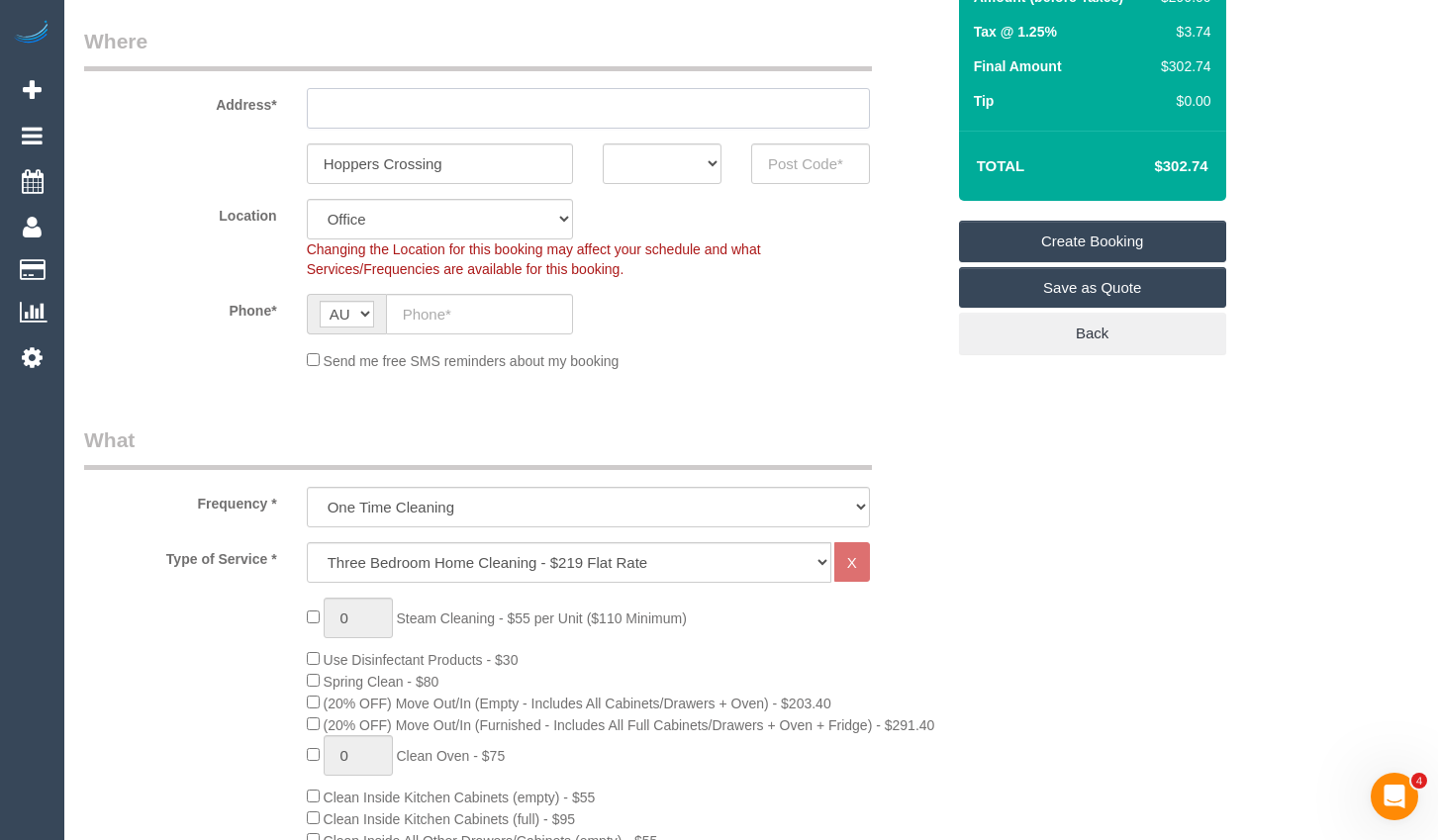 click at bounding box center (588, 108) 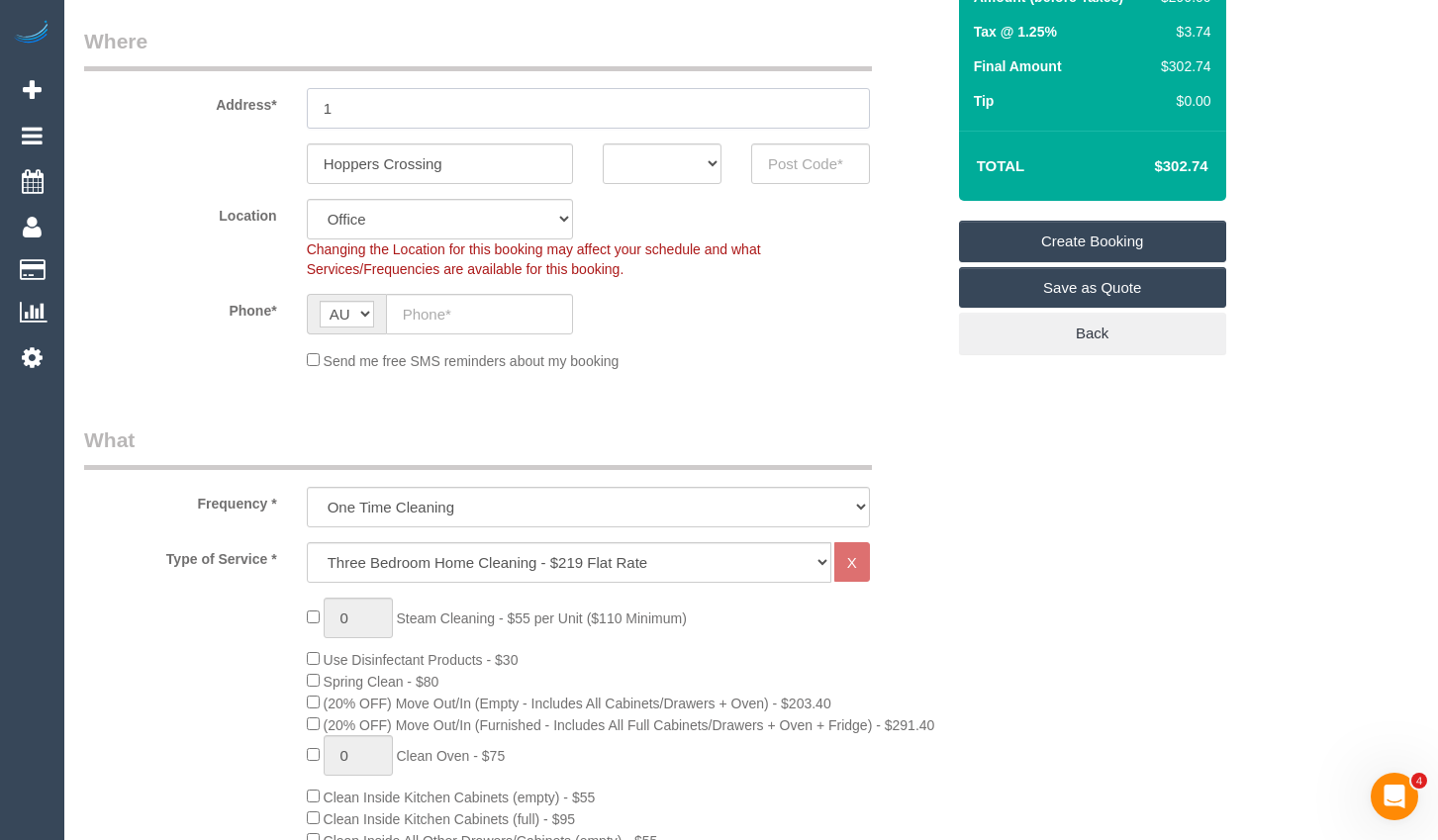 type on "1" 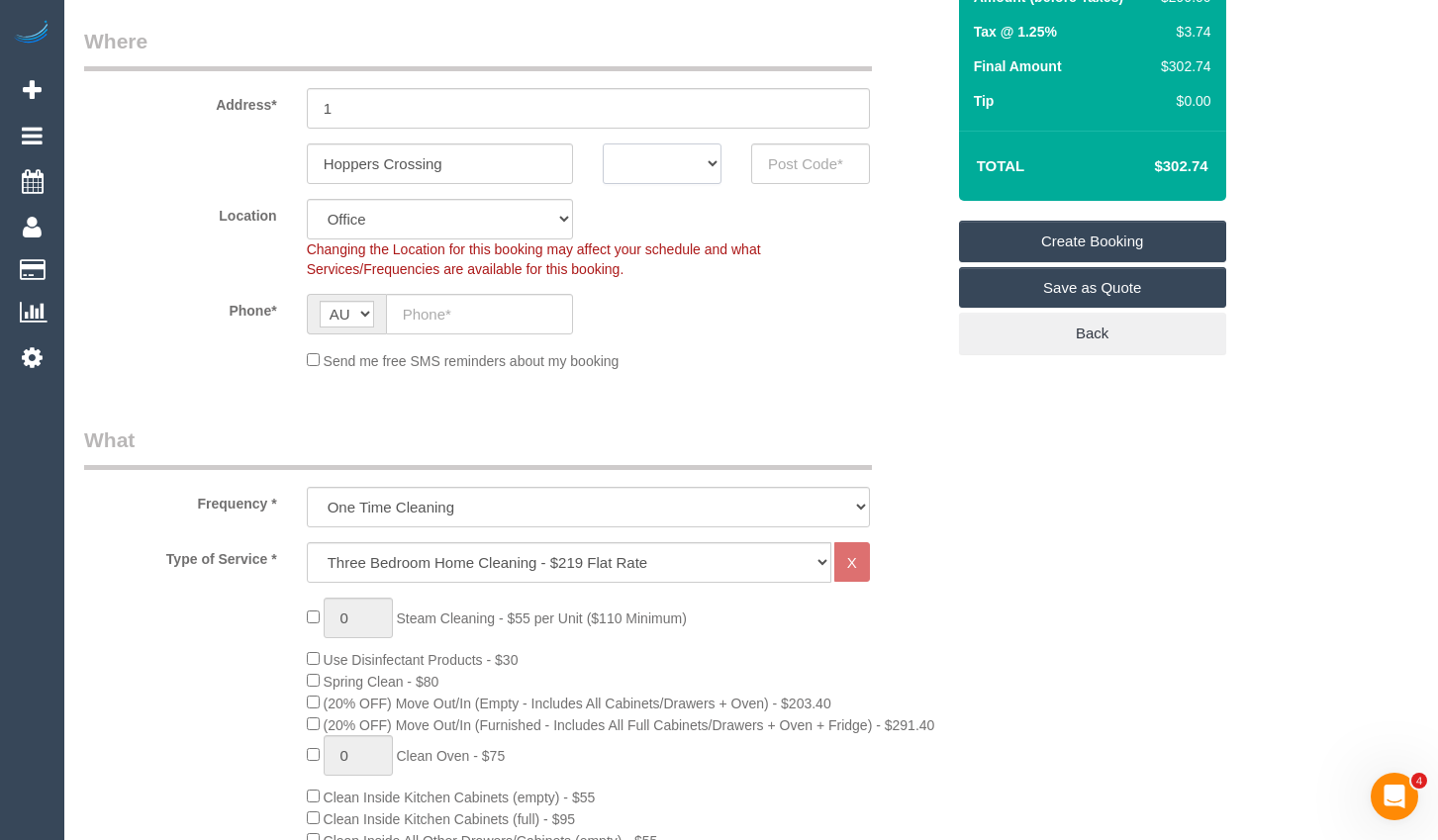 drag, startPoint x: 635, startPoint y: 165, endPoint x: 803, endPoint y: 181, distance: 168.7602 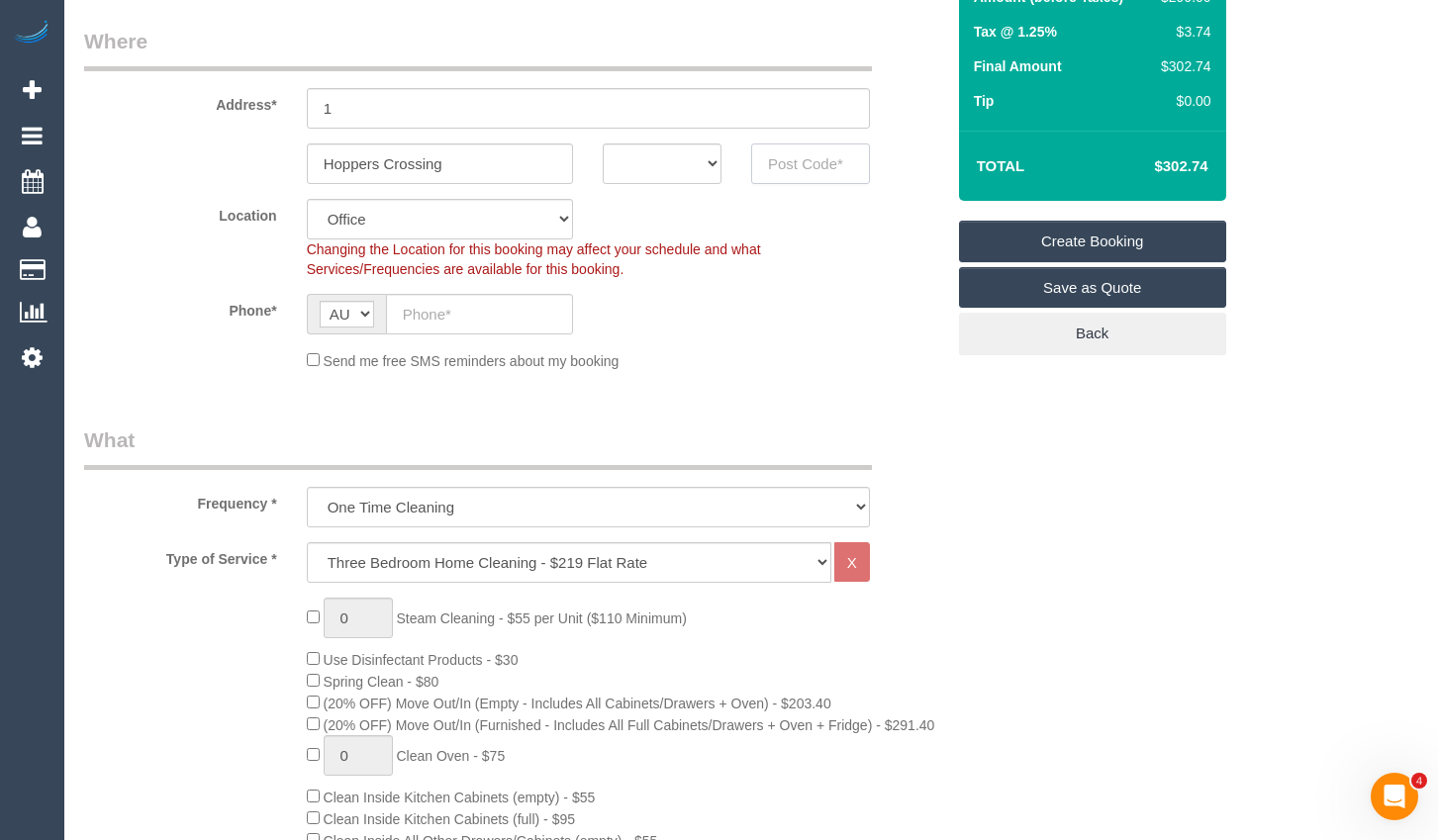 click at bounding box center [811, 163] 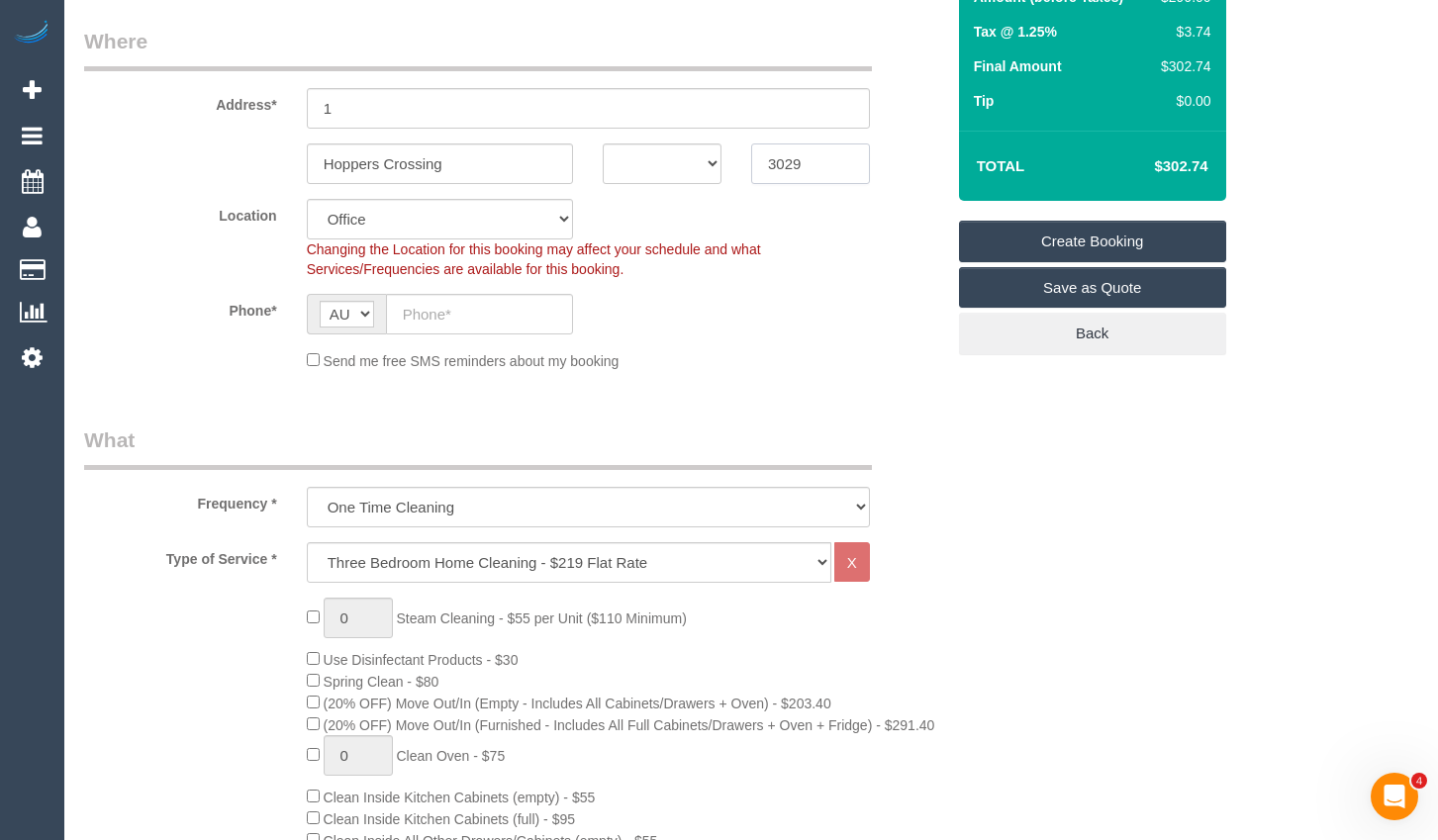 type on "3029" 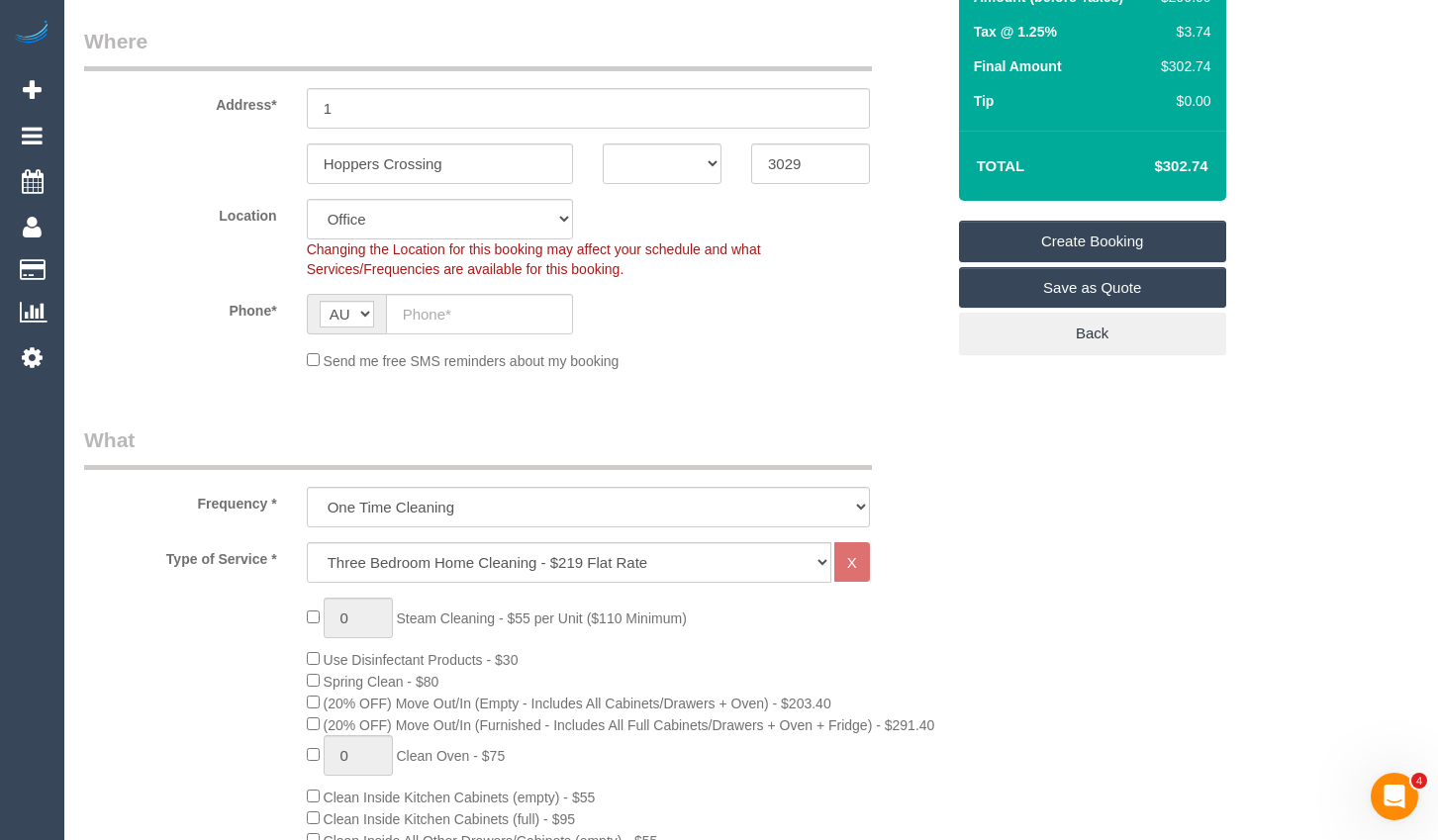 click on "ACT
NSW
NT
QLD
SA
TAS
VIC
WA" at bounding box center (662, 163) 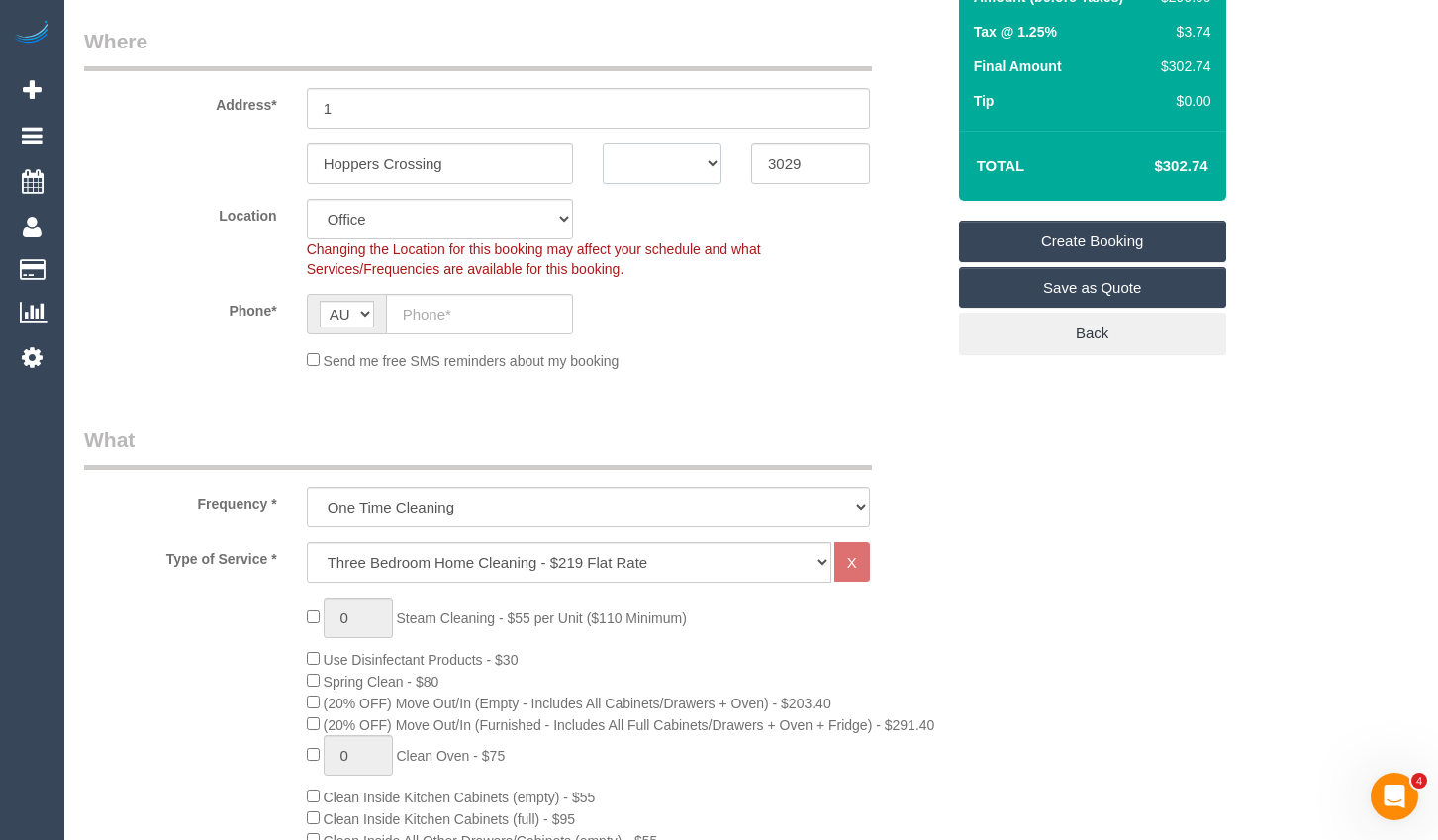 click on "Where
Address*
1
Hoppers Crossing
ACT
NSW
NT
QLD
SA
TAS
VIC
WA
3029
Location
Office City East (North) East (South) Inner East Inner North (East) Inner North (West) Inner South East Inner West North (East) North (West) Outer East Outer North (East) Outer North (West) Outer South East Outer West South East (East) South East (West) West (North) West (South) ZG - Central ZG - East ZG - North ZG - South
Changing the Location for this booking may affect your schedule and what
Services/Frequencies are available for this booking.
Phone*
AF AL DZ AD AO AI AQ AG AR AM AW AU AT AZ BS BH BD BB BY BE BZ BJ BM BT BO BA BW BR" at bounding box center [514, 206] 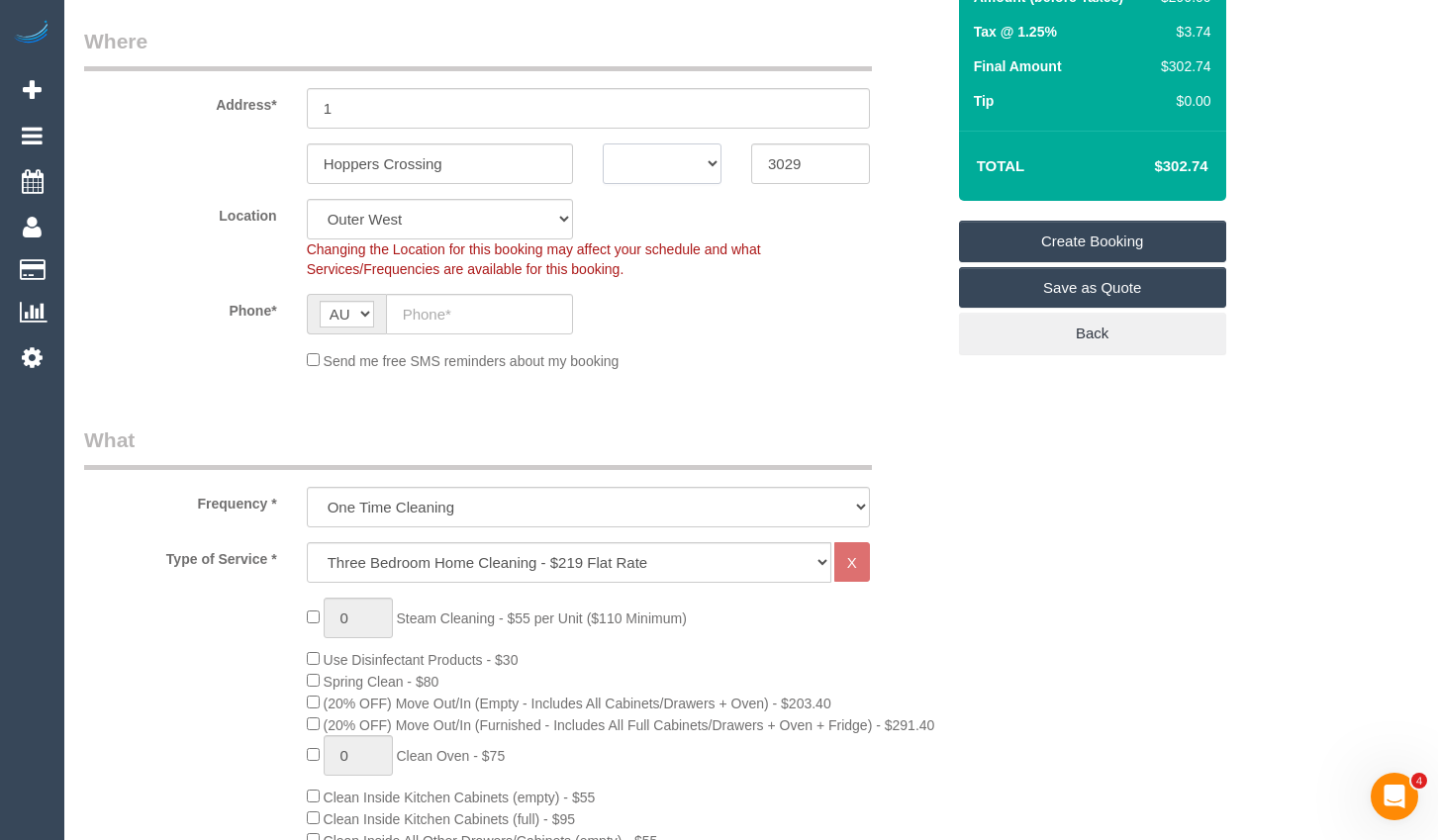 select on "VIC" 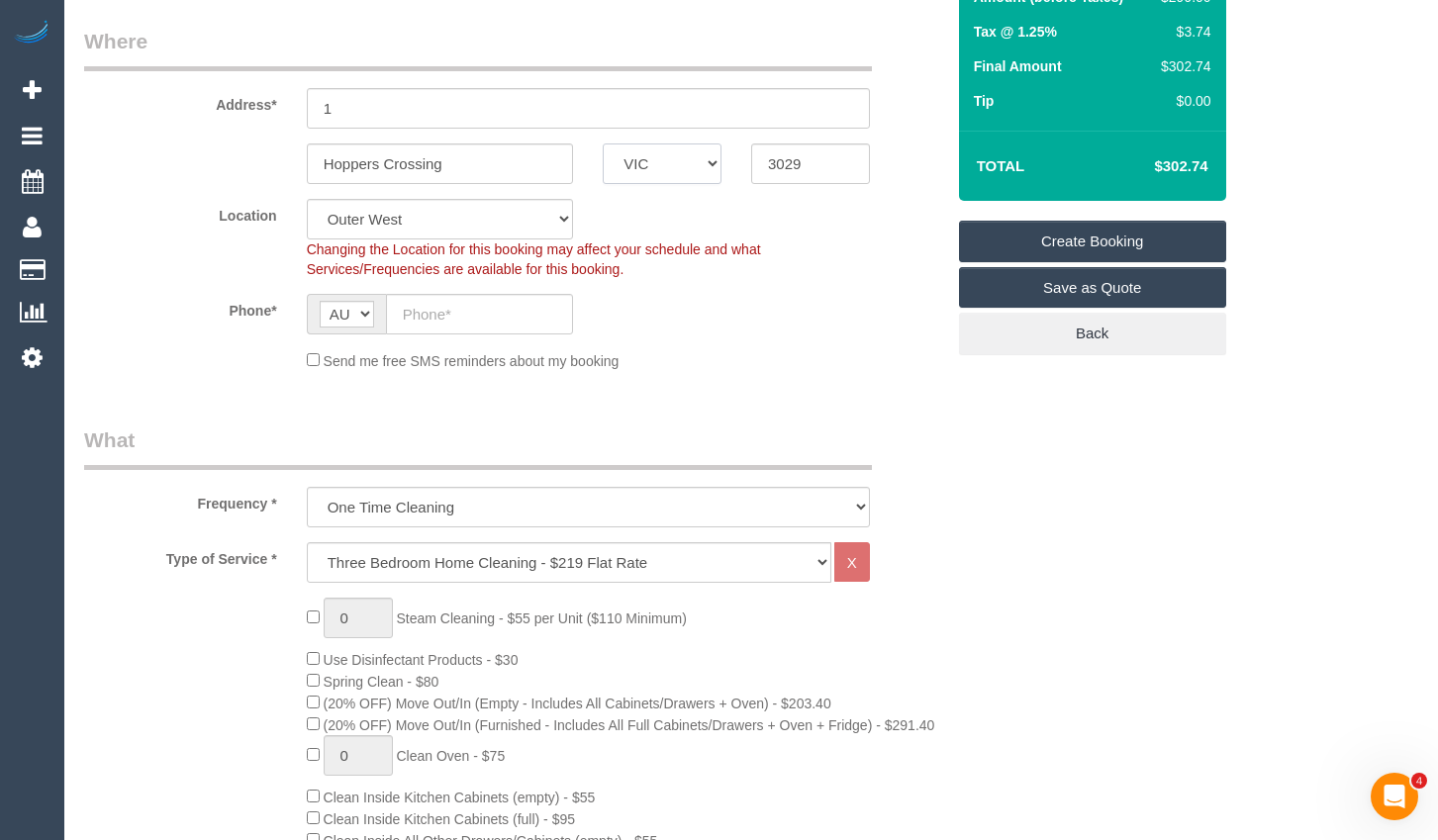 click on "ACT
NSW
NT
QLD
SA
TAS
VIC
WA" at bounding box center (662, 163) 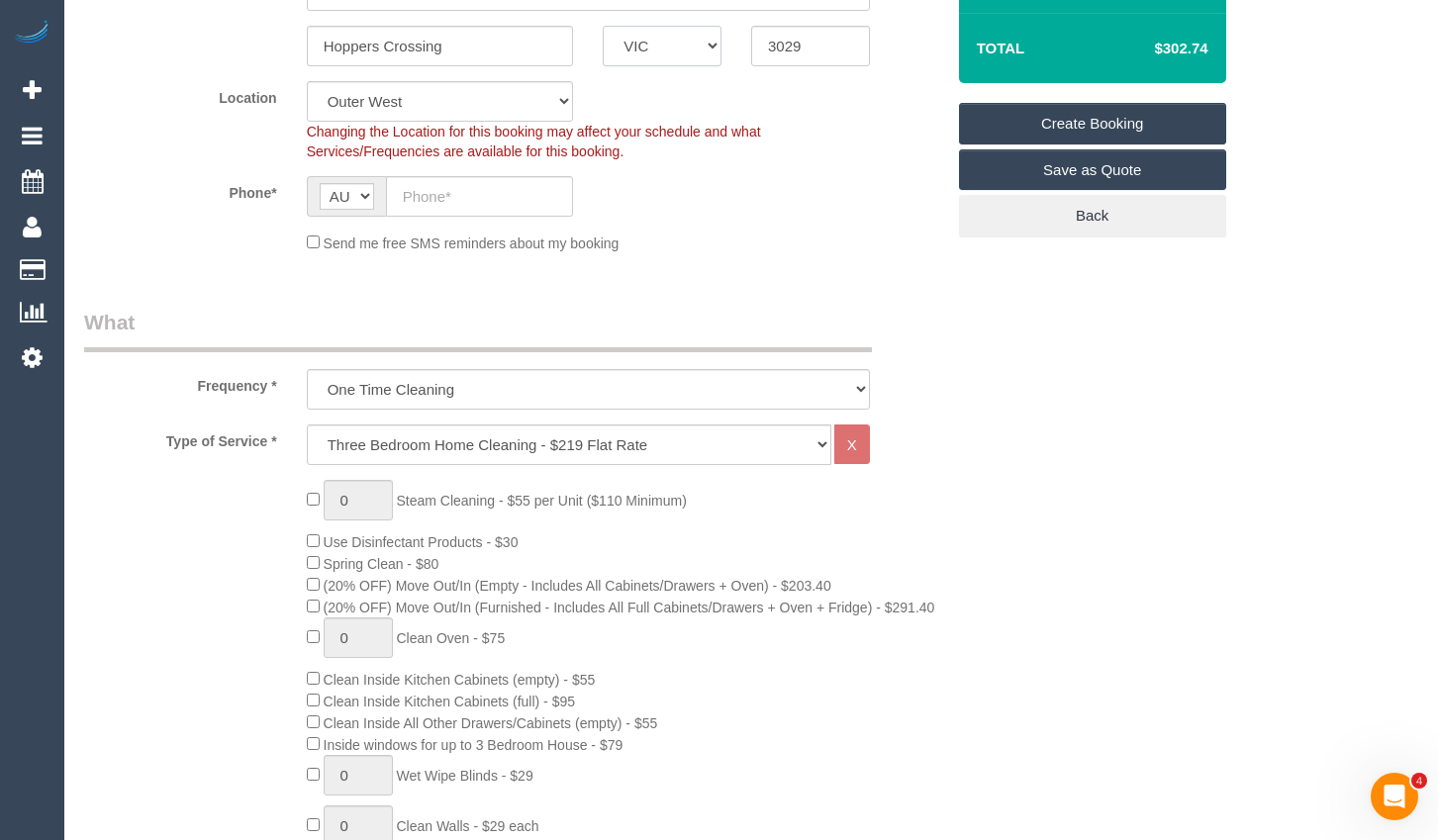 select on "object:2722" 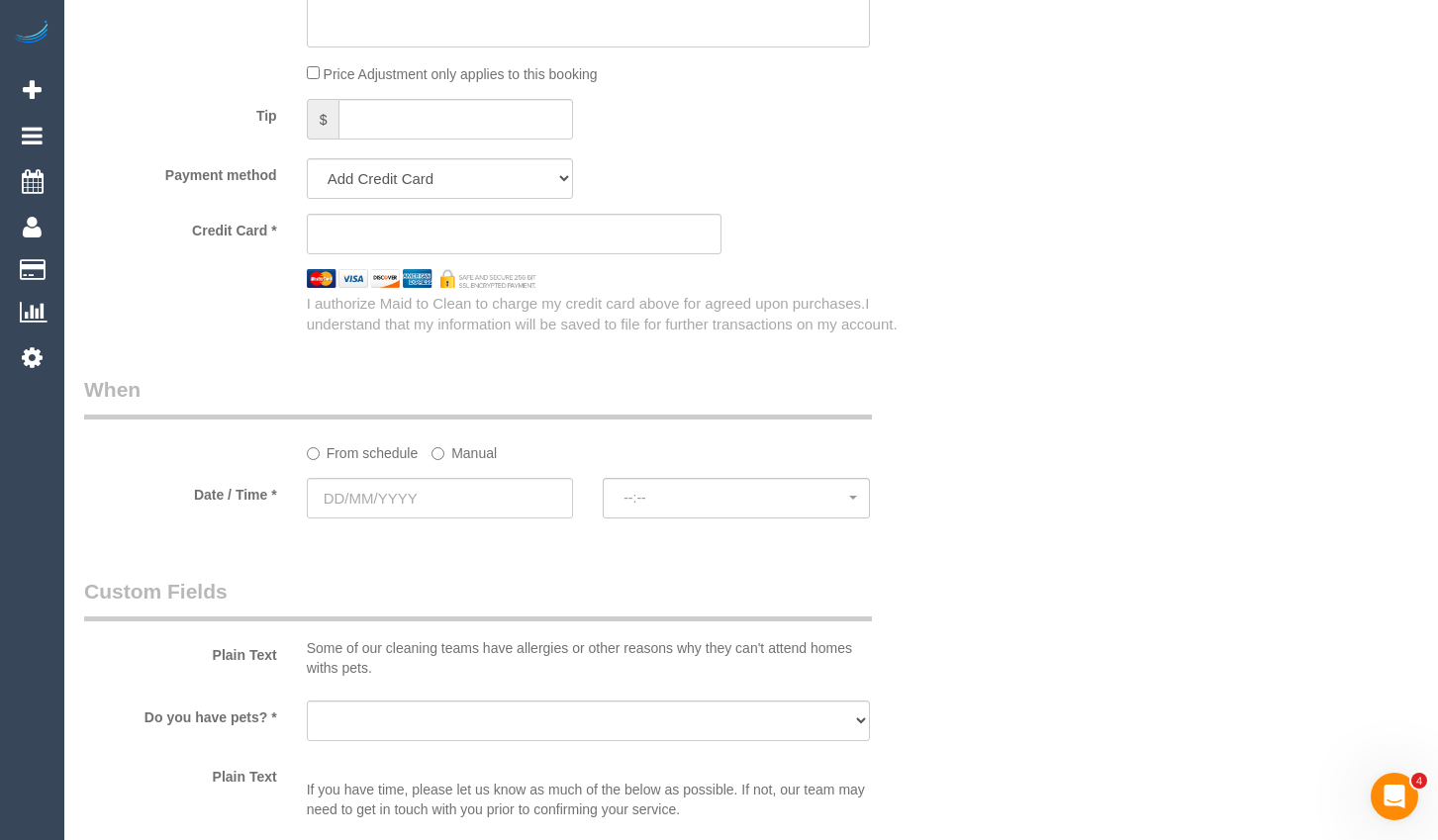 scroll, scrollTop: 1979, scrollLeft: 0, axis: vertical 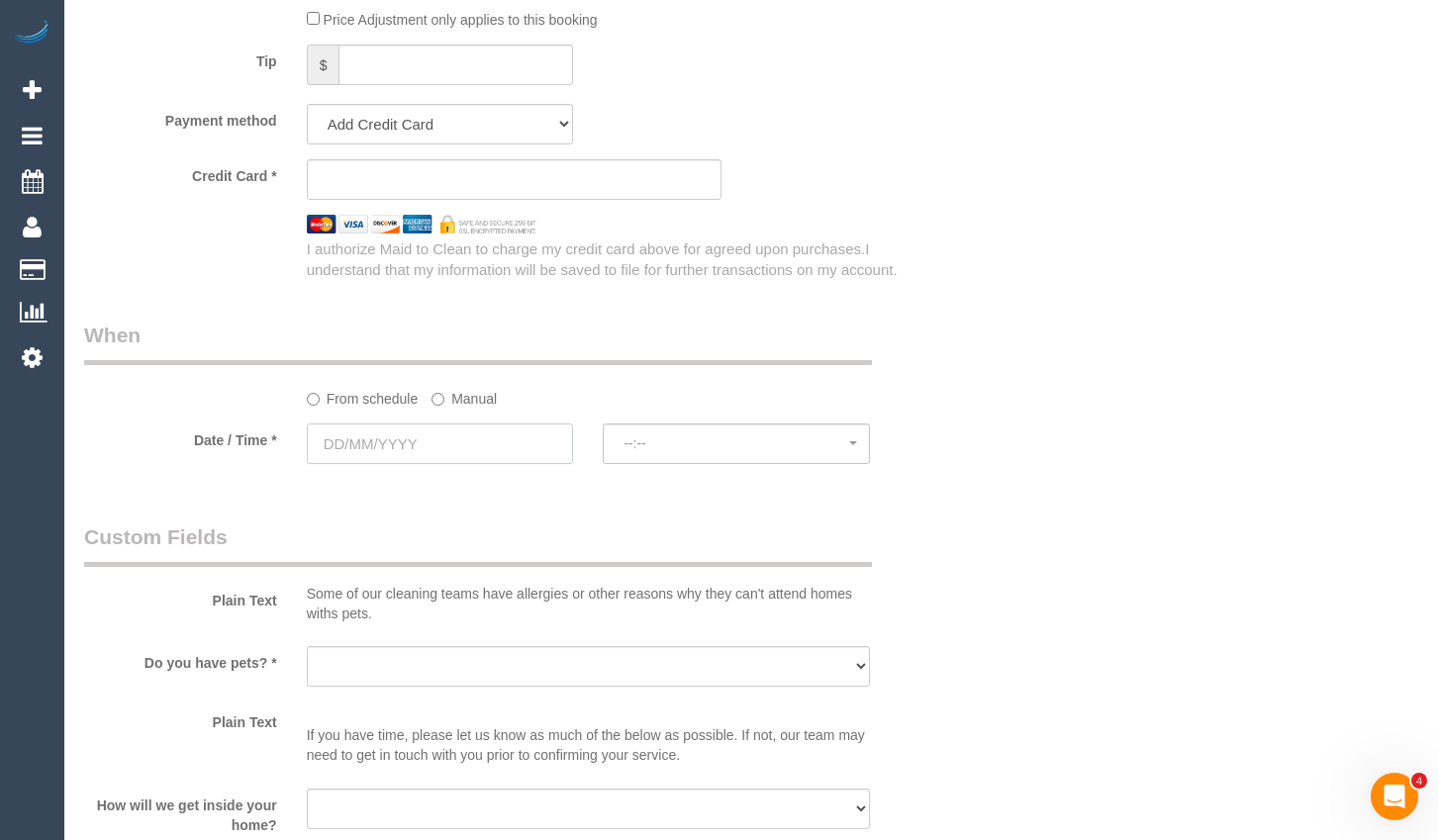 click at bounding box center [440, 443] 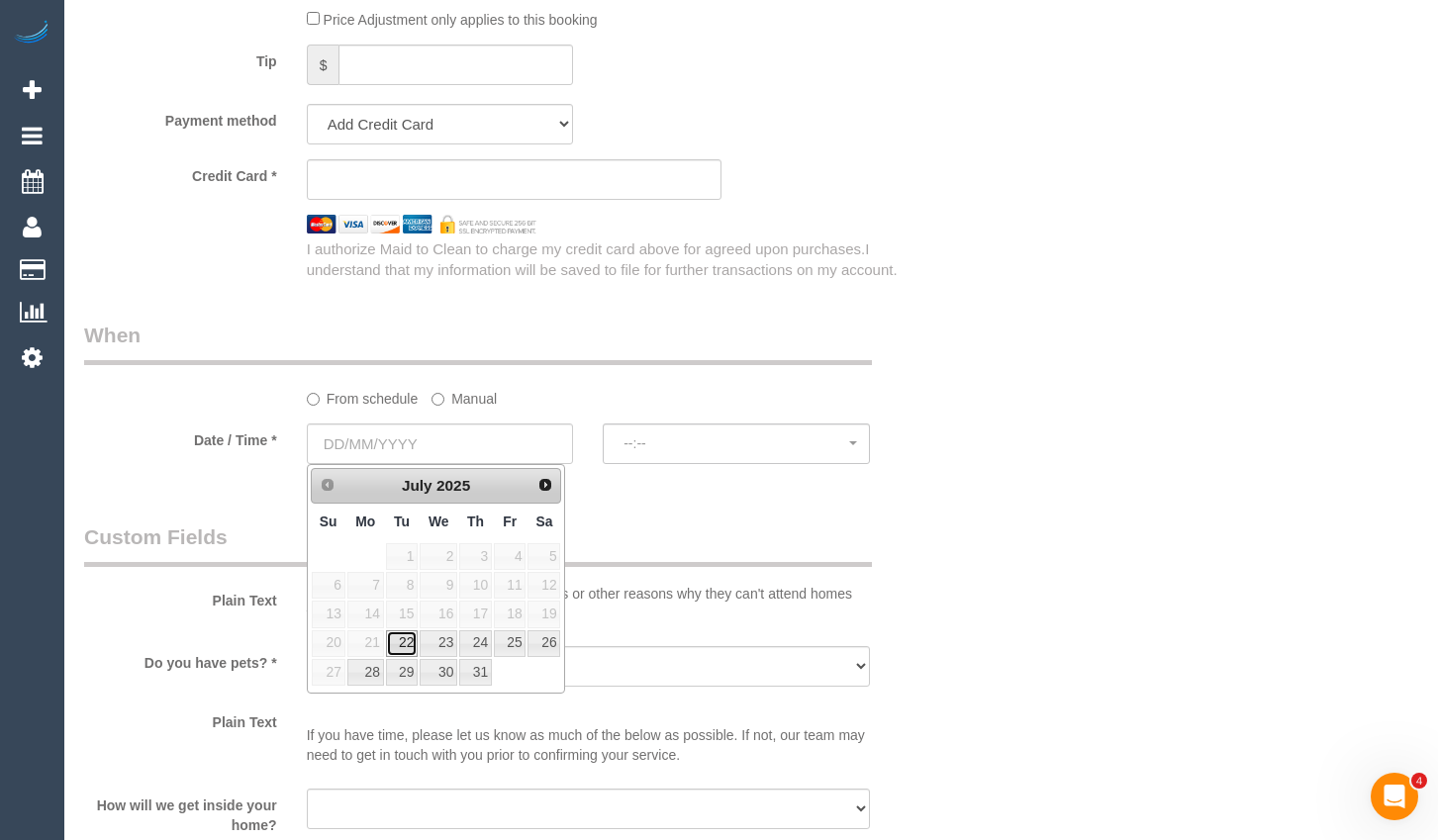 click on "22" at bounding box center (402, 643) 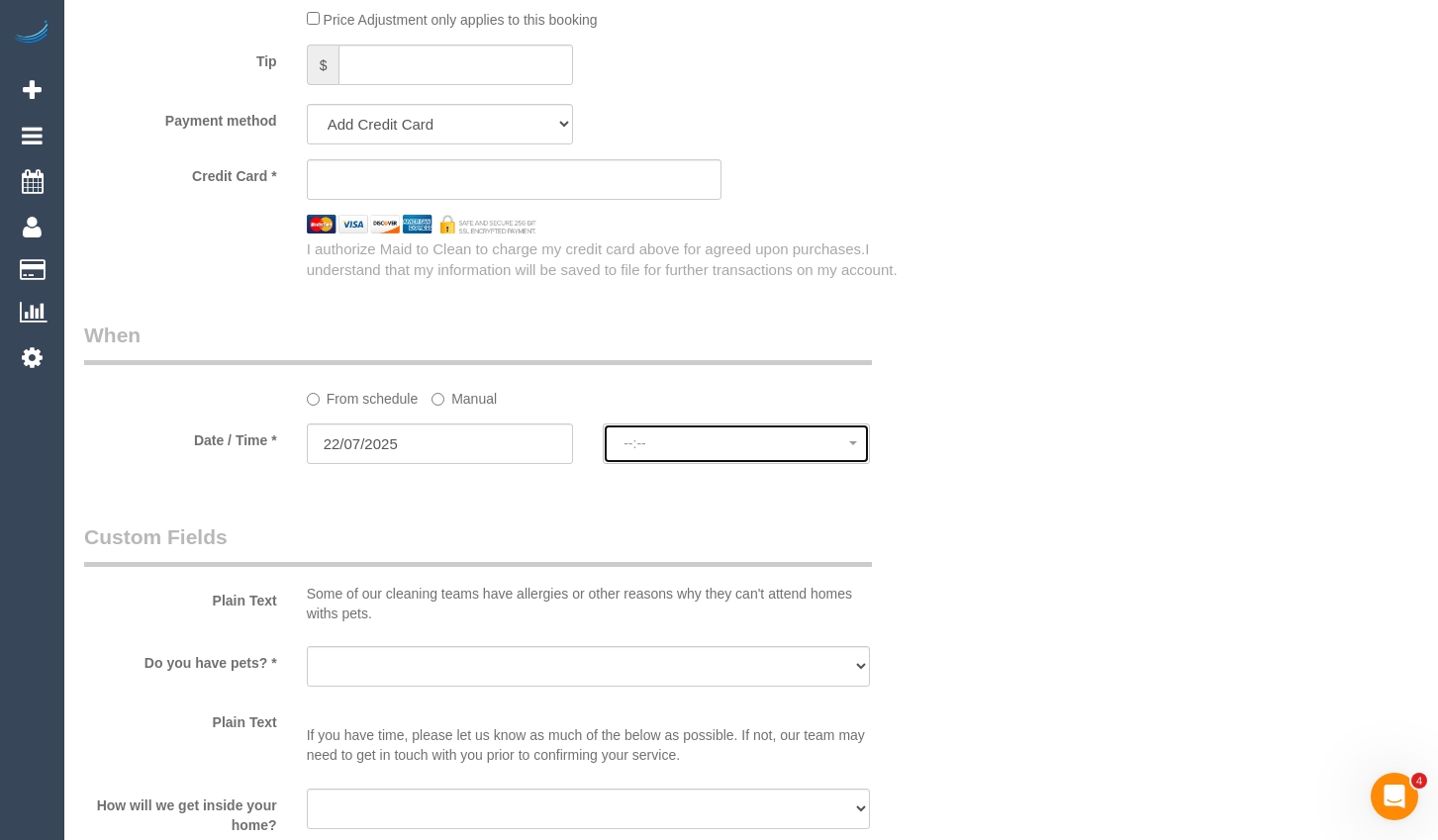 click on "--:--" 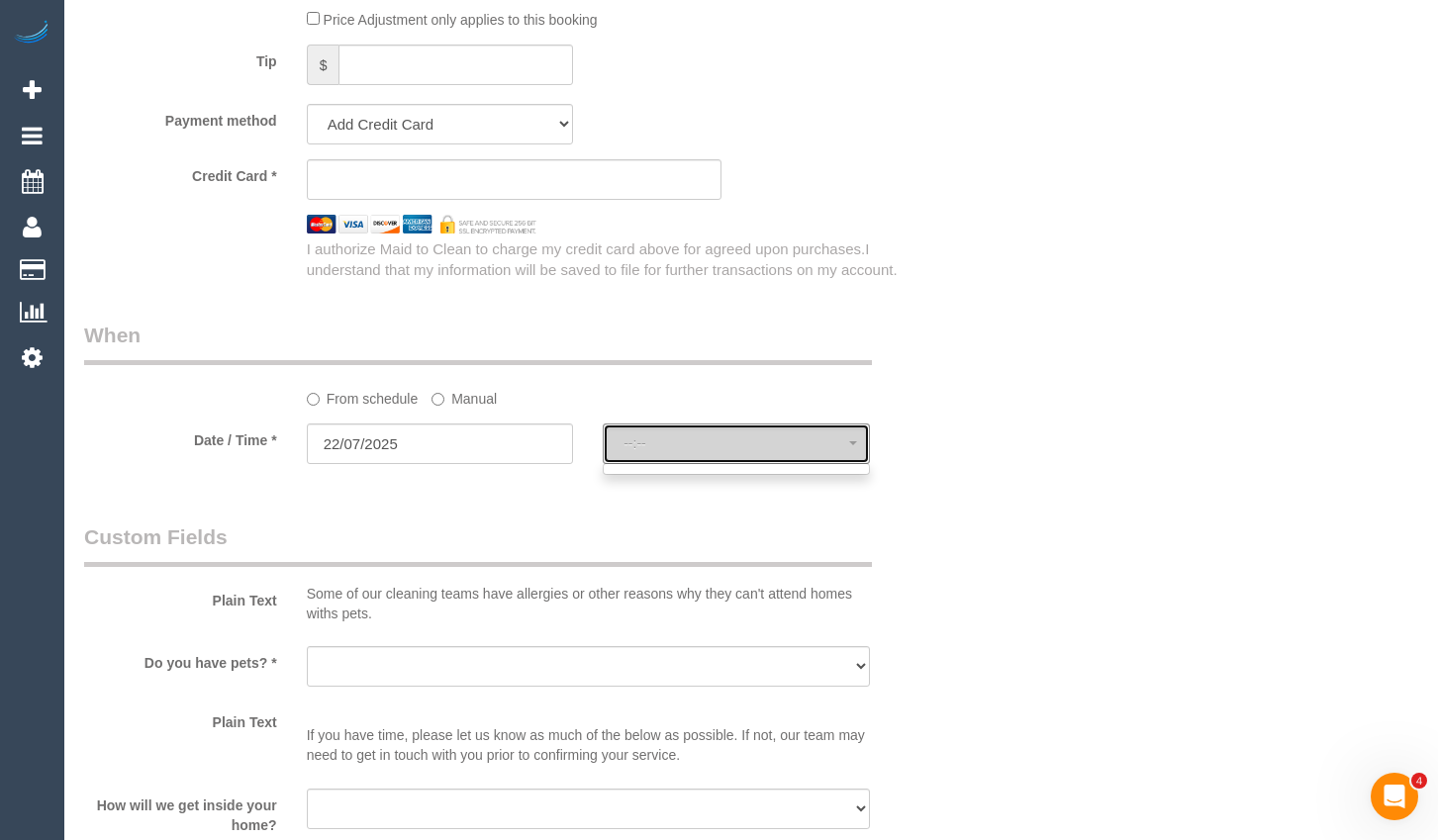 select on "spot1" 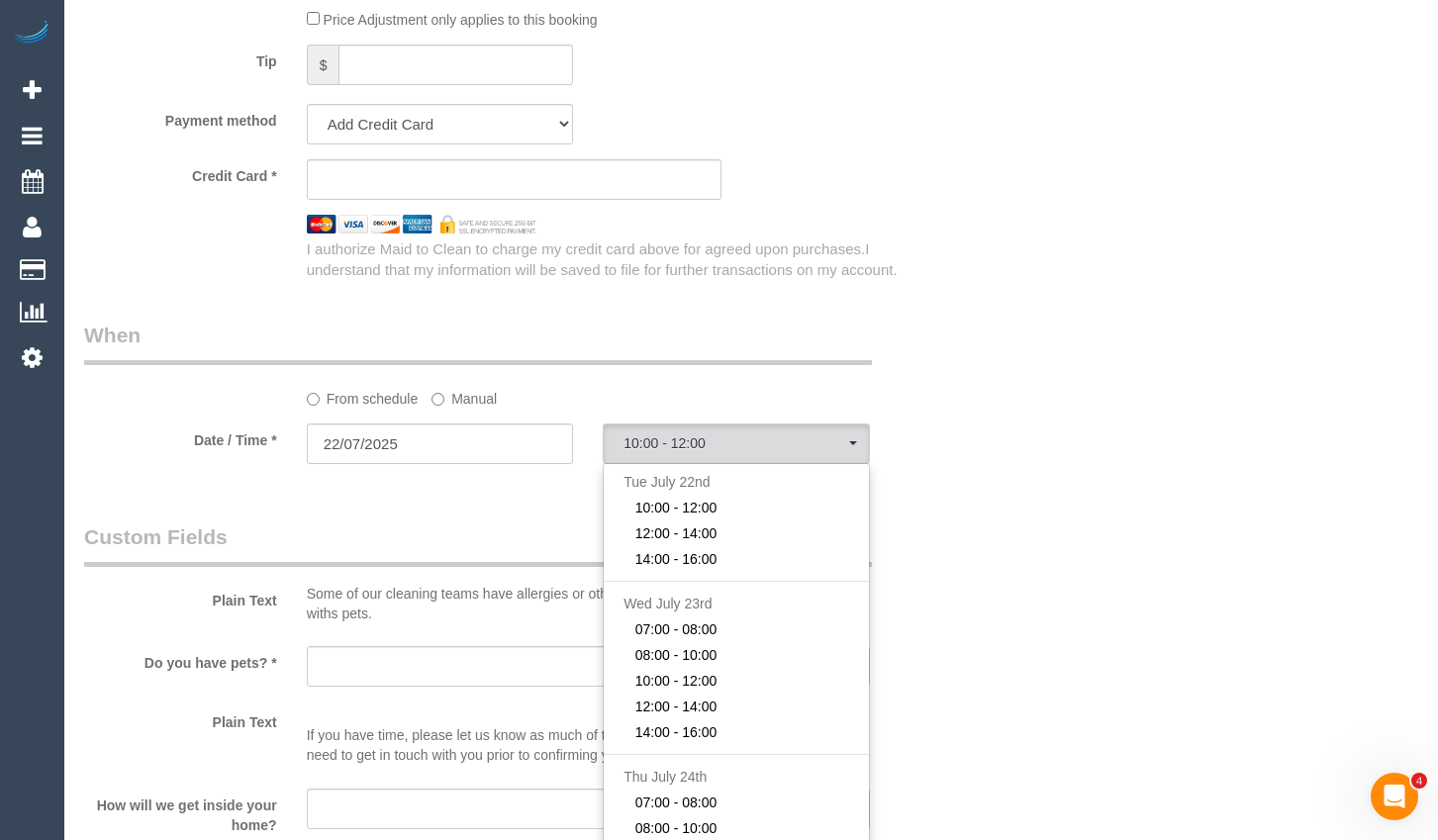 click on "From schedule
Manual" 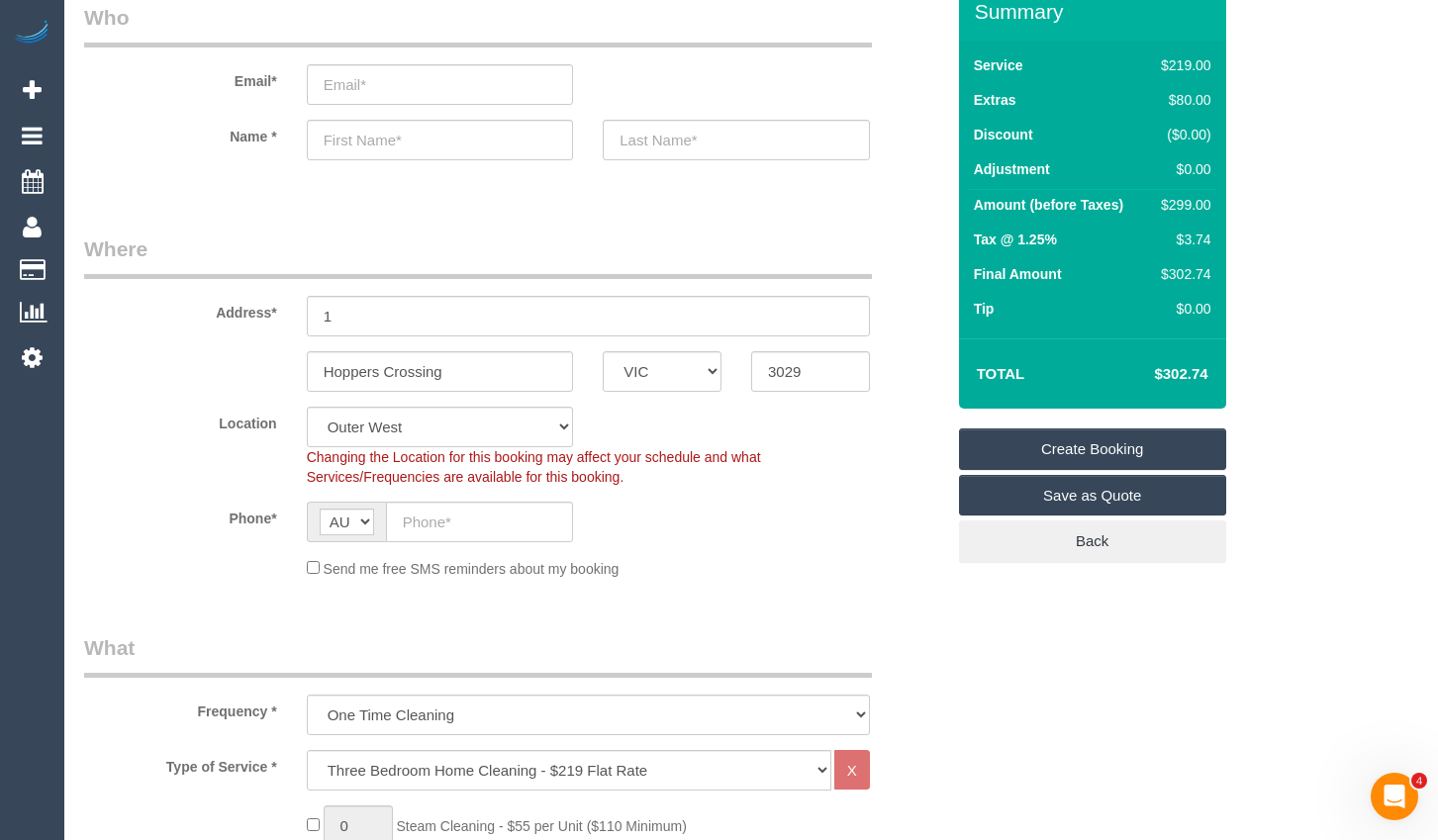 scroll, scrollTop: 0, scrollLeft: 0, axis: both 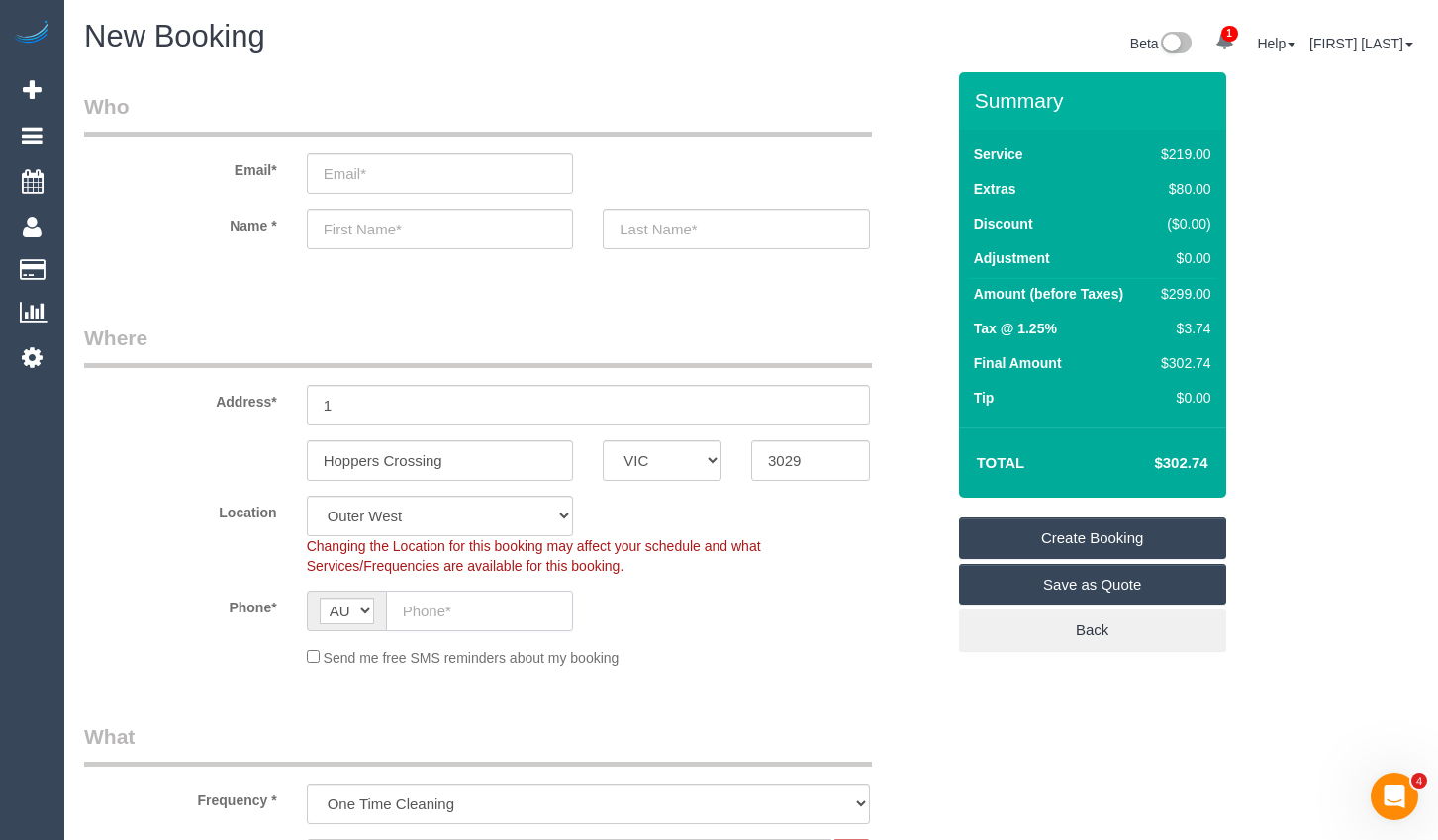 click 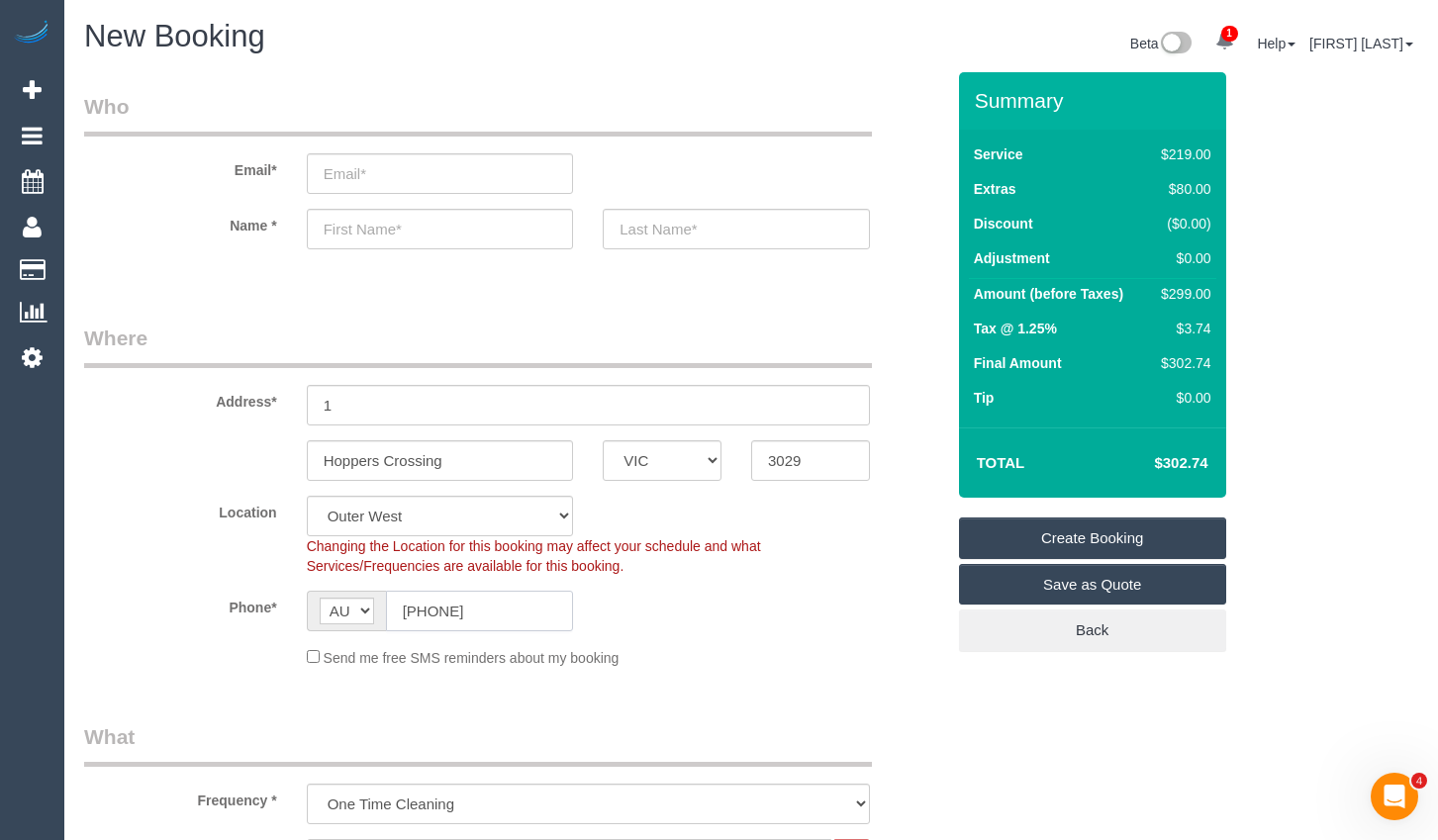 type on "0422 337 799" 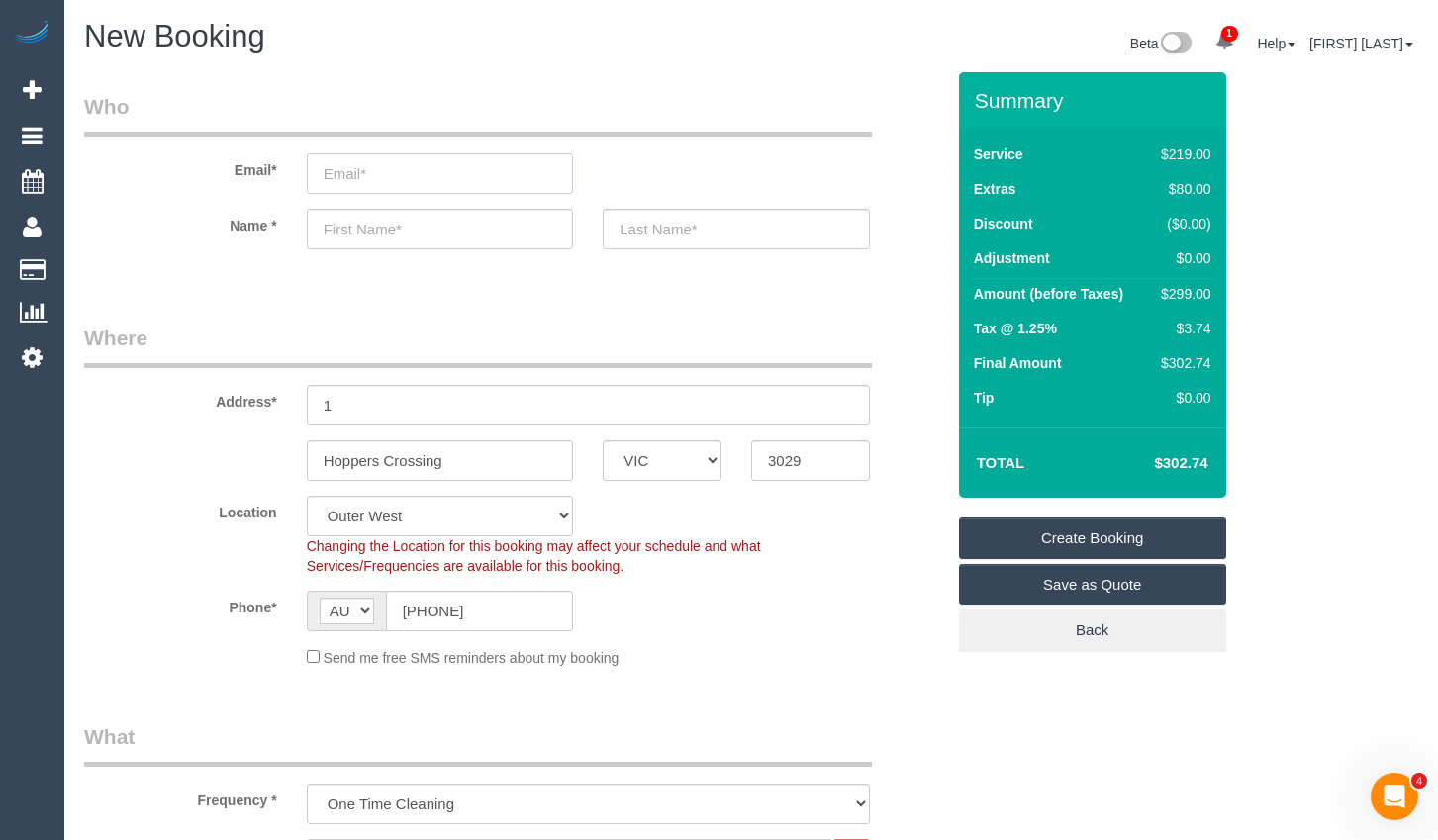 click at bounding box center (440, 173) 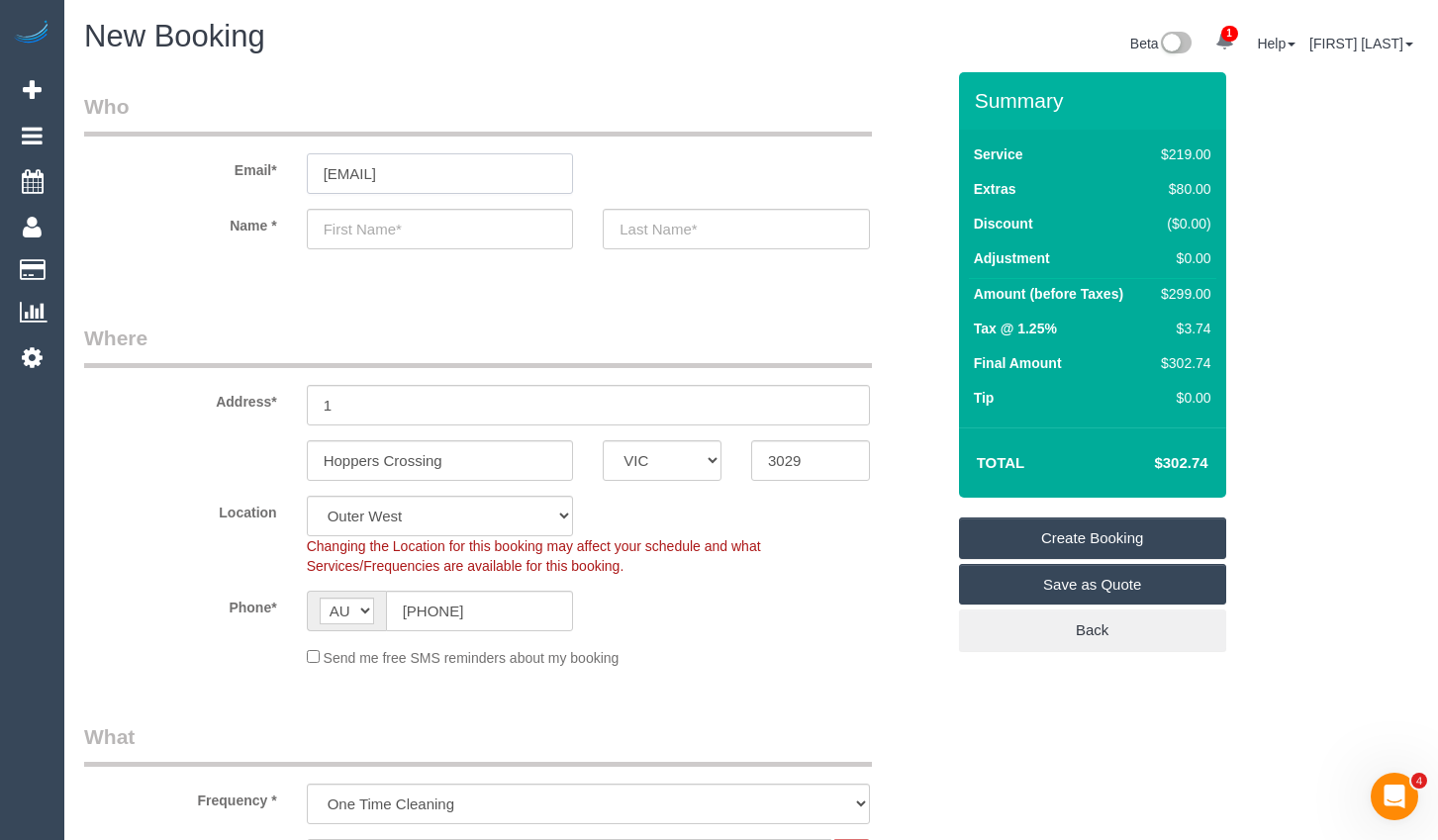 type on "wilson.wstse@gmail.com" 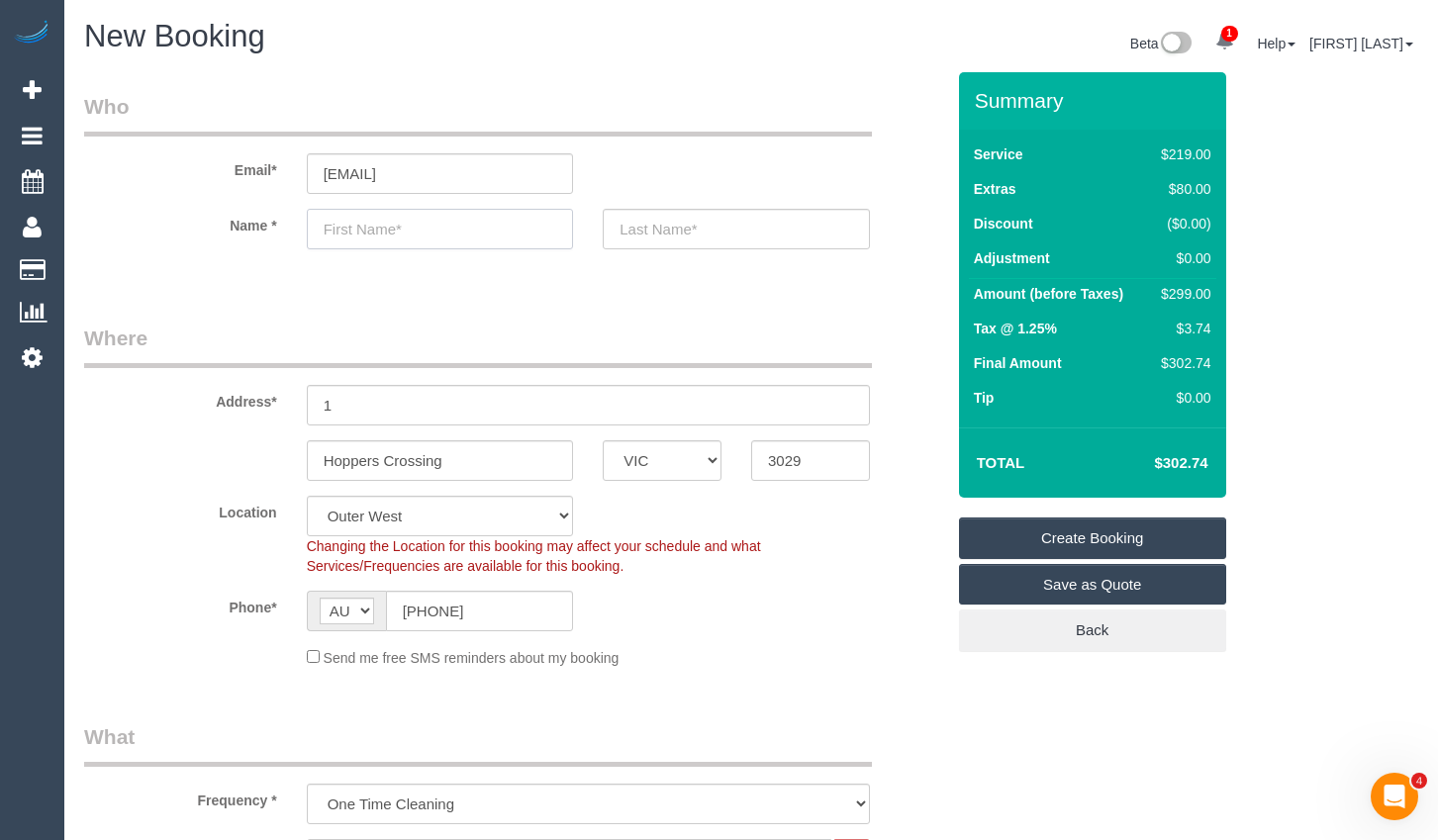 click at bounding box center (440, 229) 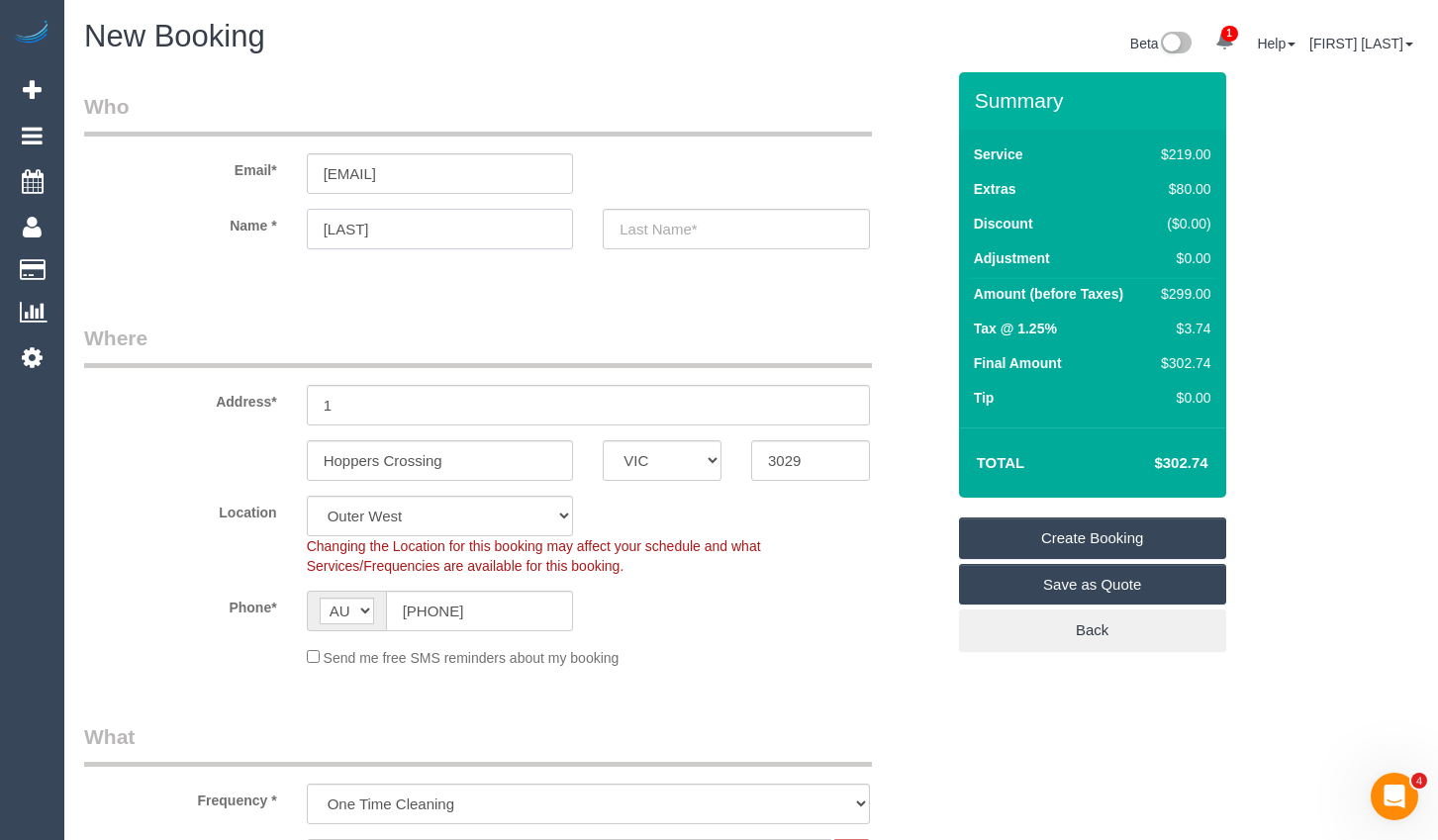 type on "Wilson" 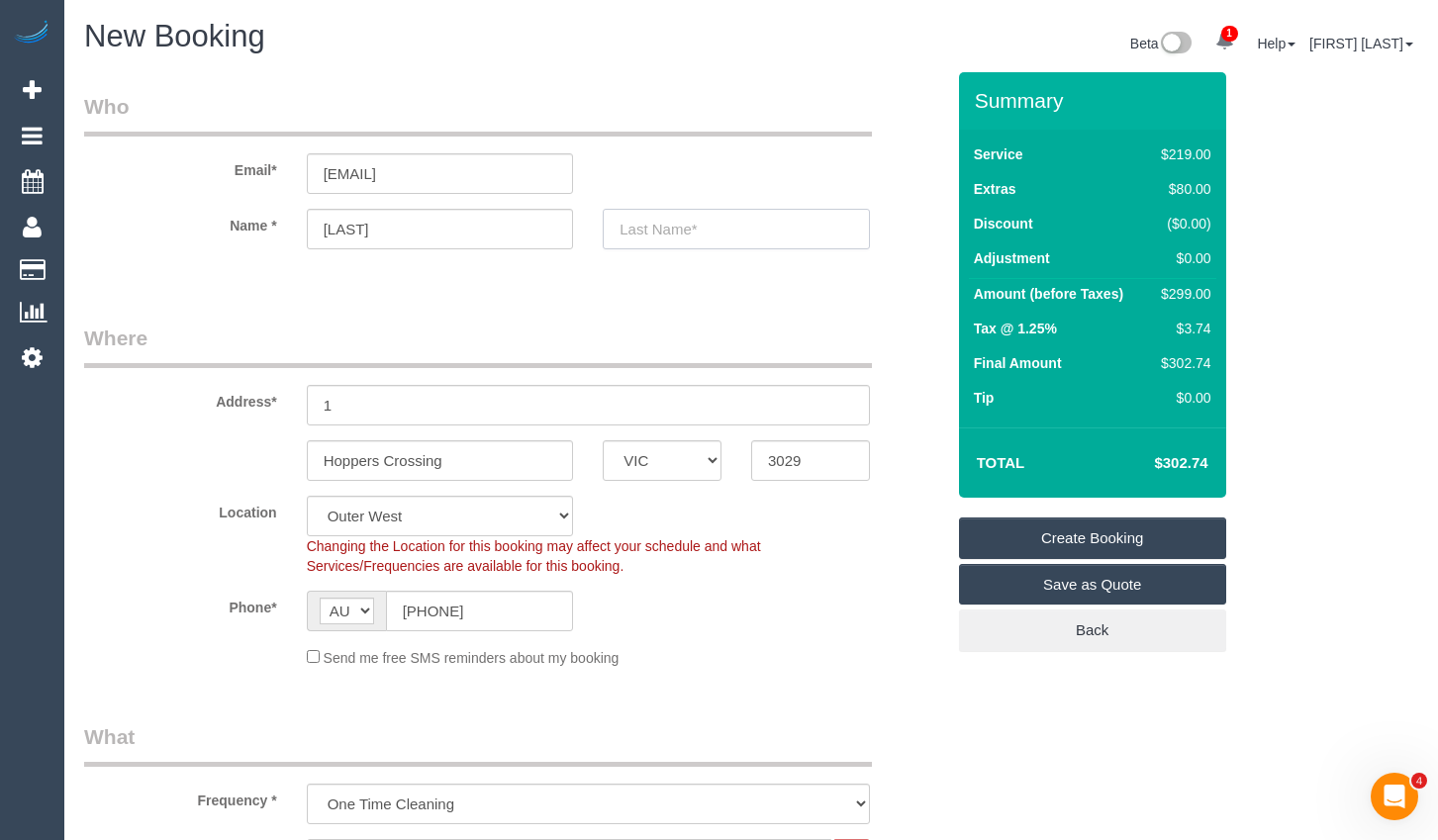 click at bounding box center (736, 229) 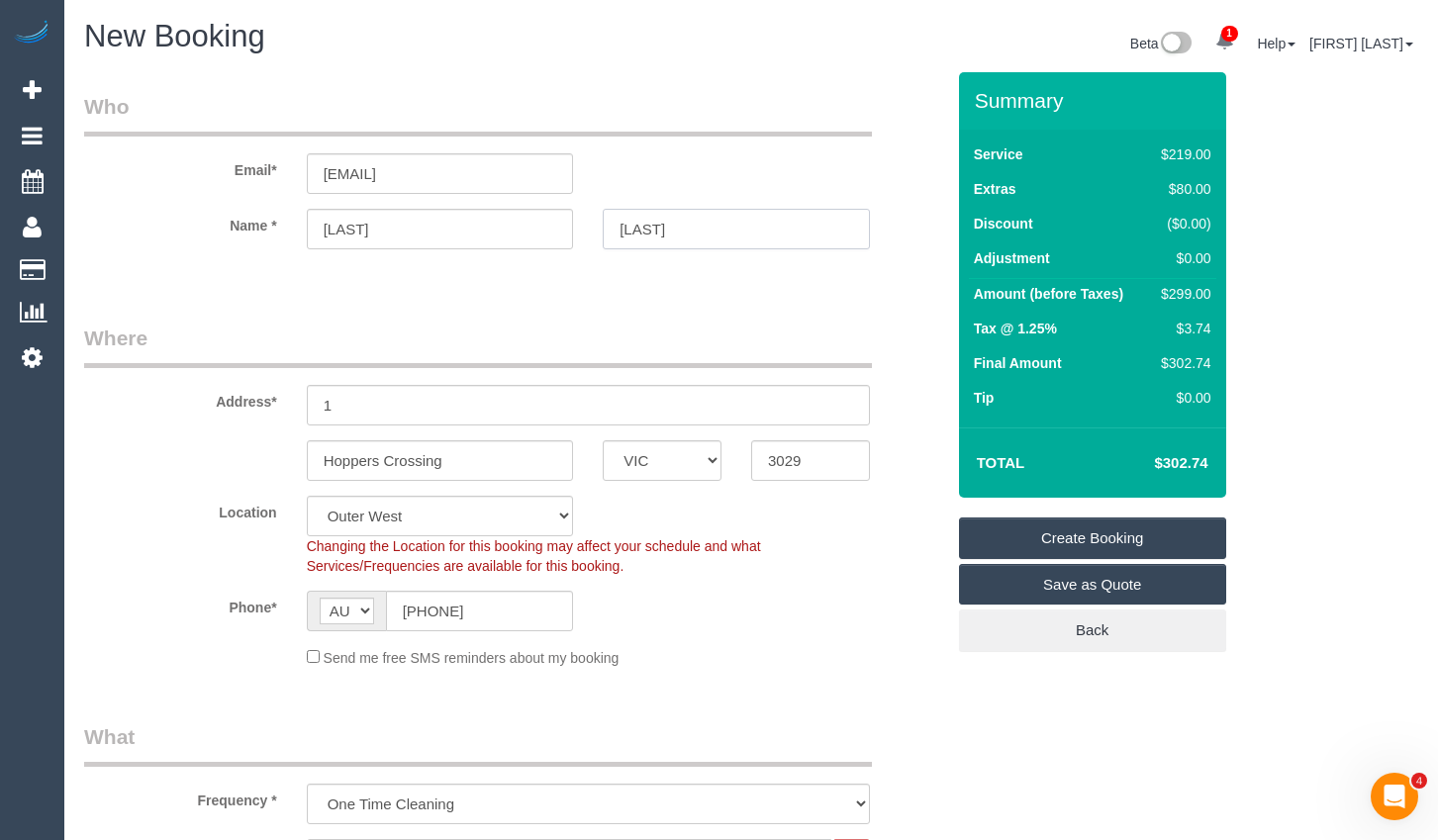 type on "Tse" 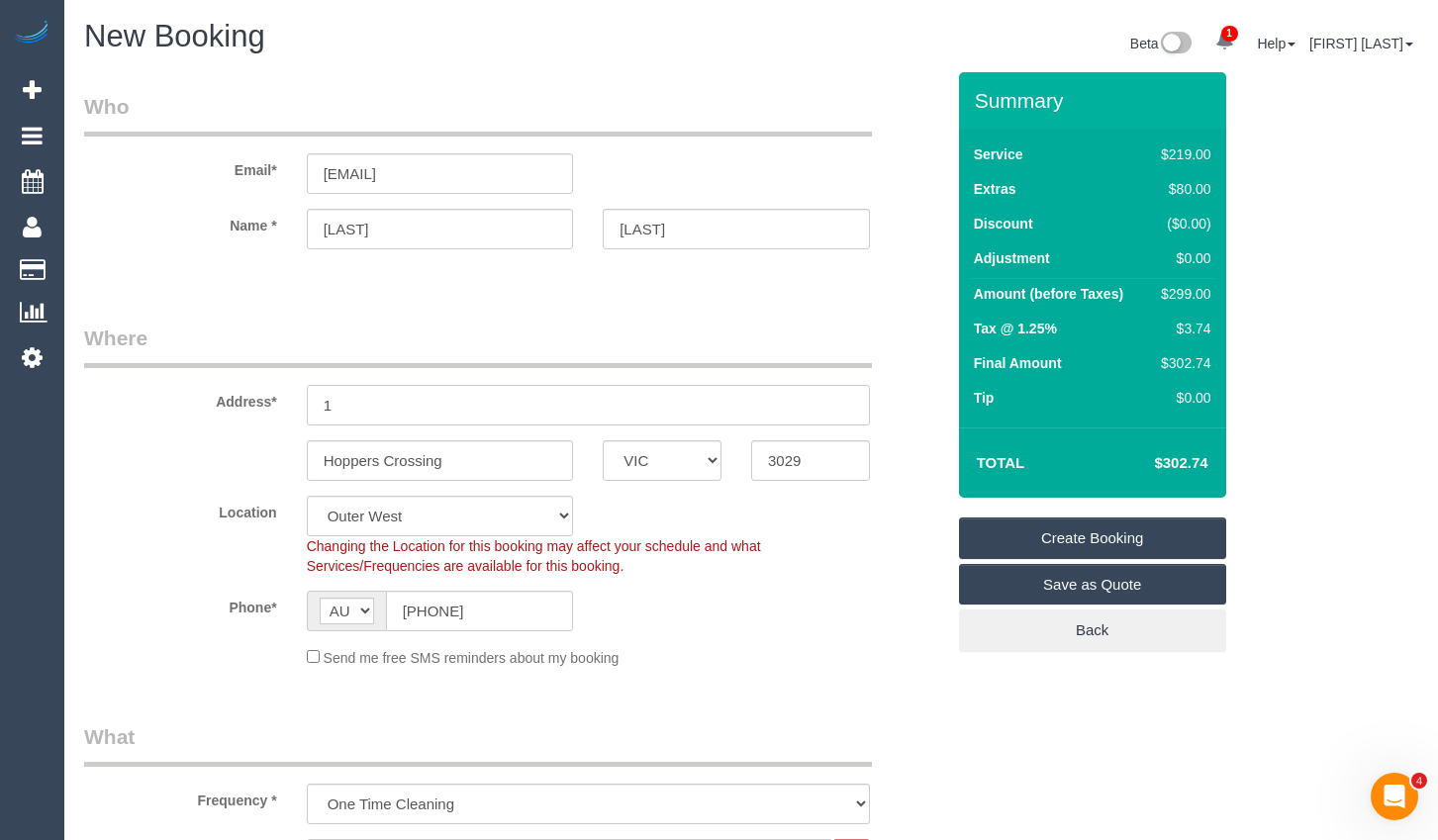 drag, startPoint x: 396, startPoint y: 405, endPoint x: 304, endPoint y: 402, distance: 92.0489 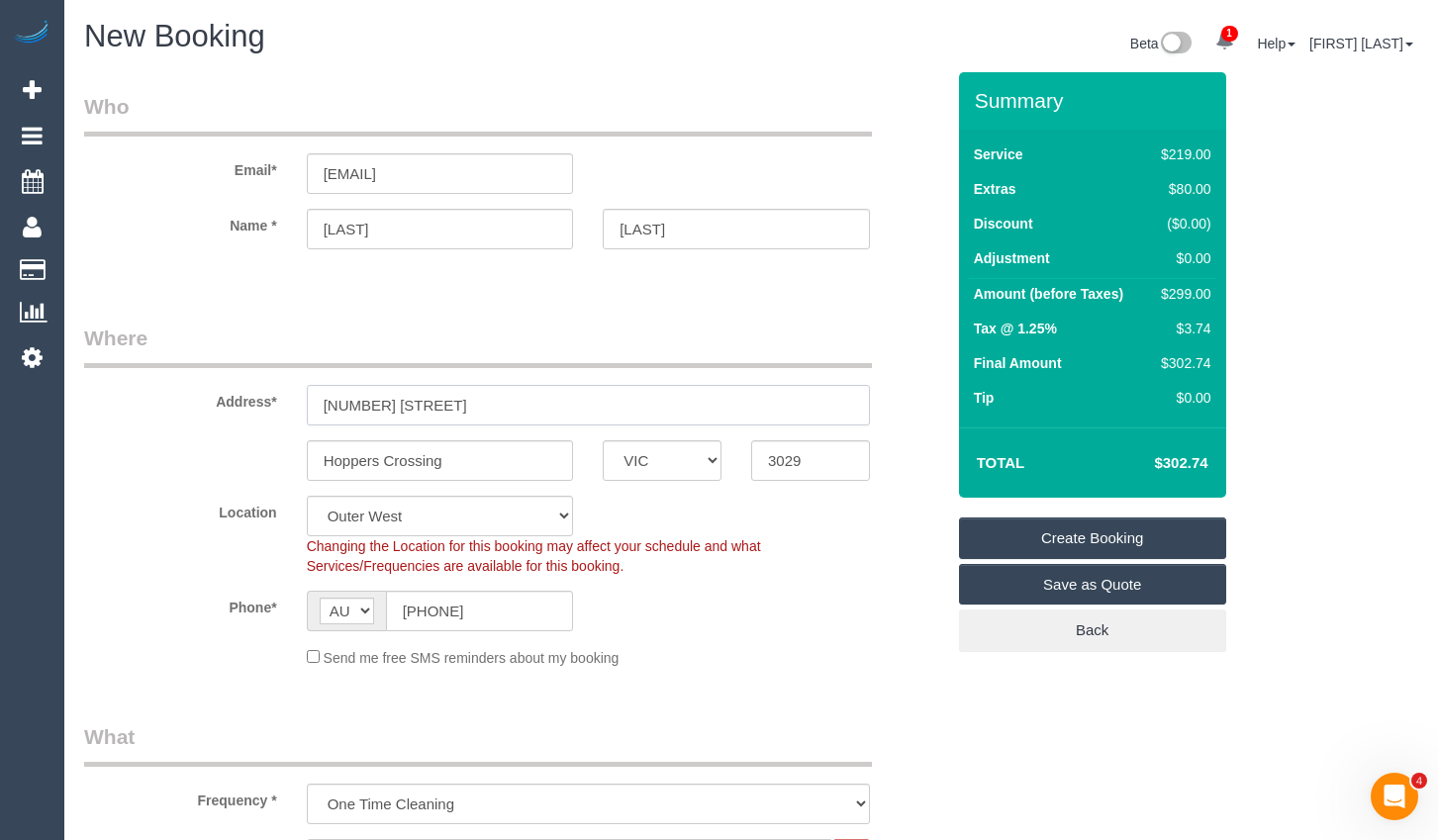 drag, startPoint x: 510, startPoint y: 407, endPoint x: 150, endPoint y: 403, distance: 360.02222 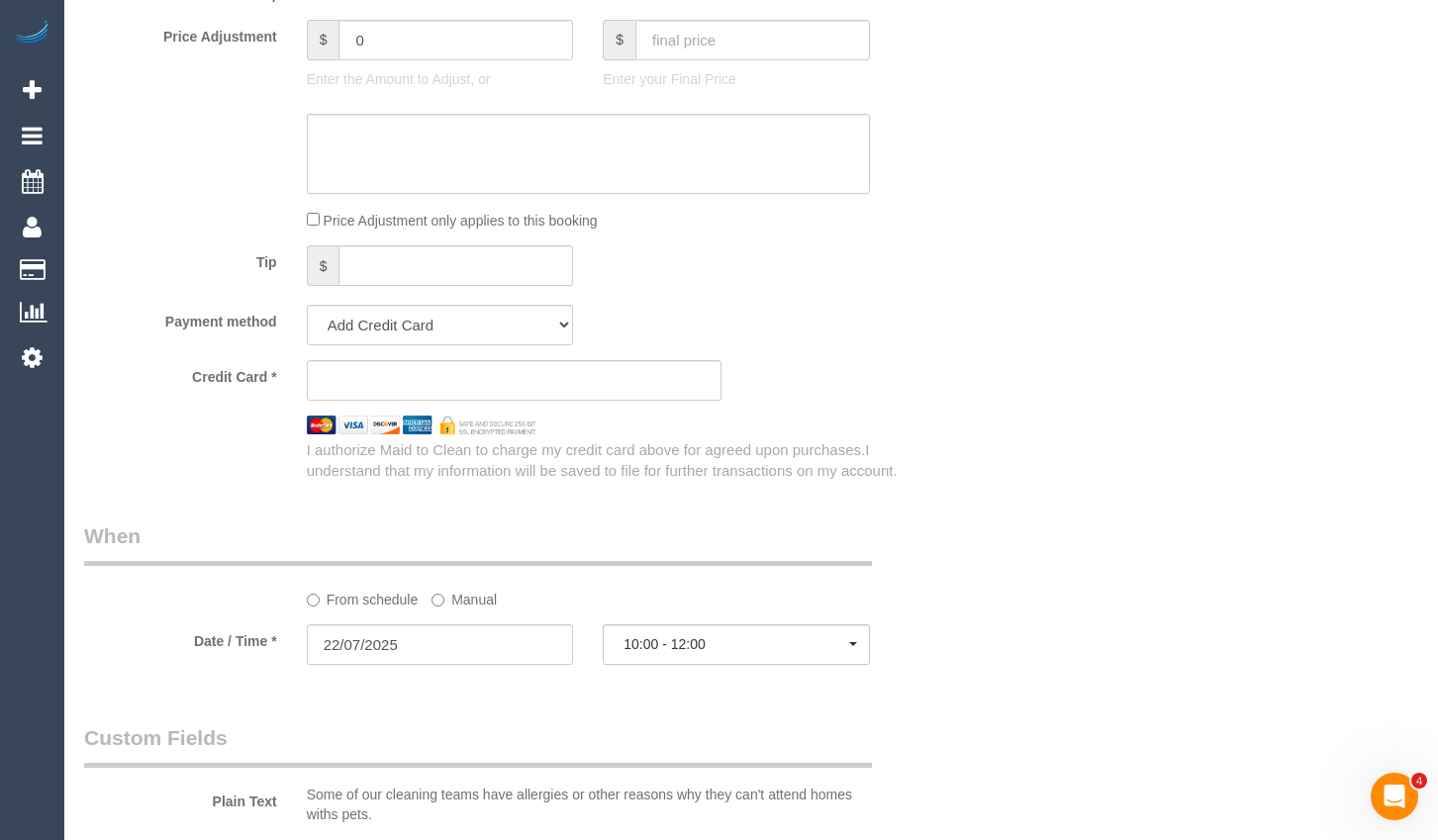 scroll, scrollTop: 1781, scrollLeft: 0, axis: vertical 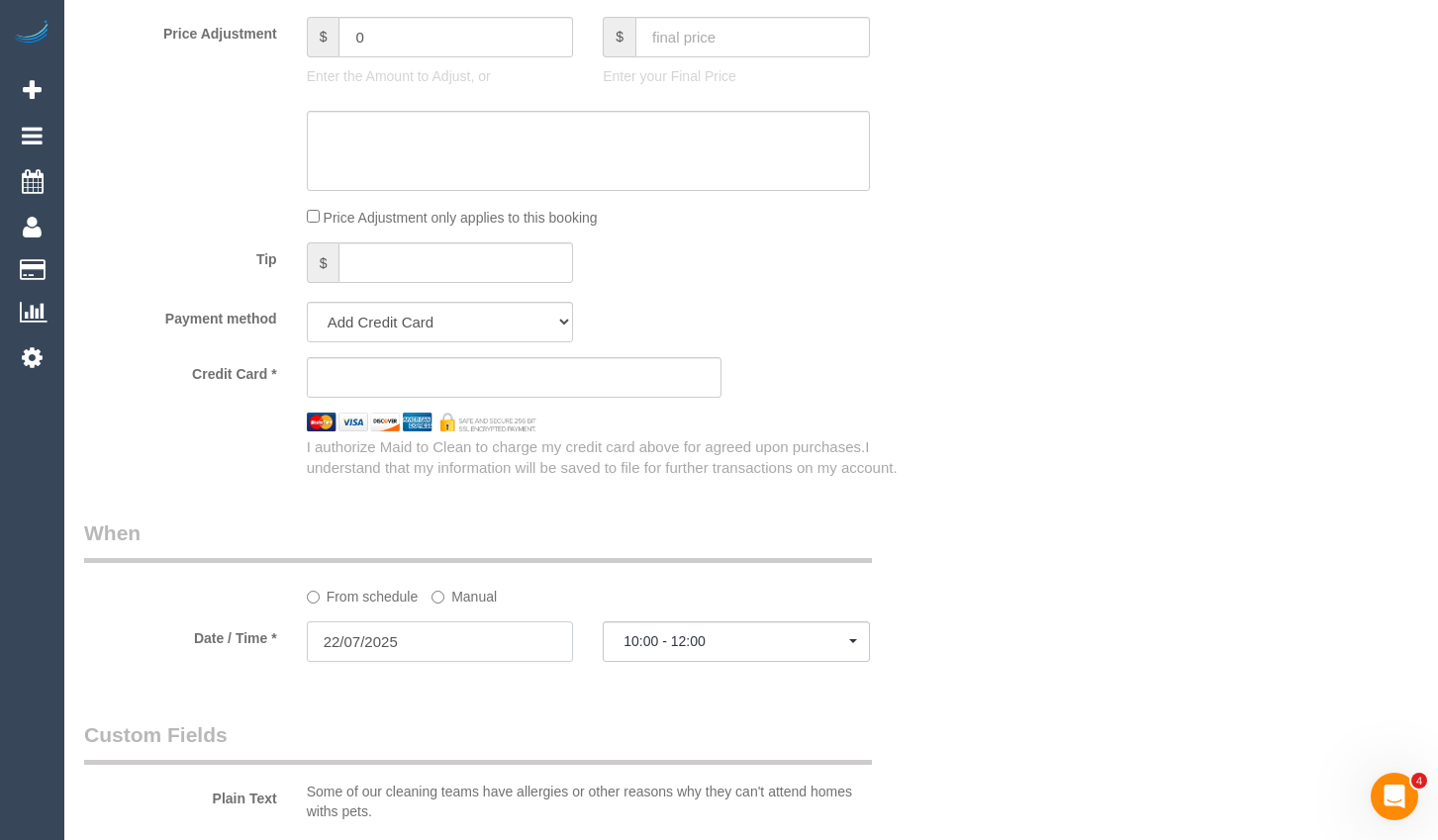 click on "22/07/2025" at bounding box center (440, 641) 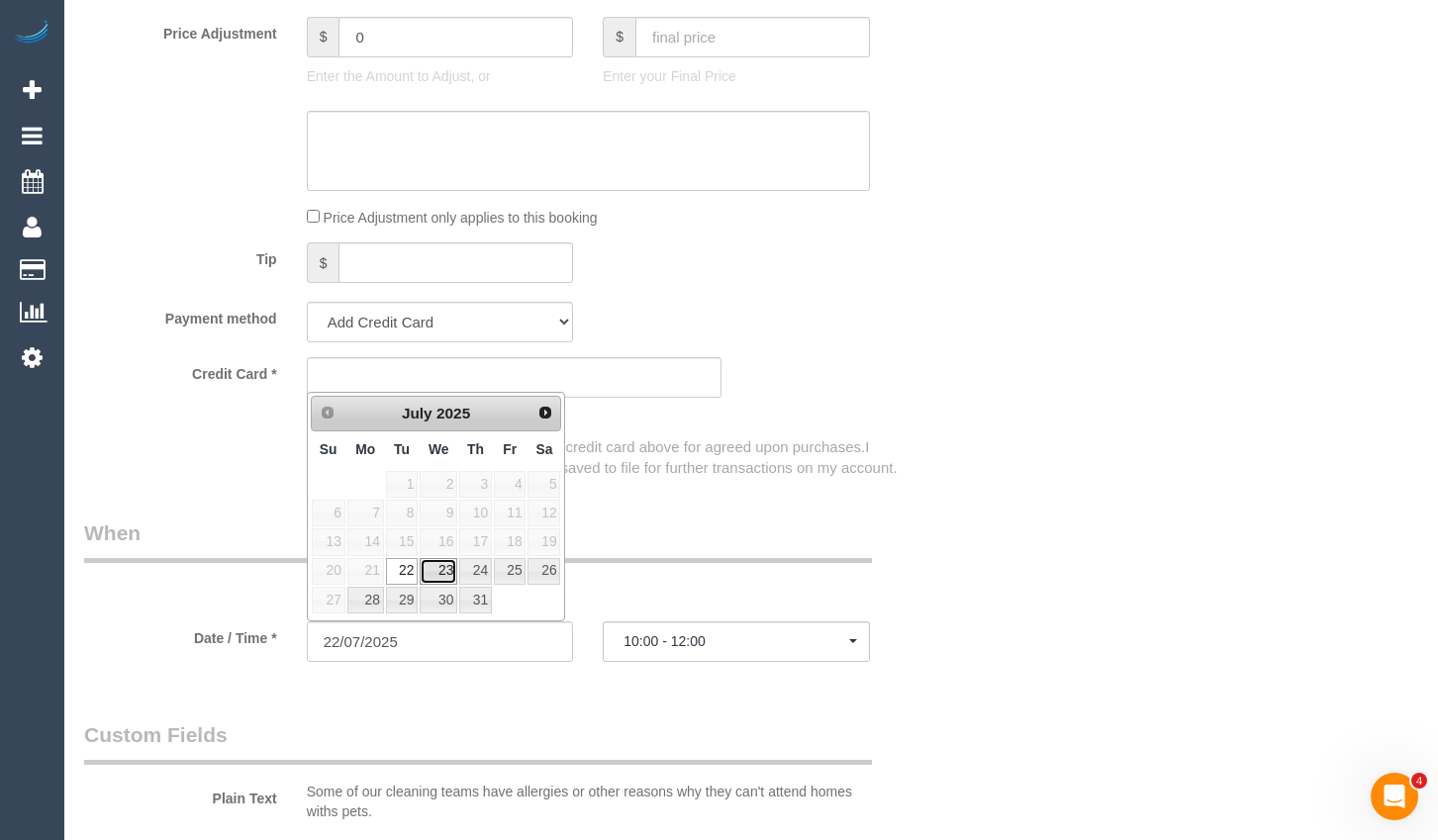click on "23" at bounding box center [438, 571] 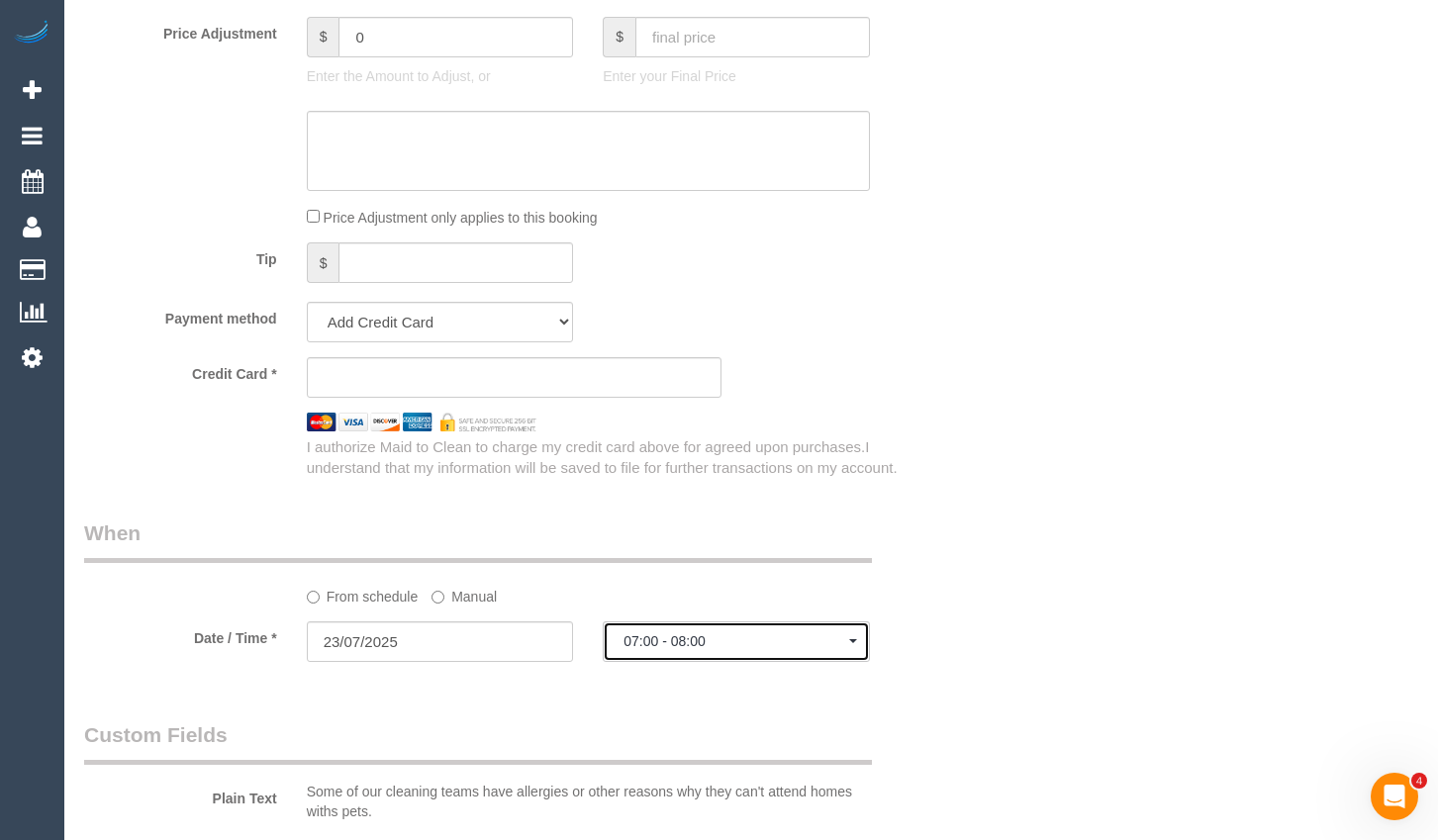click on "07:00 - 08:00" 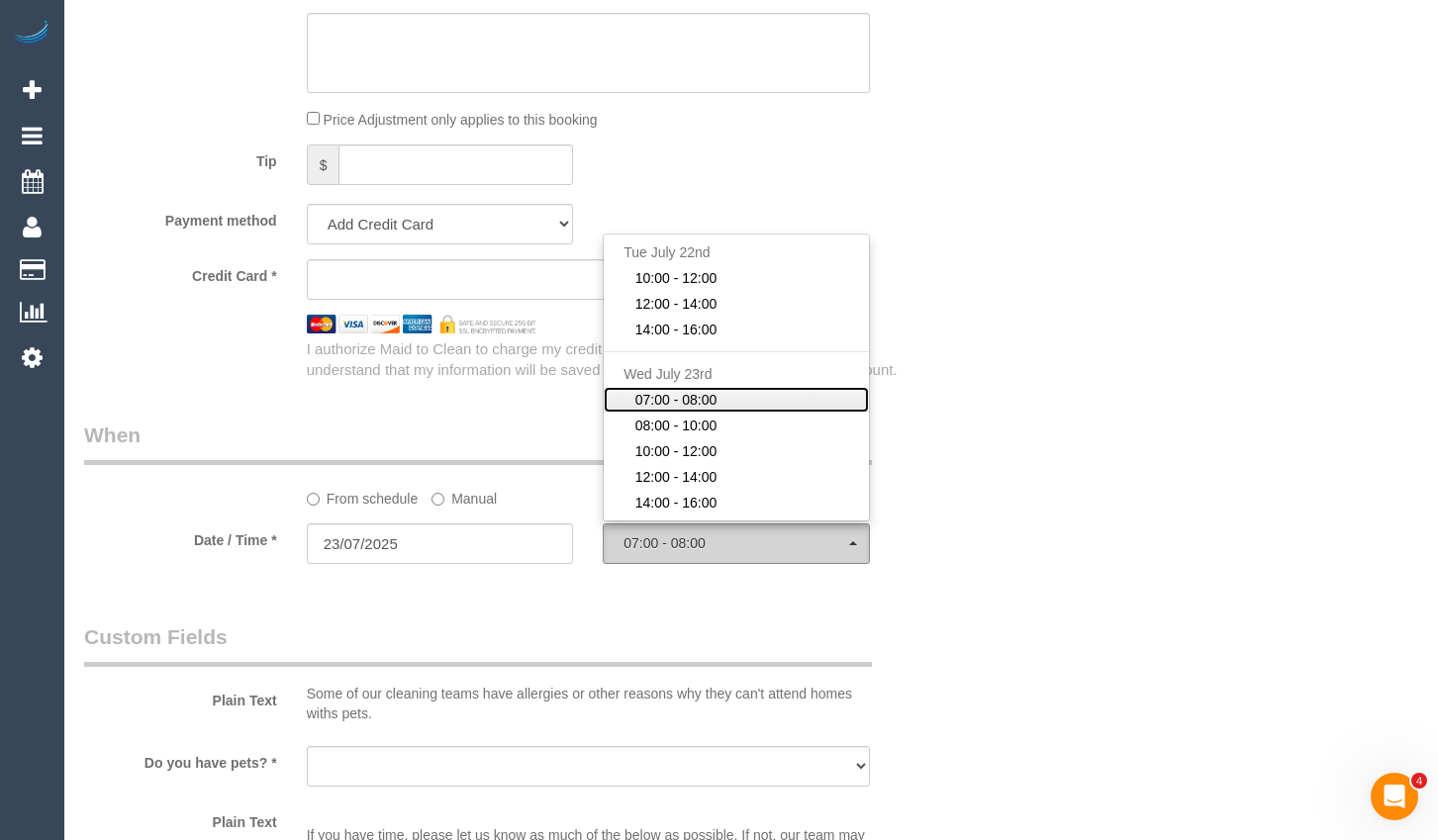 scroll, scrollTop: 1880, scrollLeft: 0, axis: vertical 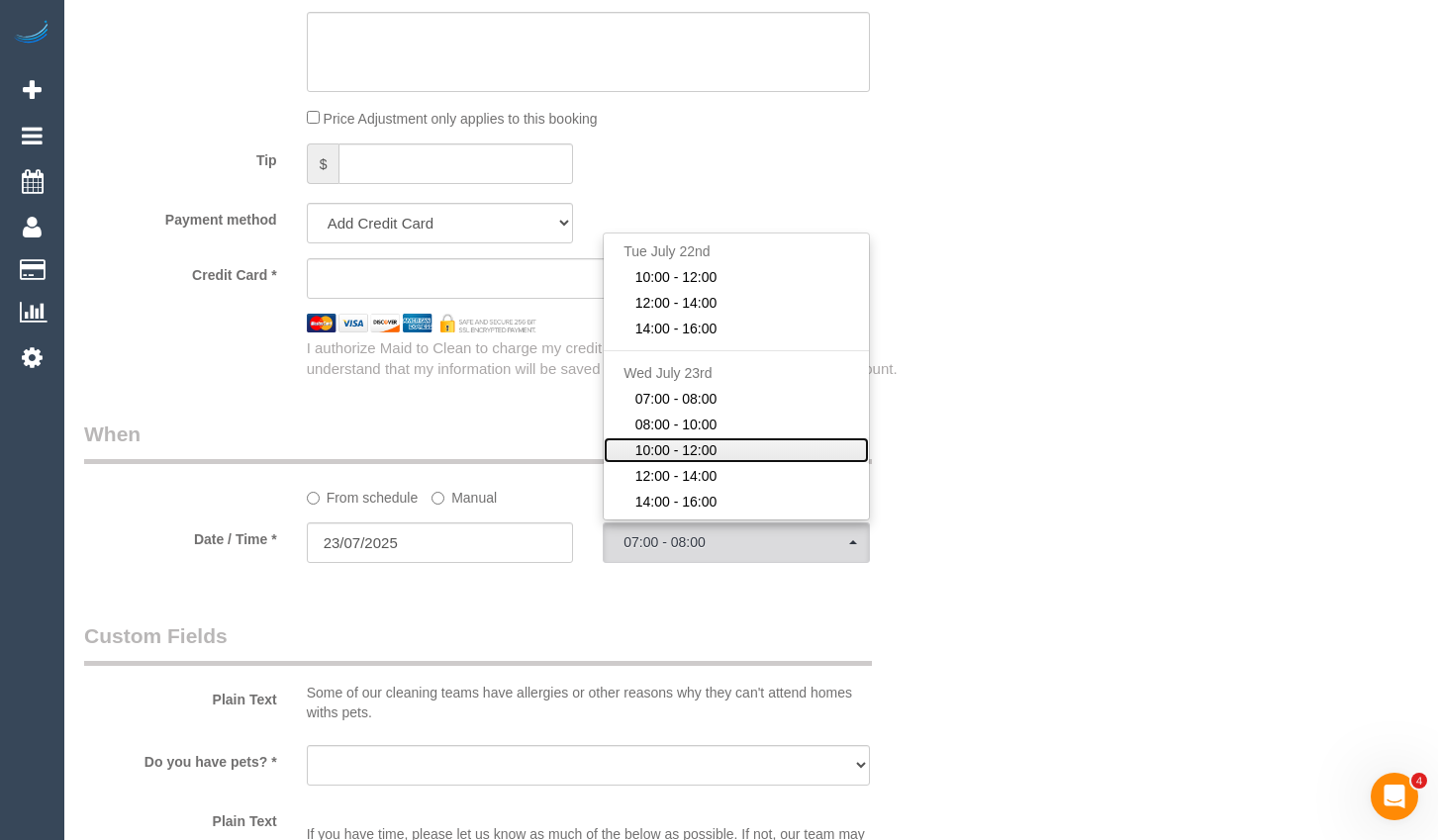 click on "10:00 - 12:00" 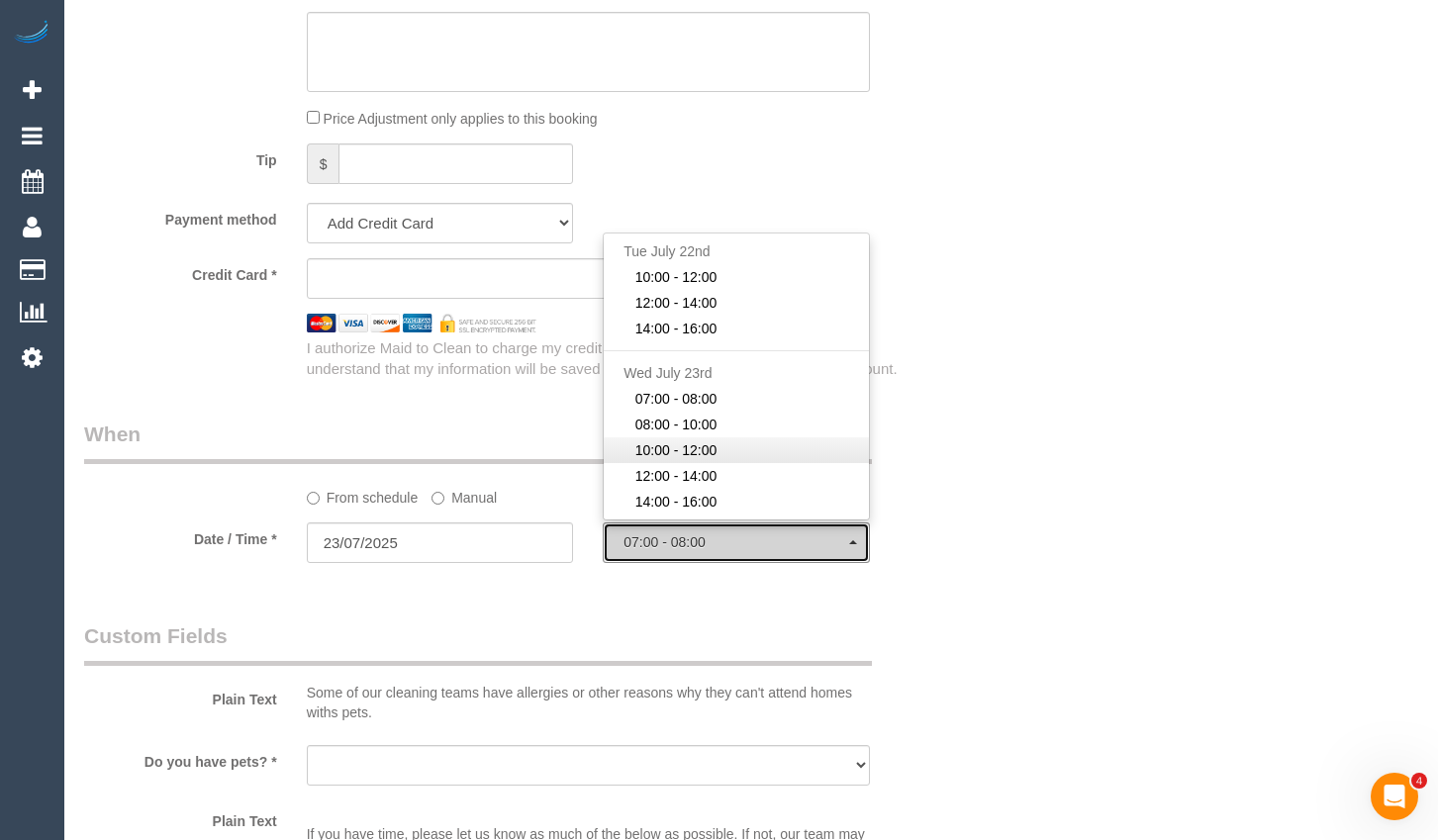 select on "spot28" 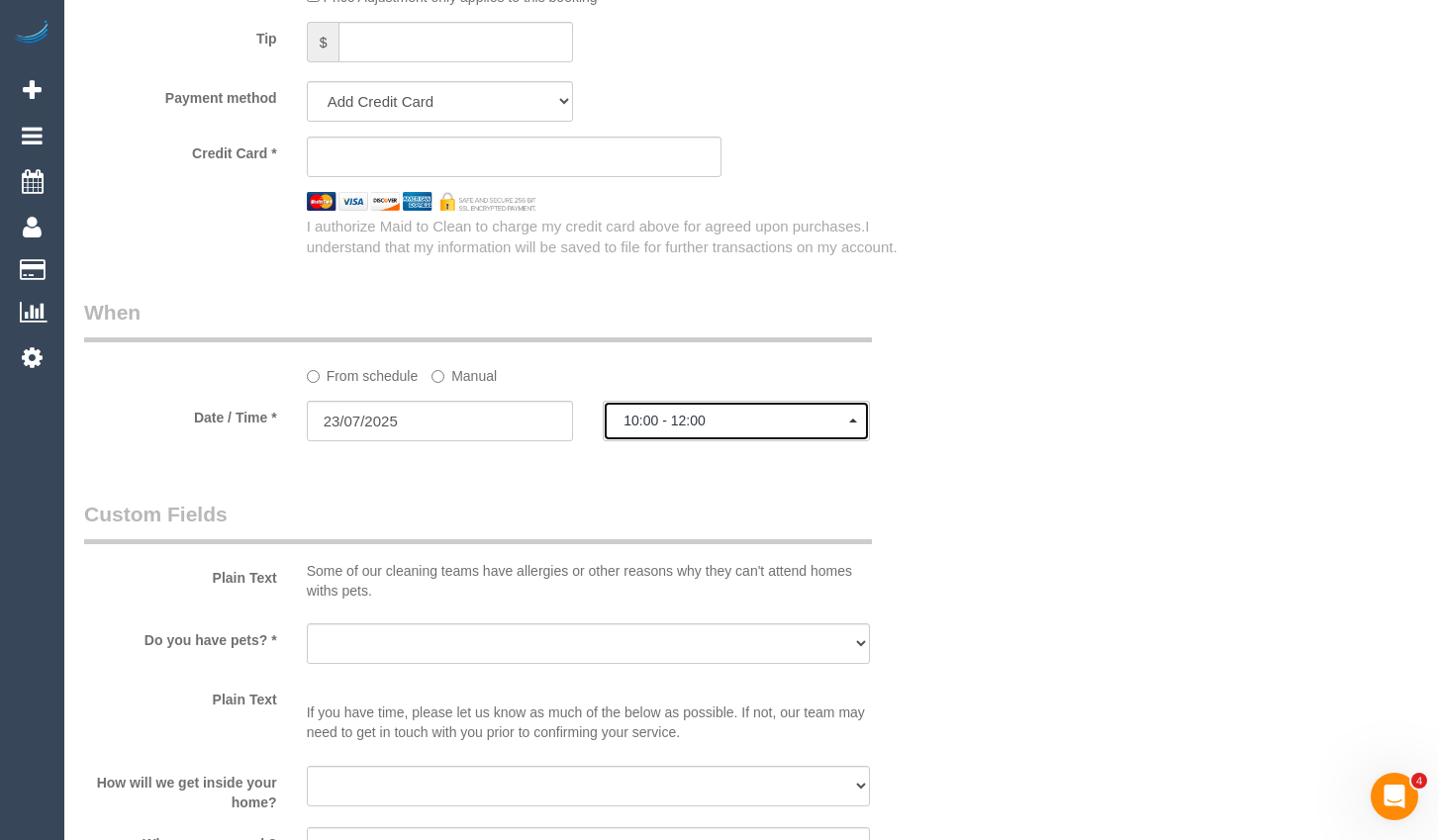 scroll, scrollTop: 2078, scrollLeft: 0, axis: vertical 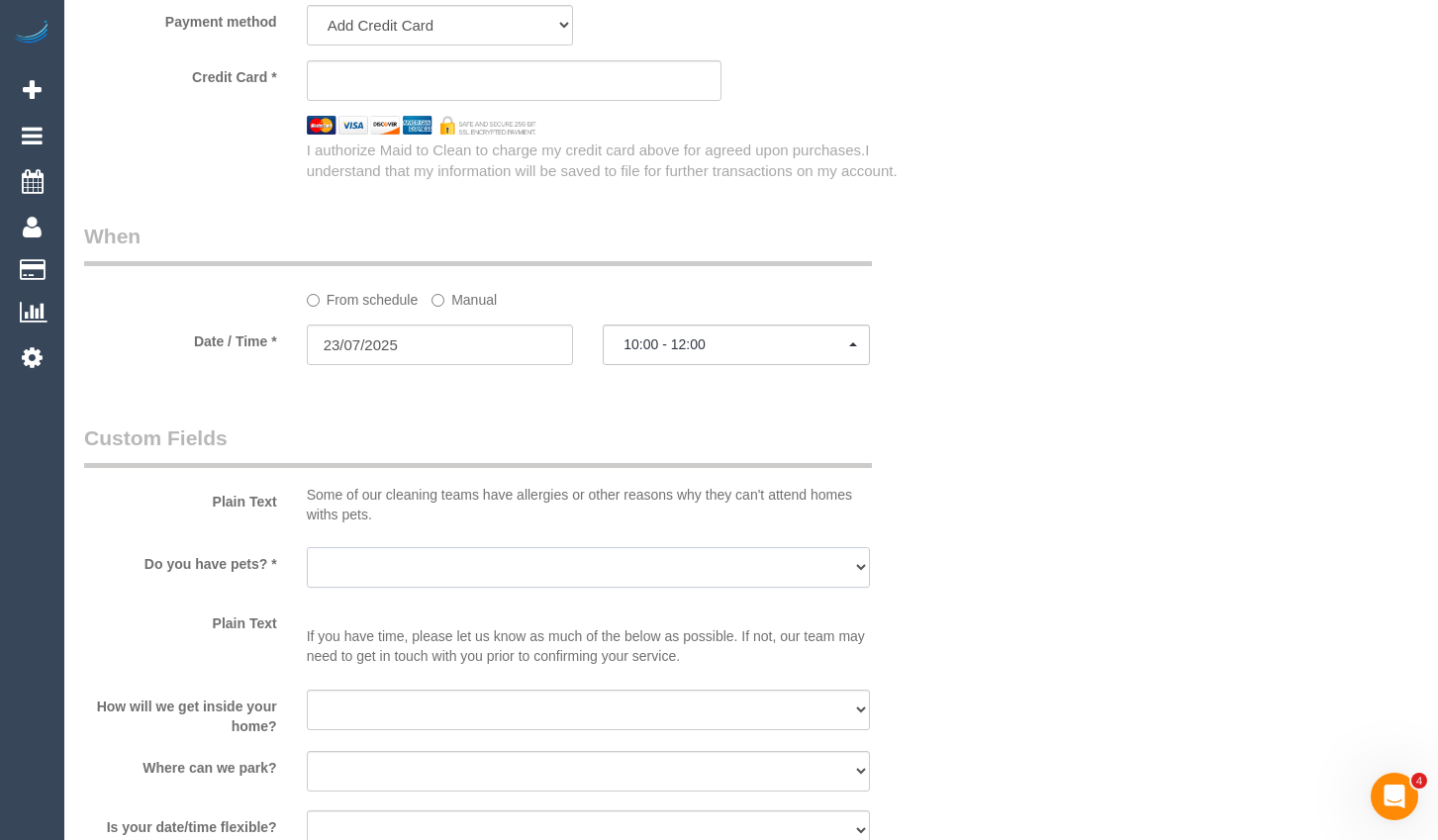 click on "Yes - Cats Yes - Dogs No pets Yes - Dogs and Cats Yes - Other" at bounding box center [588, 567] 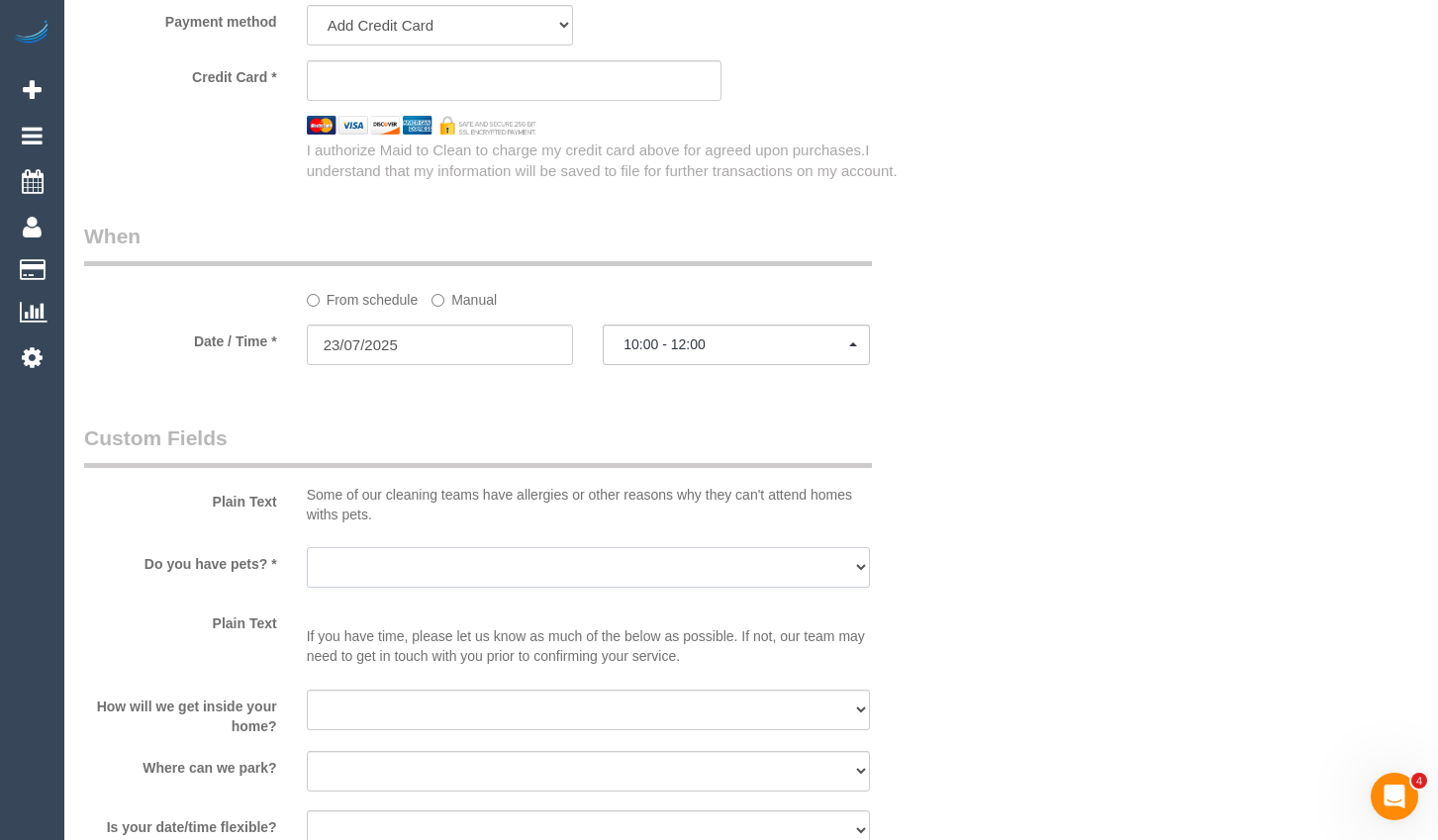 select on "number:28" 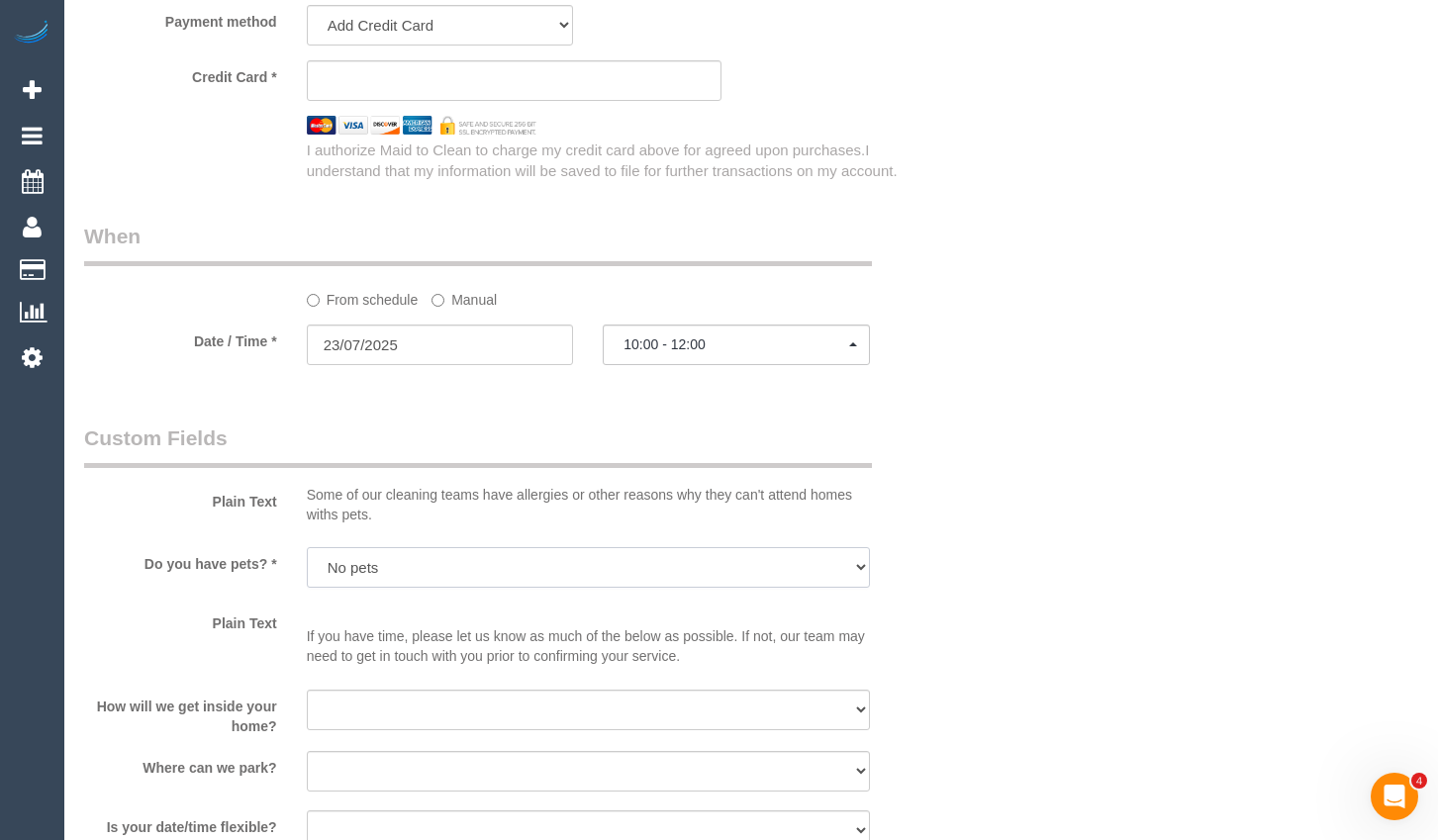 click on "Yes - Cats Yes - Dogs No pets Yes - Dogs and Cats Yes - Other" at bounding box center (588, 567) 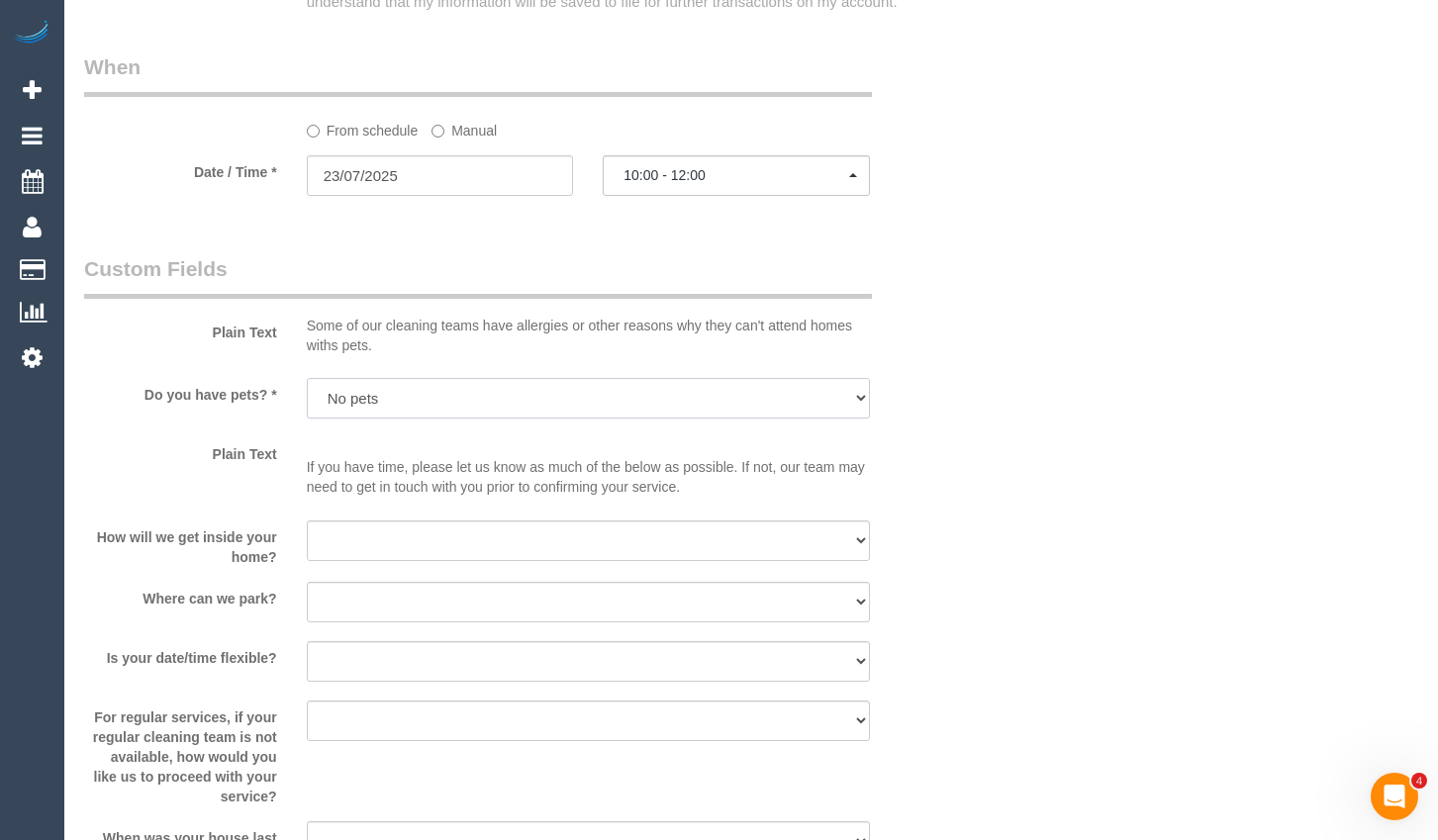 scroll, scrollTop: 2276, scrollLeft: 0, axis: vertical 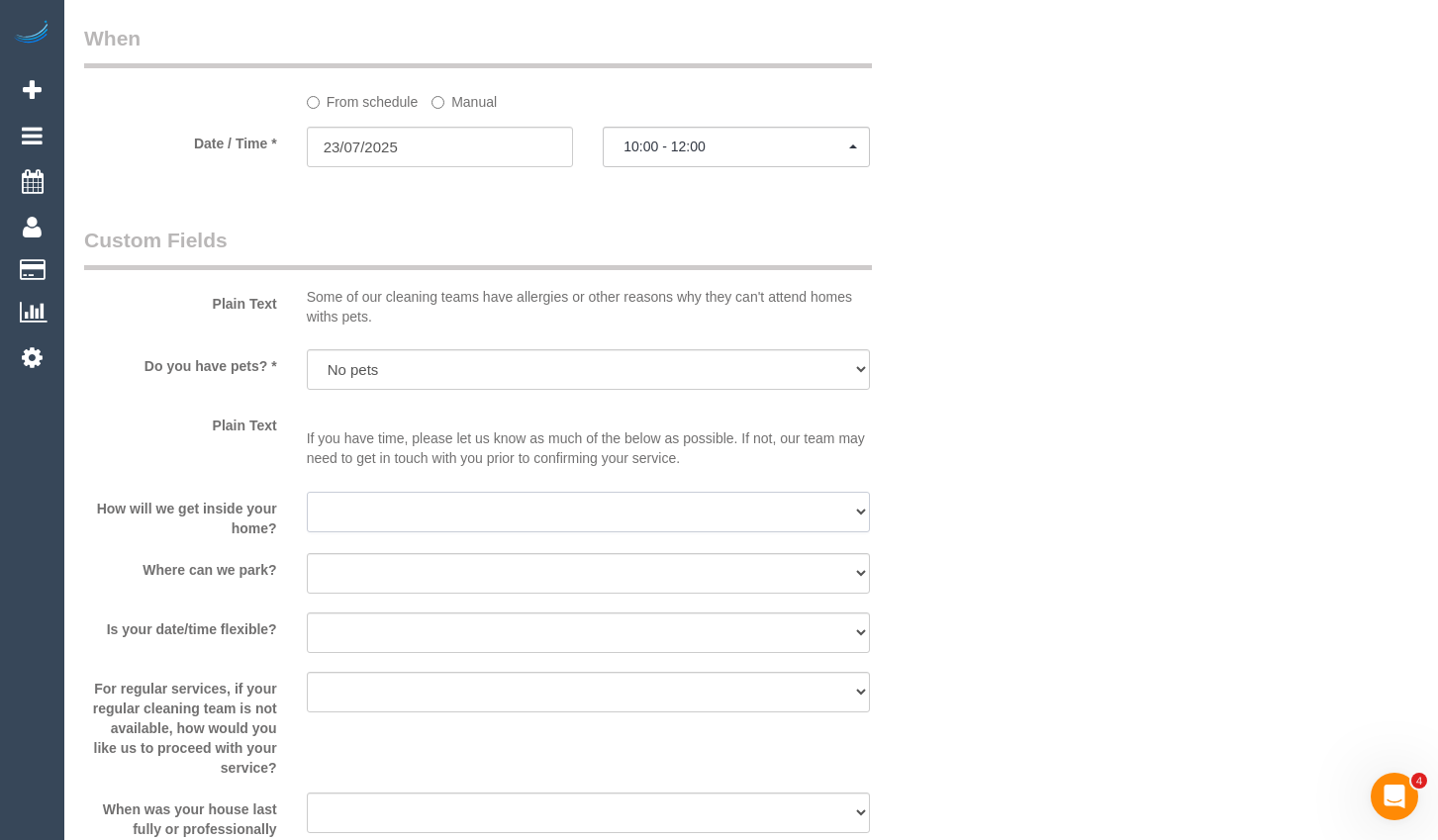 click on "I will be home Key will be left (please provide details below) Lock box/Access code (please provide details below) Other - Please explain below" at bounding box center (588, 512) 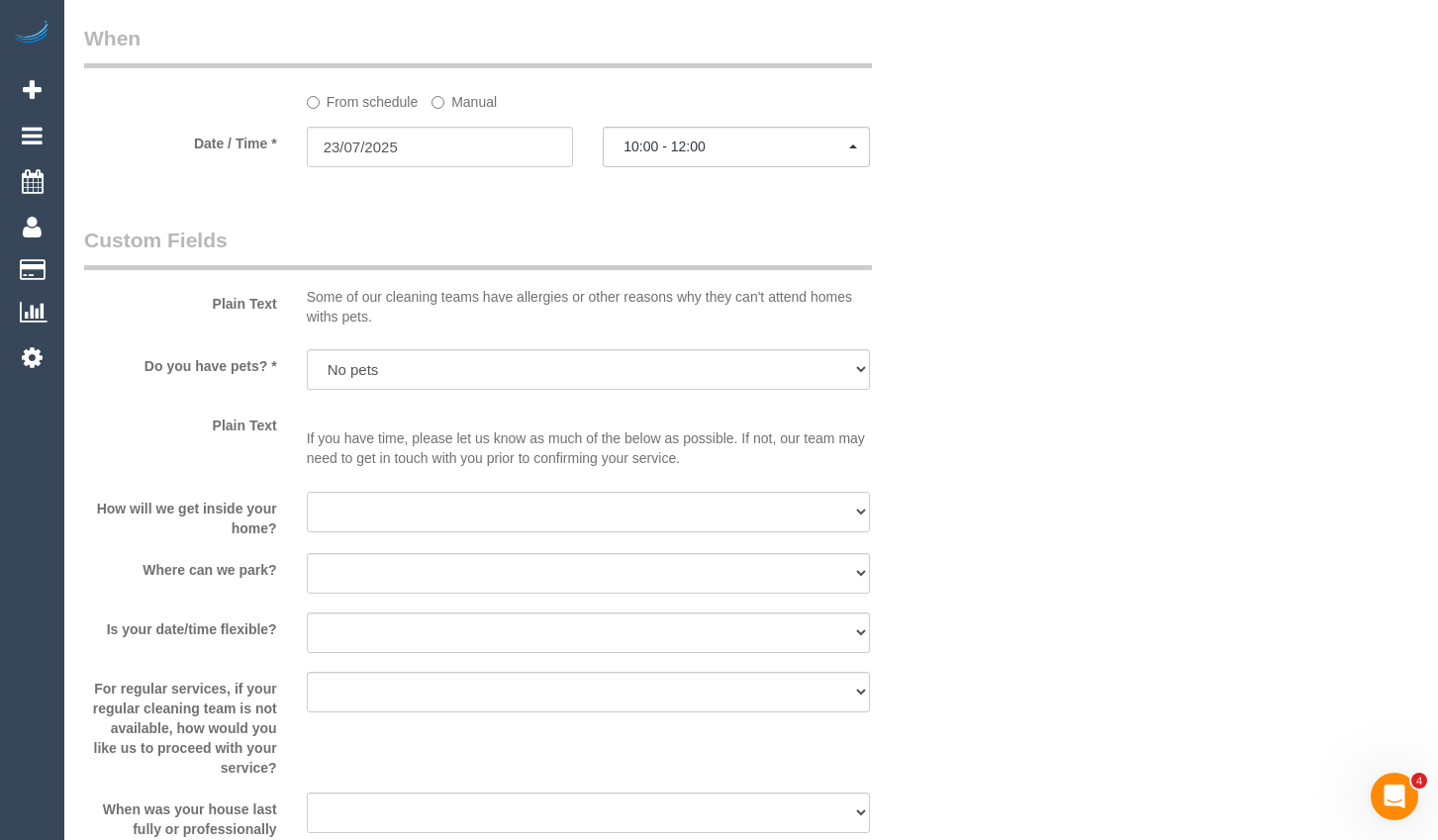 select on "number:14" 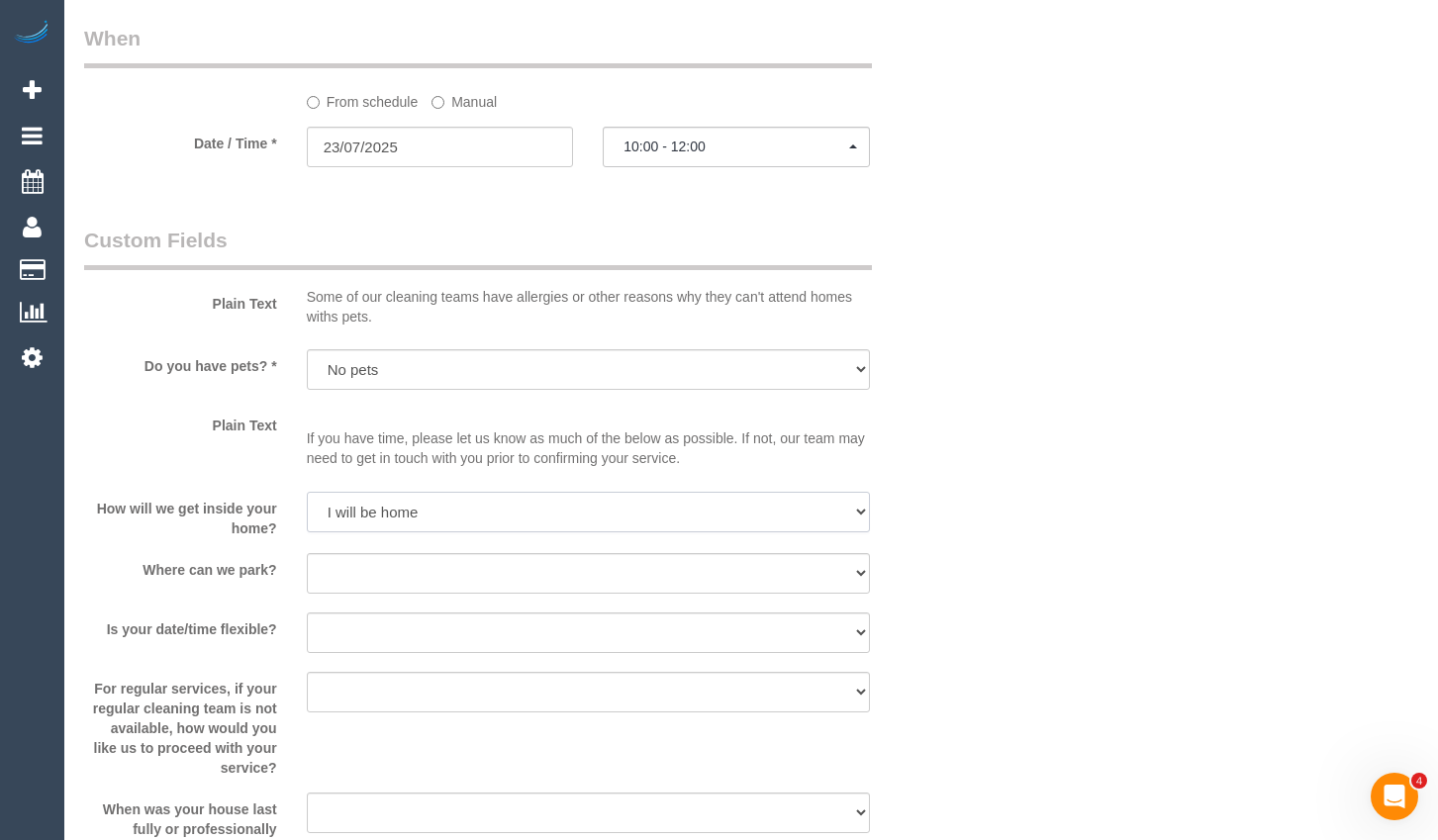 click on "I will be home Key will be left (please provide details below) Lock box/Access code (please provide details below) Other - Please explain below" at bounding box center [588, 512] 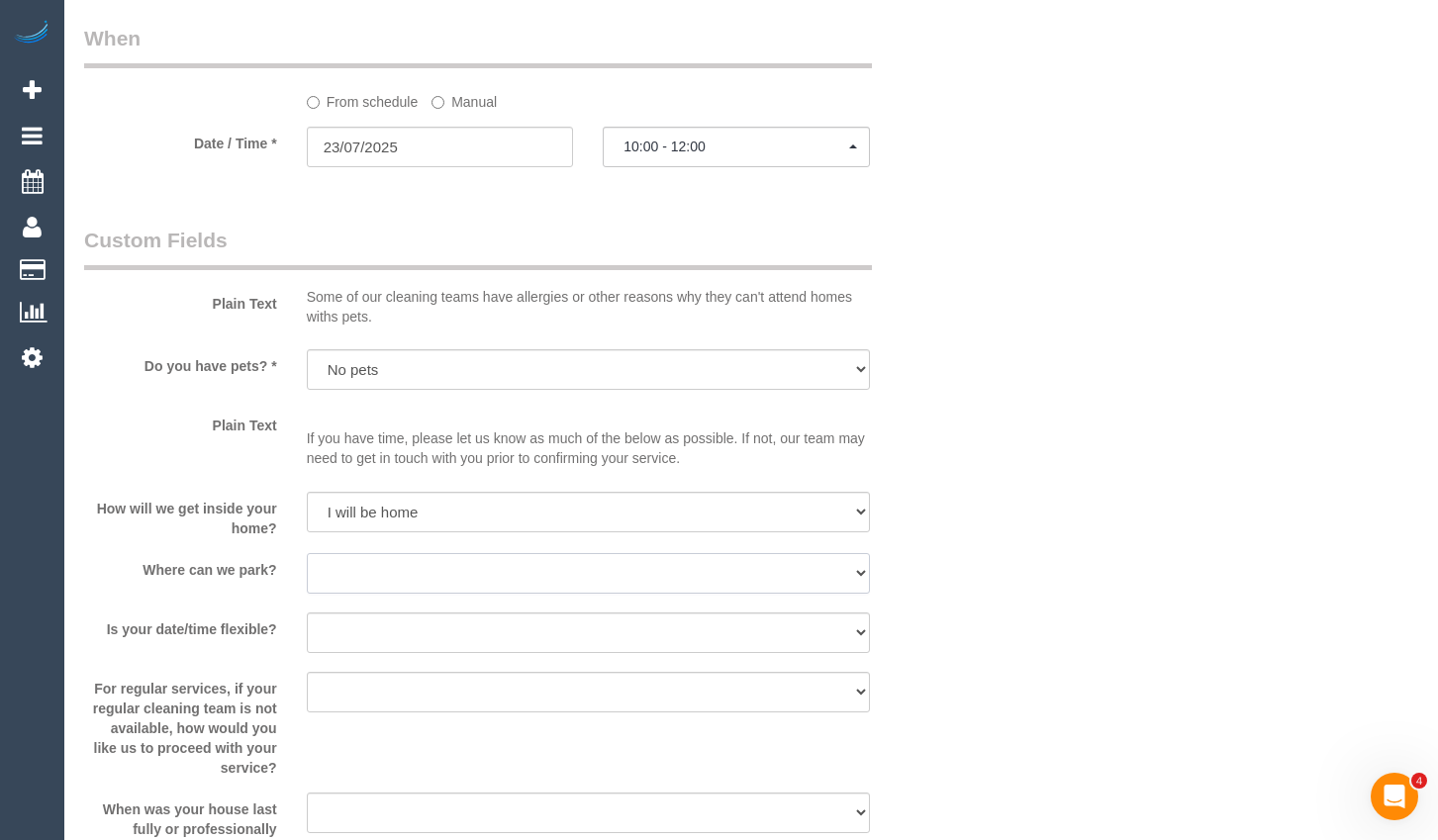 click on "I will provide parking on-site Free street parking Paid street parking (cost will be added to booking total) Other - Please explain below" at bounding box center [588, 573] 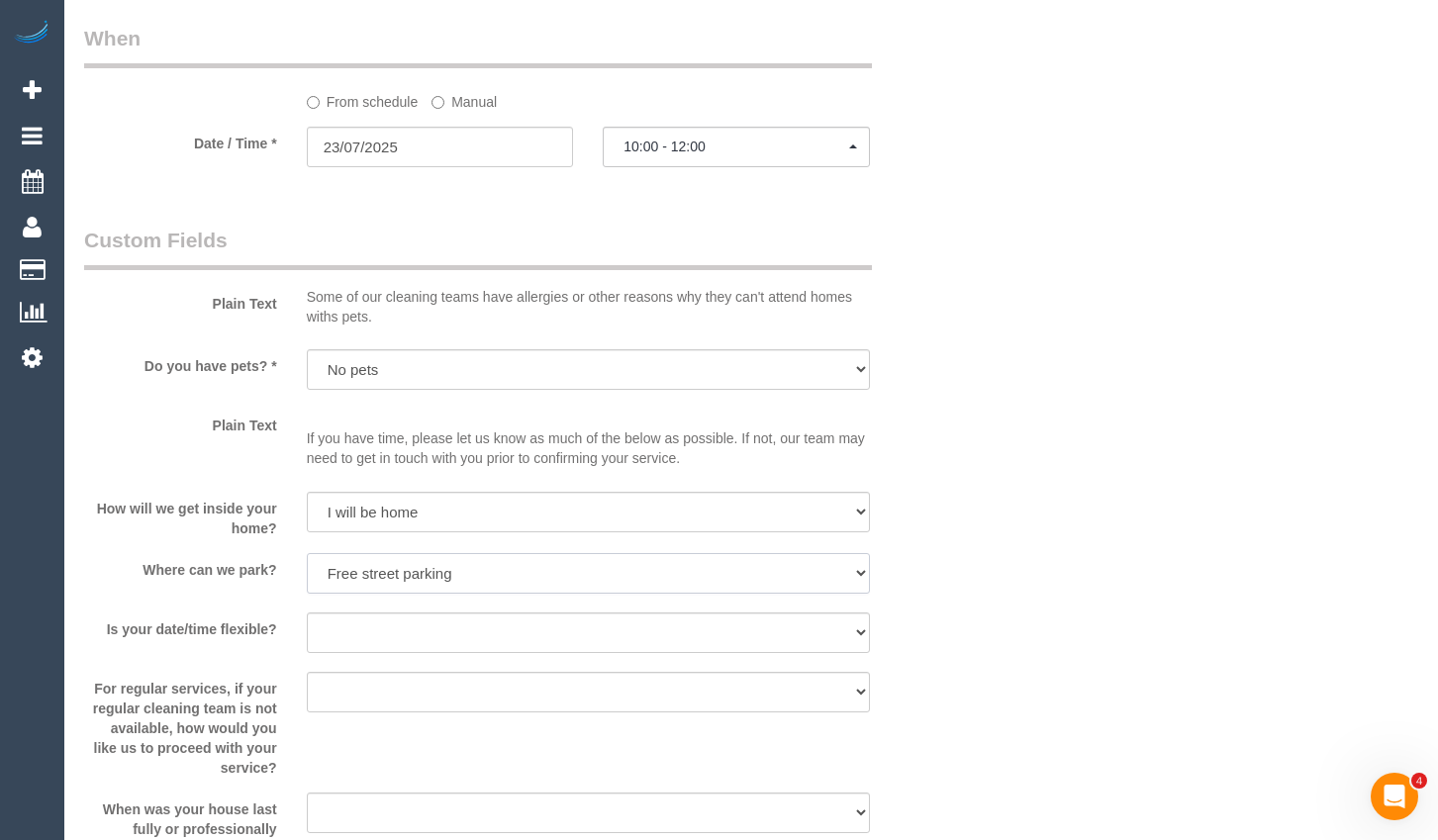 click on "I will provide parking on-site Free street parking Paid street parking (cost will be added to booking total) Other - Please explain below" at bounding box center (588, 573) 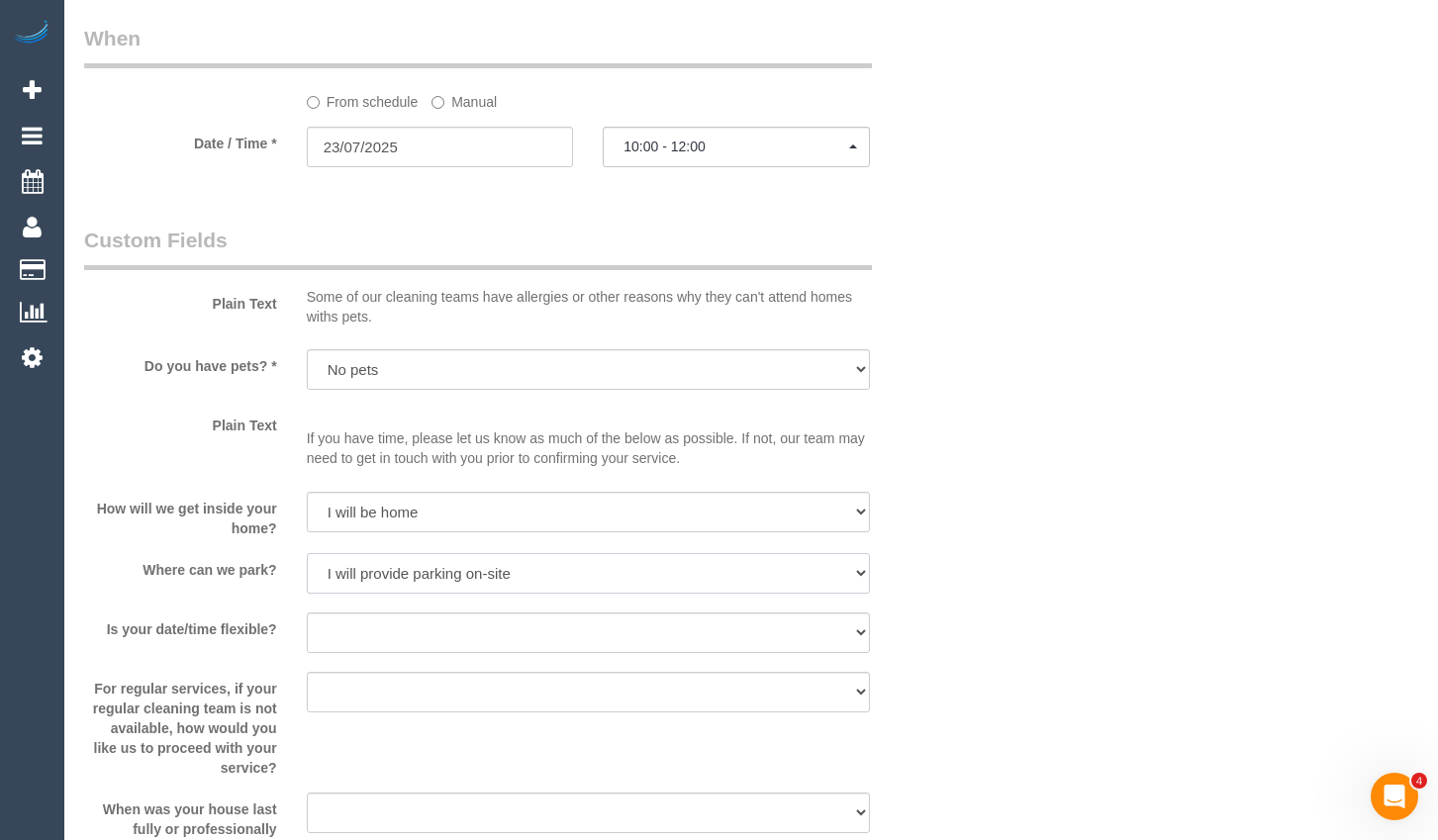 click on "I will provide parking on-site Free street parking Paid street parking (cost will be added to booking total) Other - Please explain below" at bounding box center [588, 573] 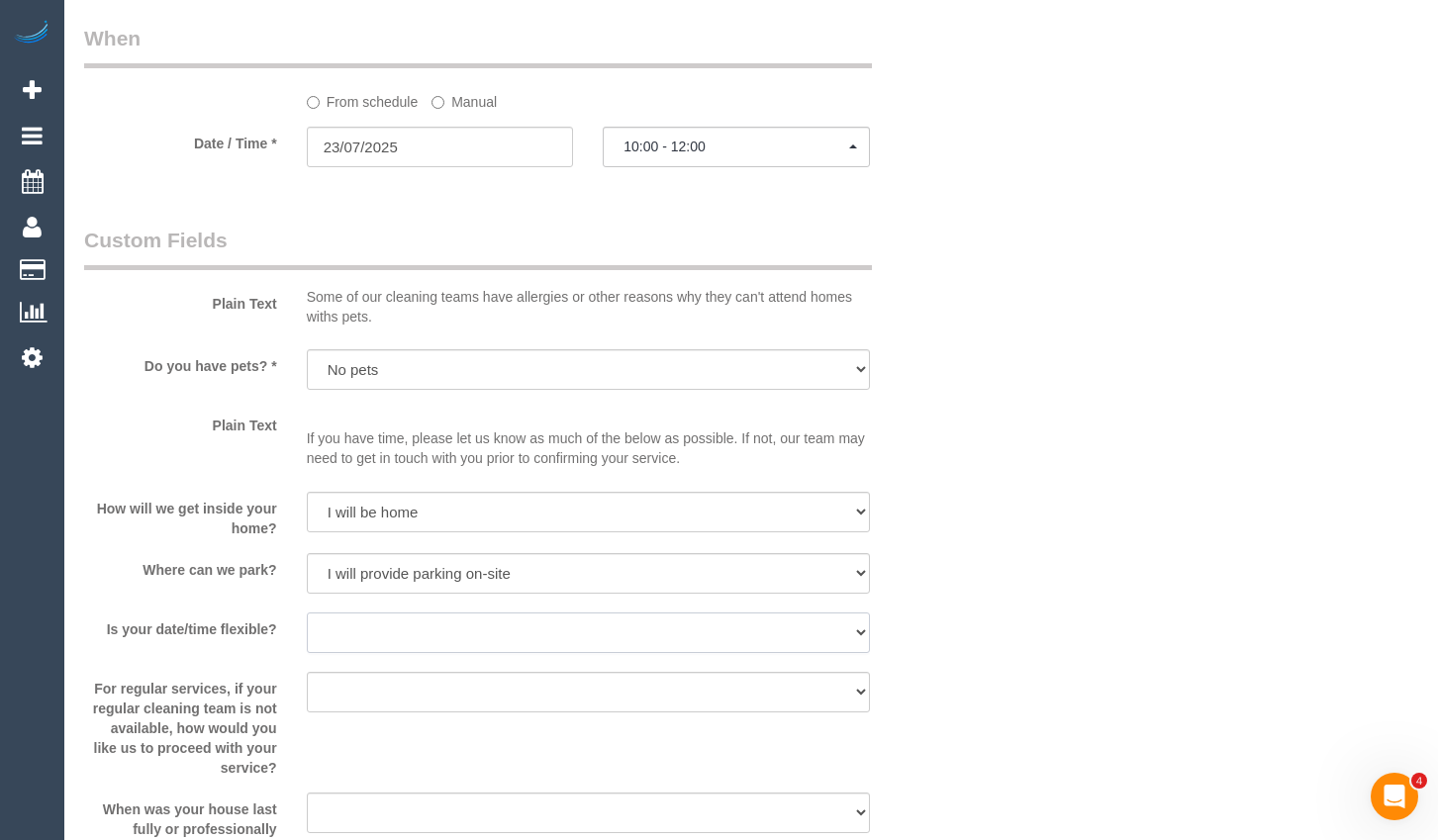 click on "Yes - date and time Yes - date but not time Yes - time but not date No - No flexibility Yes - See notes" at bounding box center [588, 632] 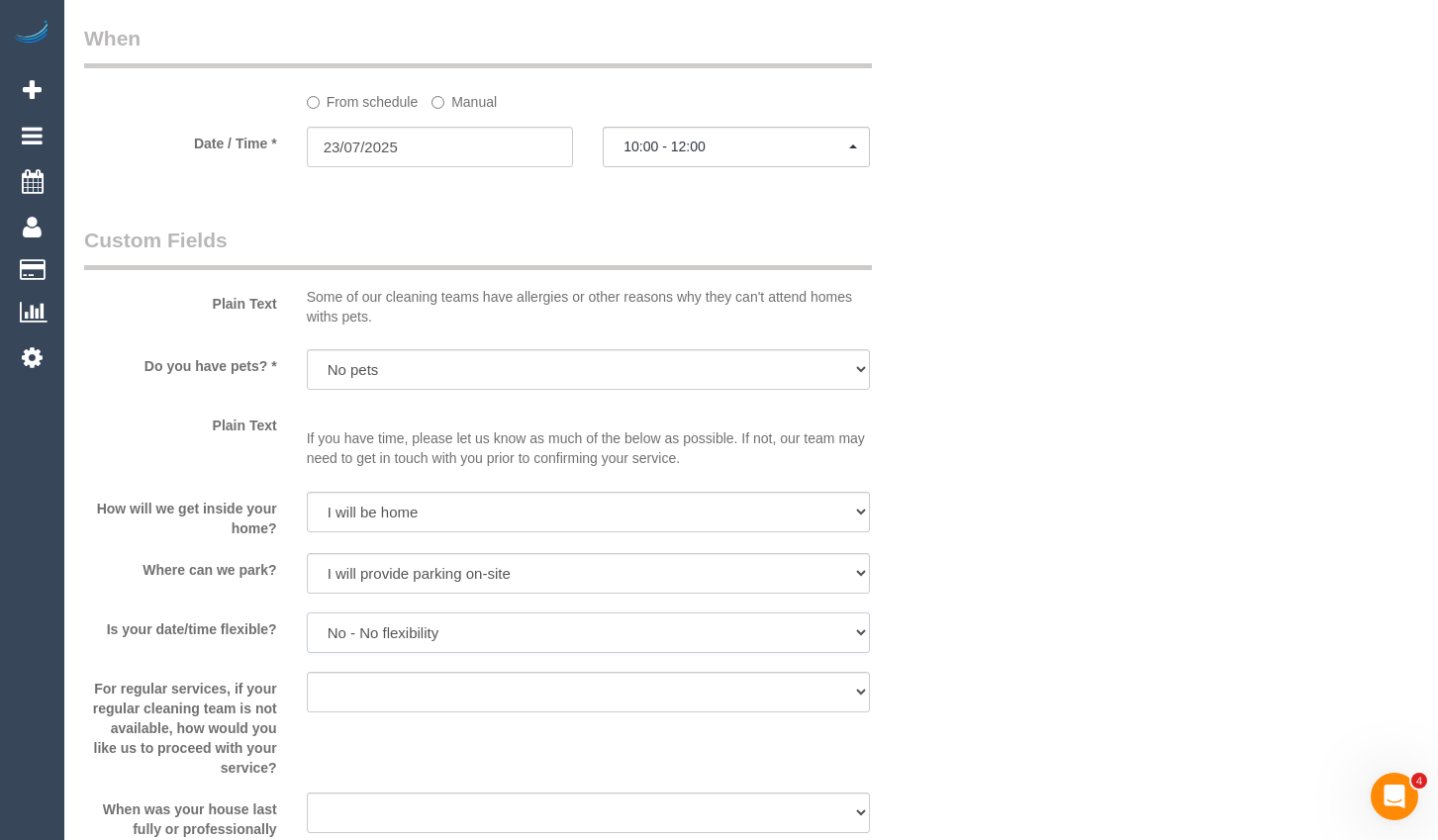click on "Yes - date and time Yes - date but not time Yes - time but not date No - No flexibility Yes - See notes" at bounding box center (588, 632) 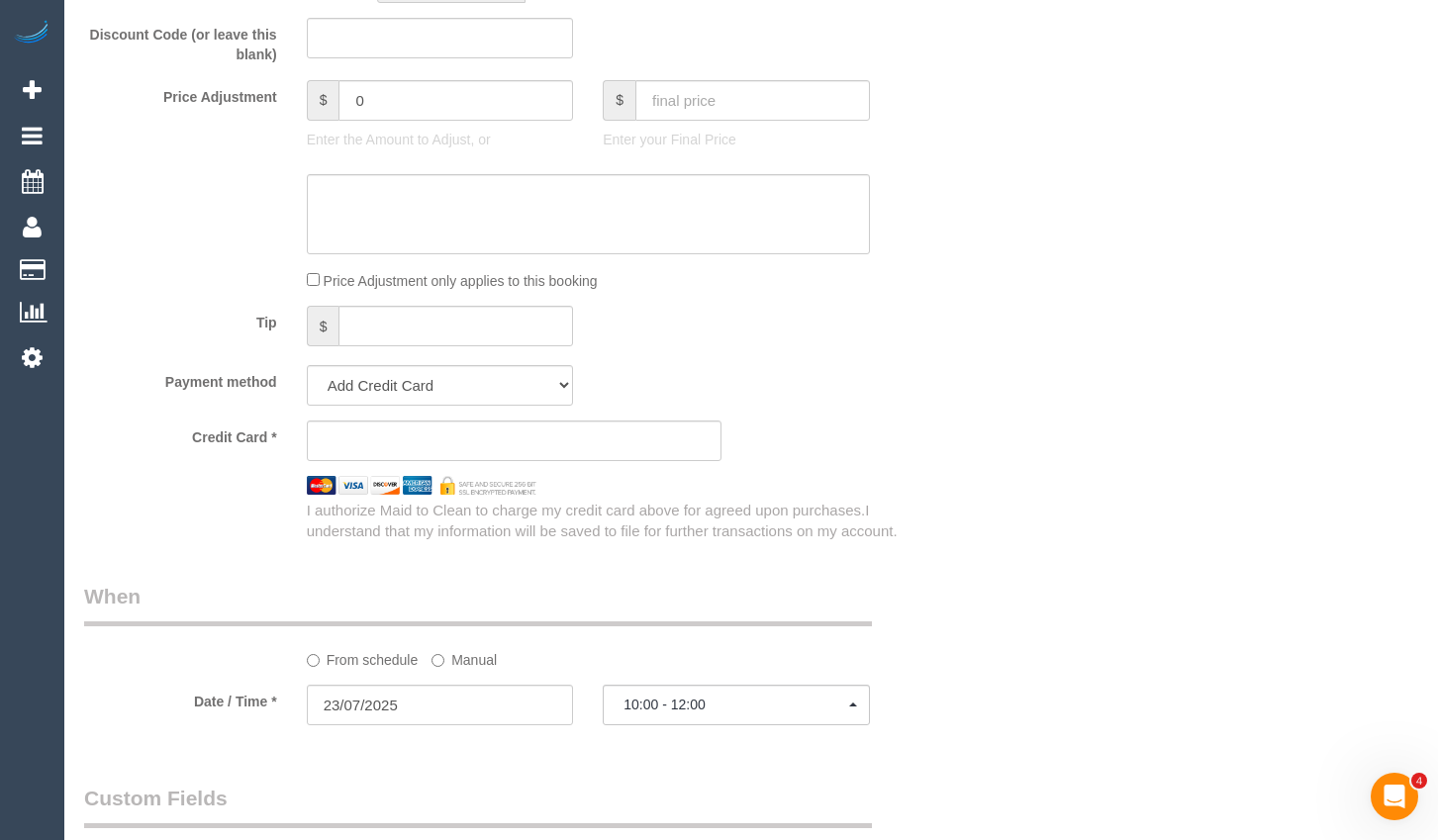 scroll, scrollTop: 1682, scrollLeft: 0, axis: vertical 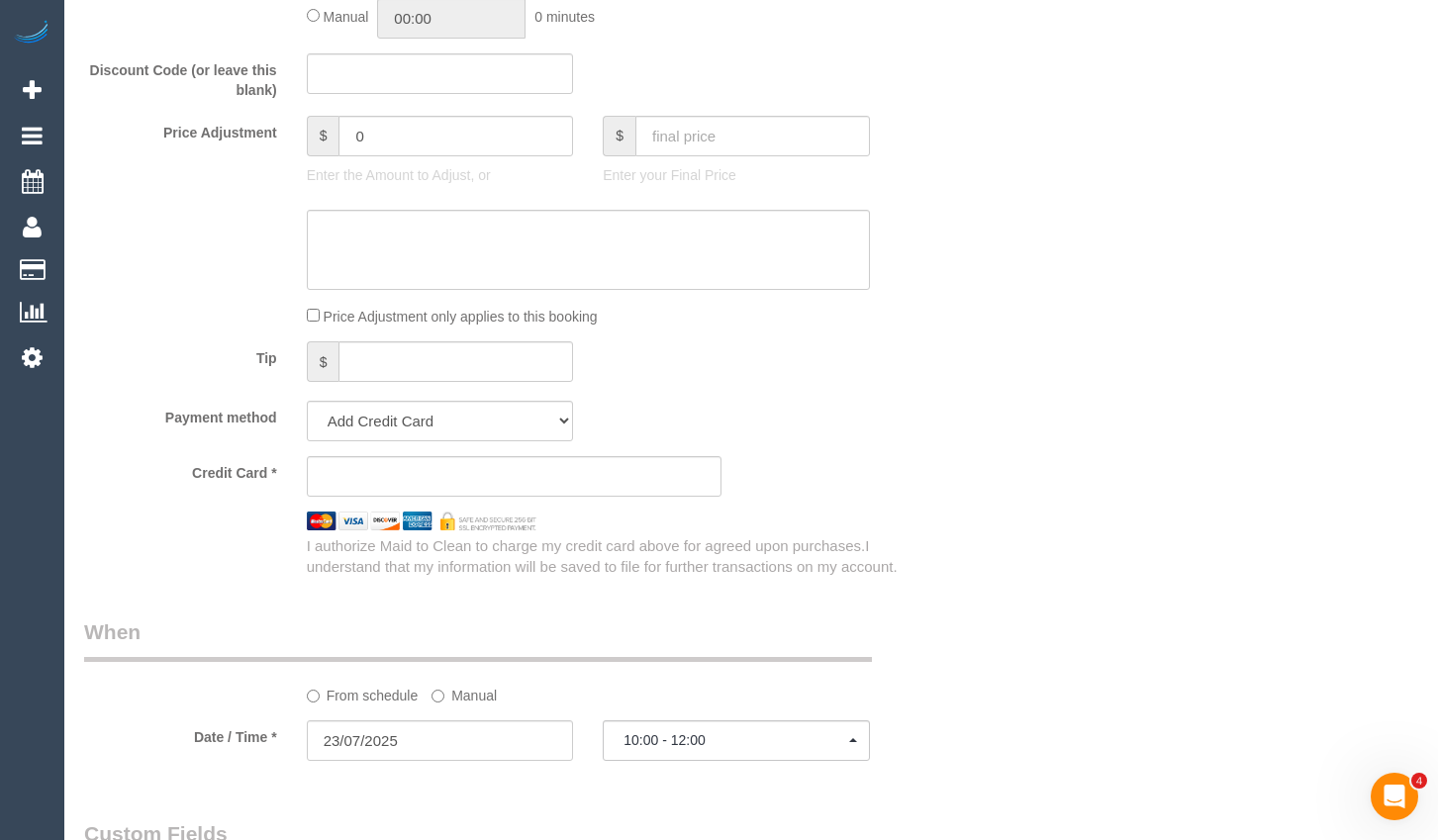 click at bounding box center [514, 476] 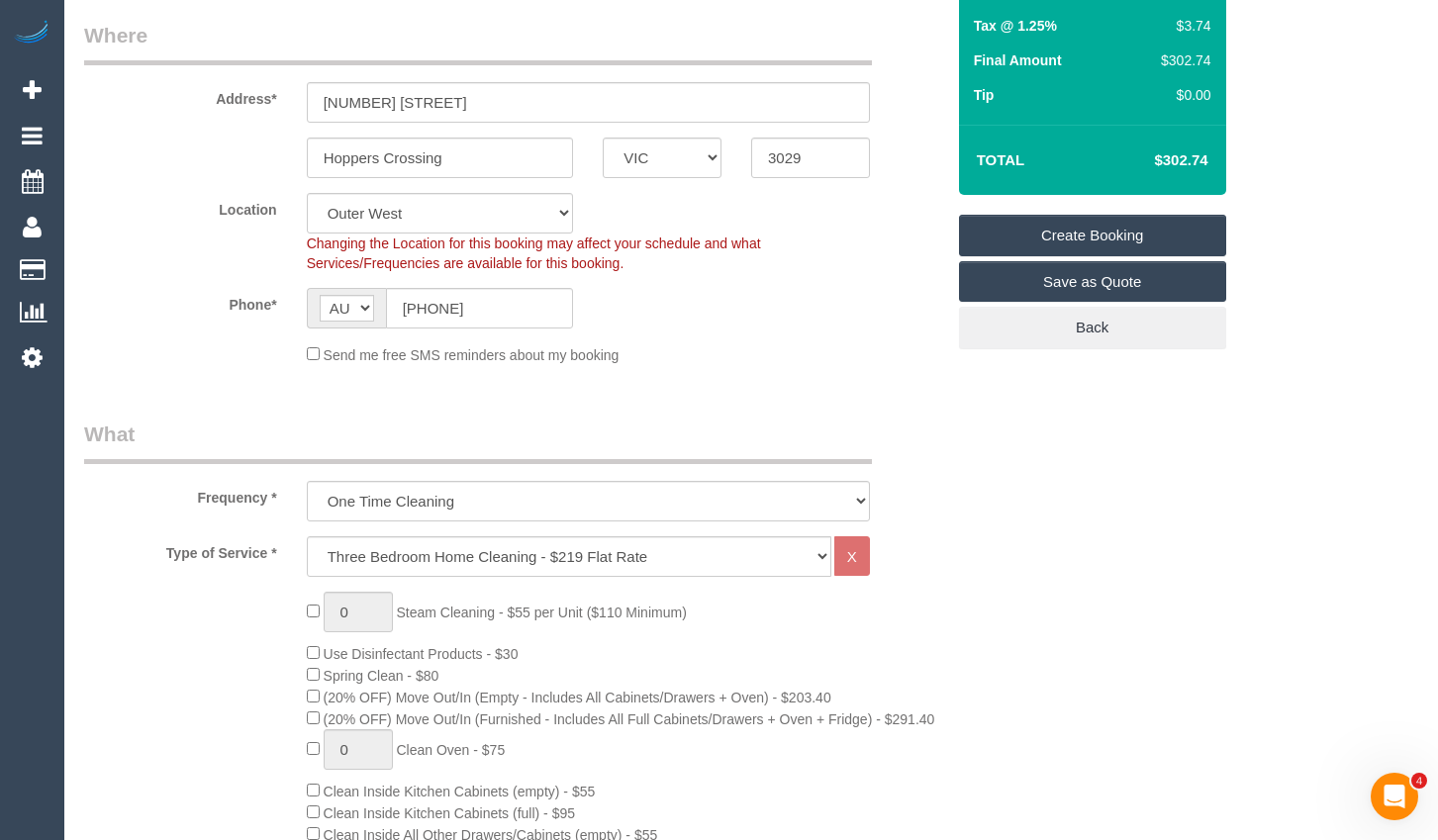 scroll, scrollTop: 198, scrollLeft: 0, axis: vertical 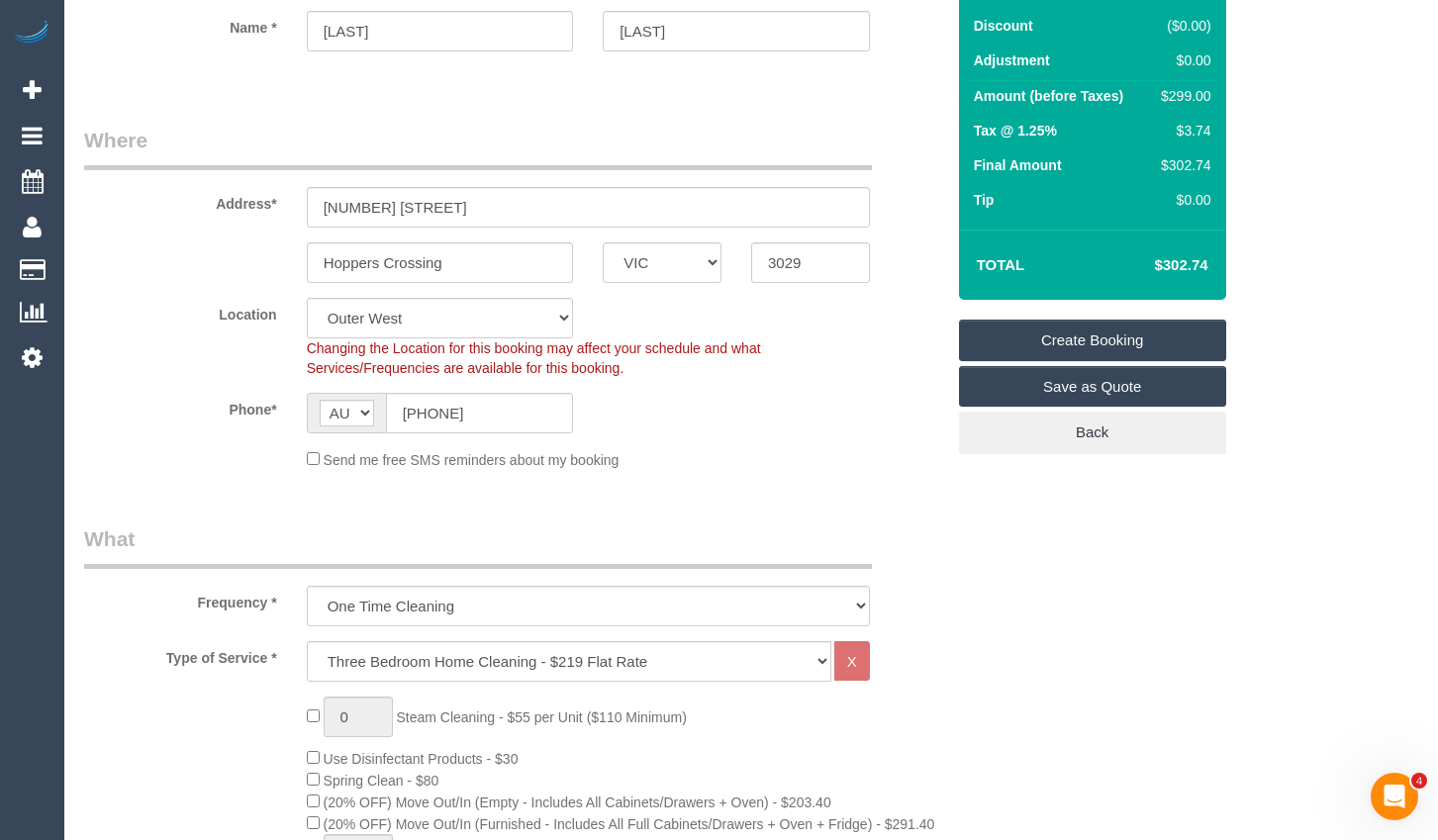 click on "Create Booking" at bounding box center (1093, 340) 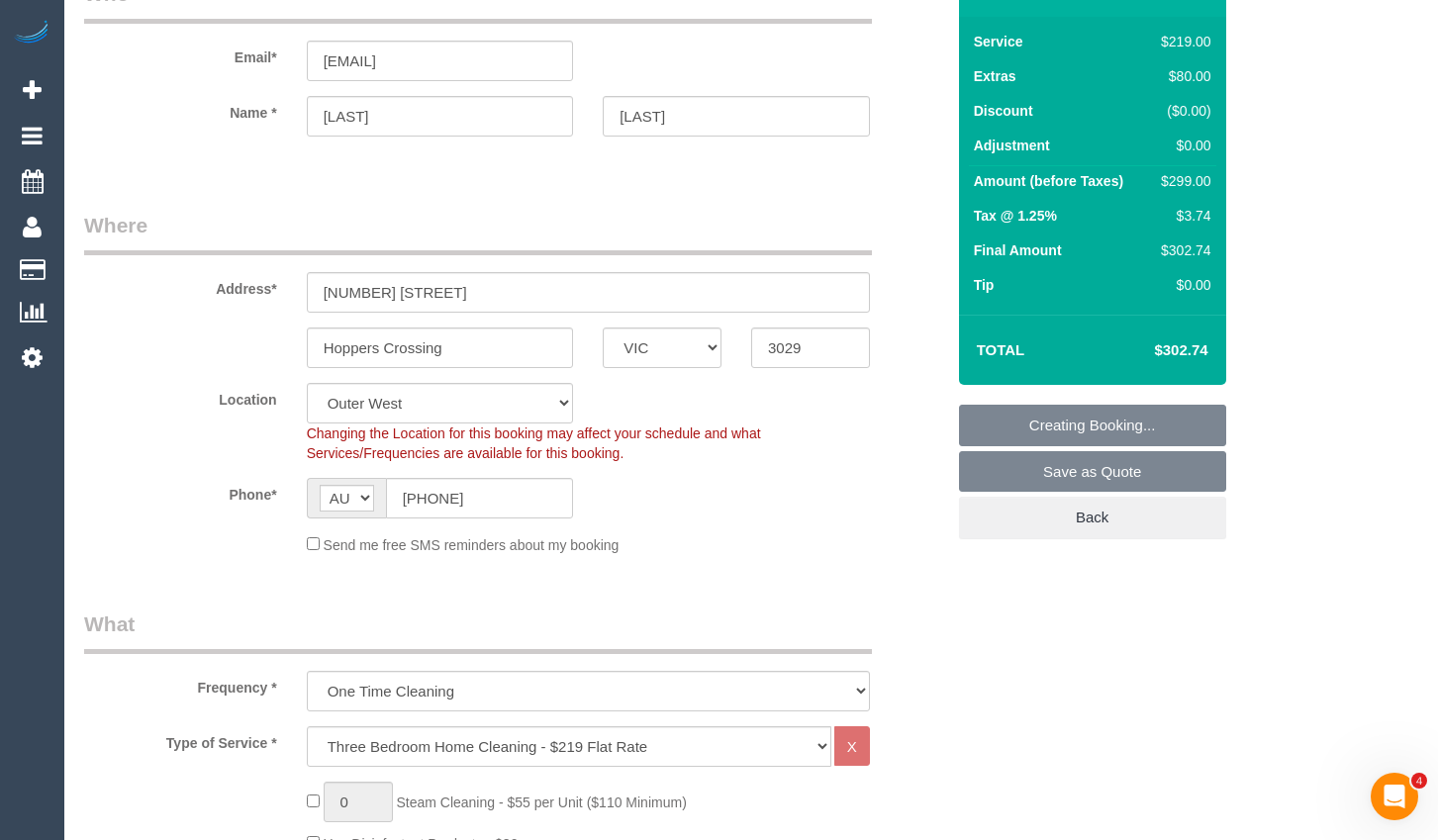 scroll, scrollTop: 0, scrollLeft: 0, axis: both 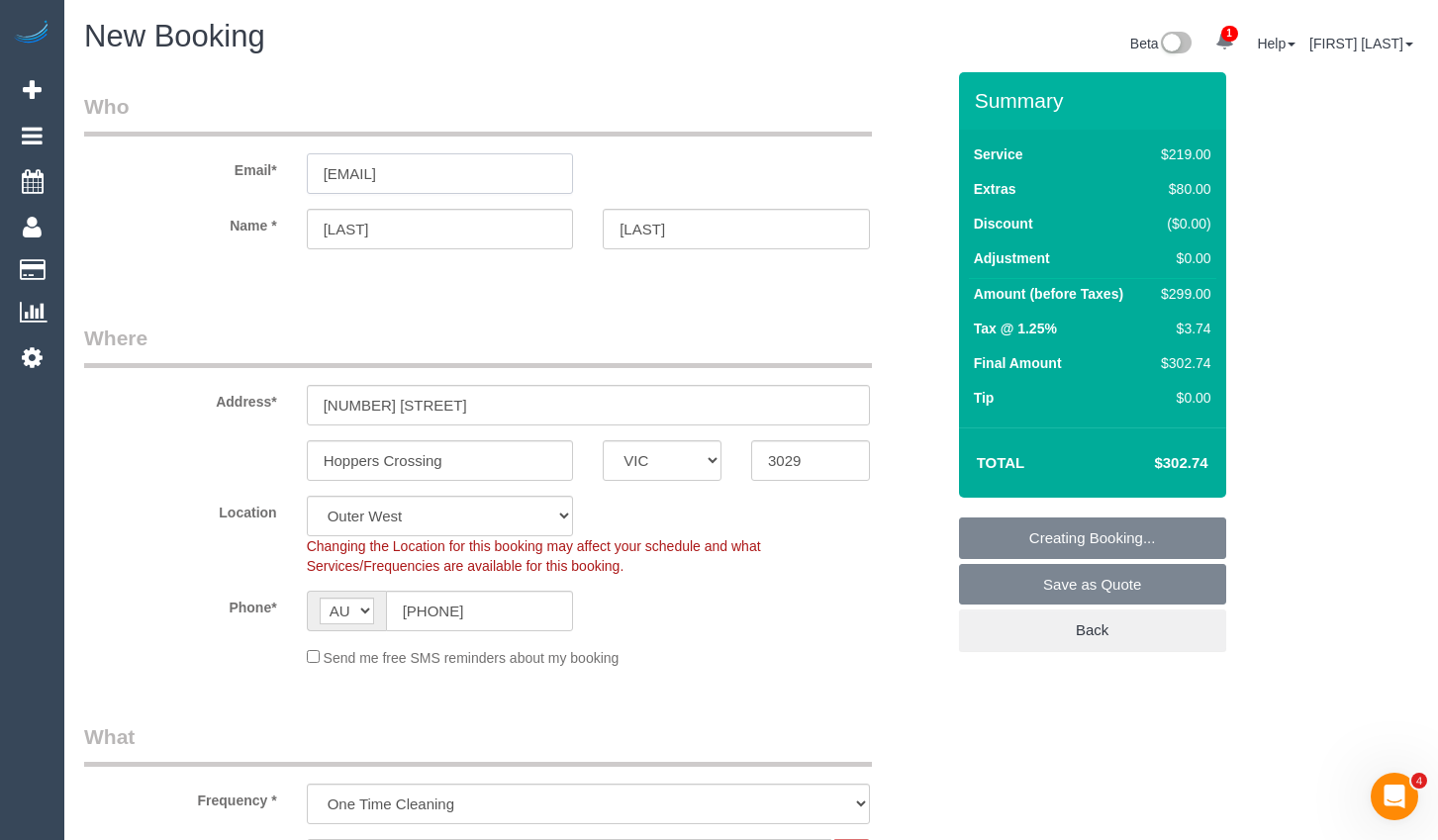 drag, startPoint x: 462, startPoint y: 172, endPoint x: 229, endPoint y: 177, distance: 233.05364 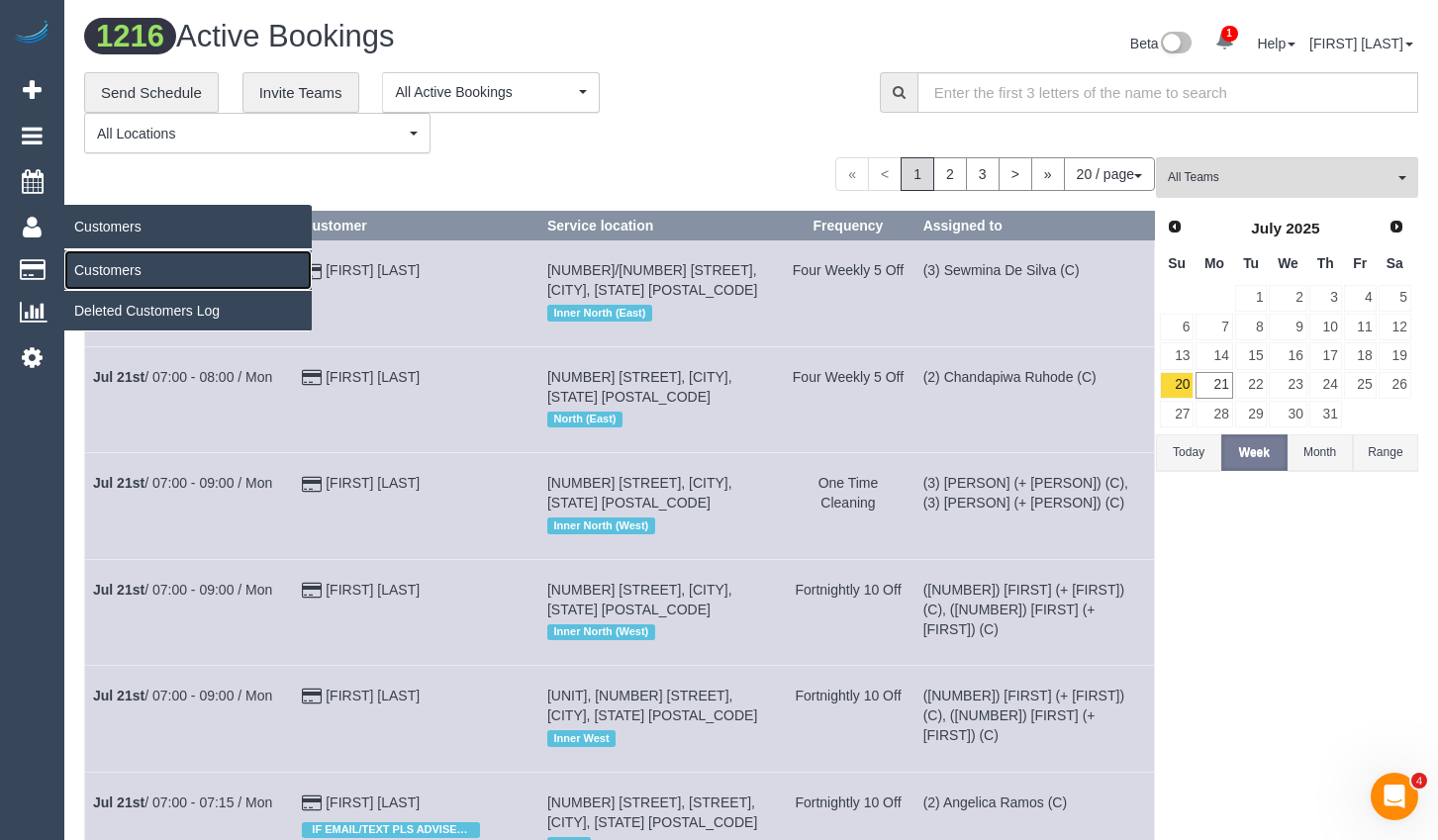 click on "Customers" at bounding box center [188, 270] 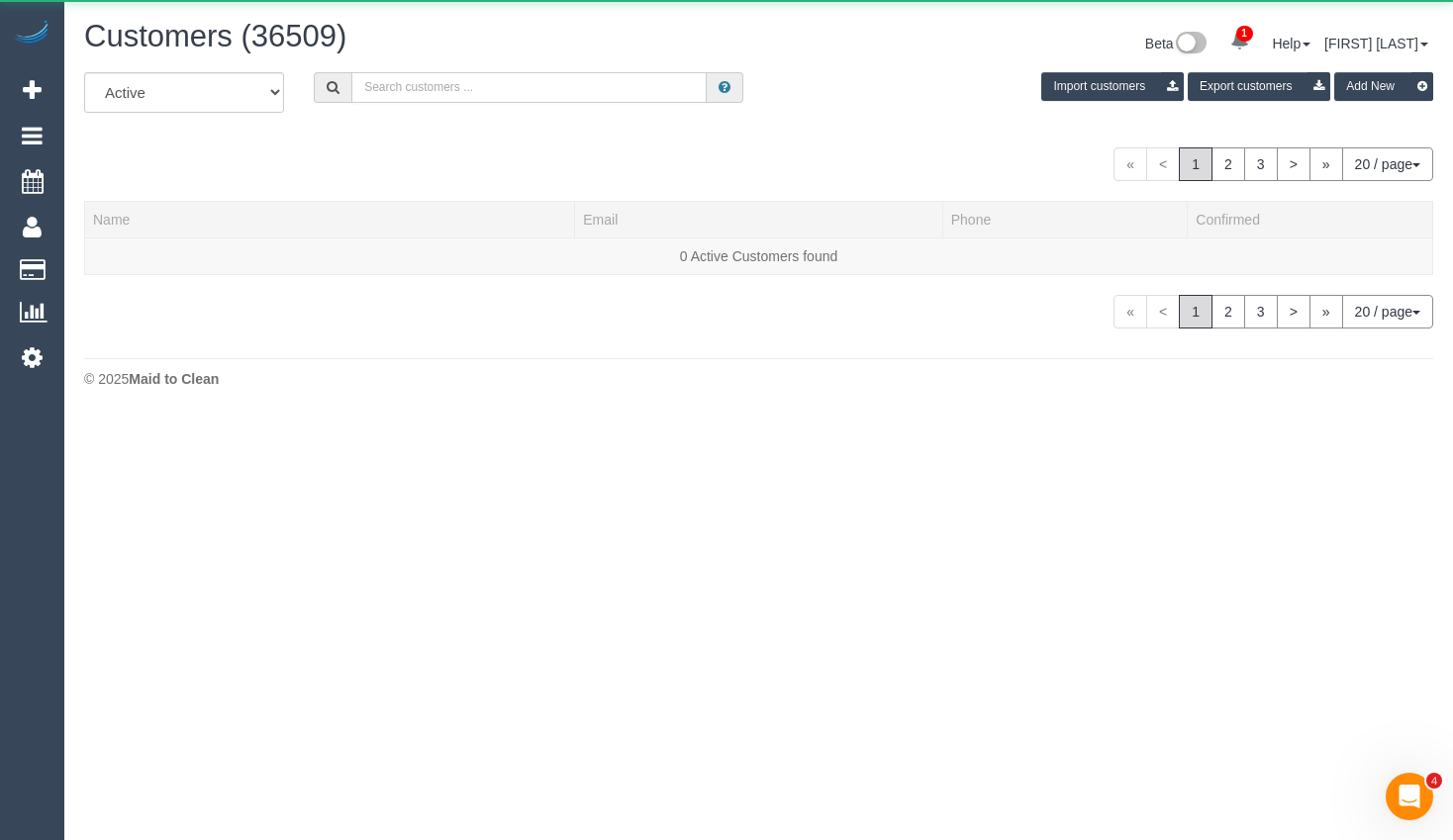 click at bounding box center [529, 87] 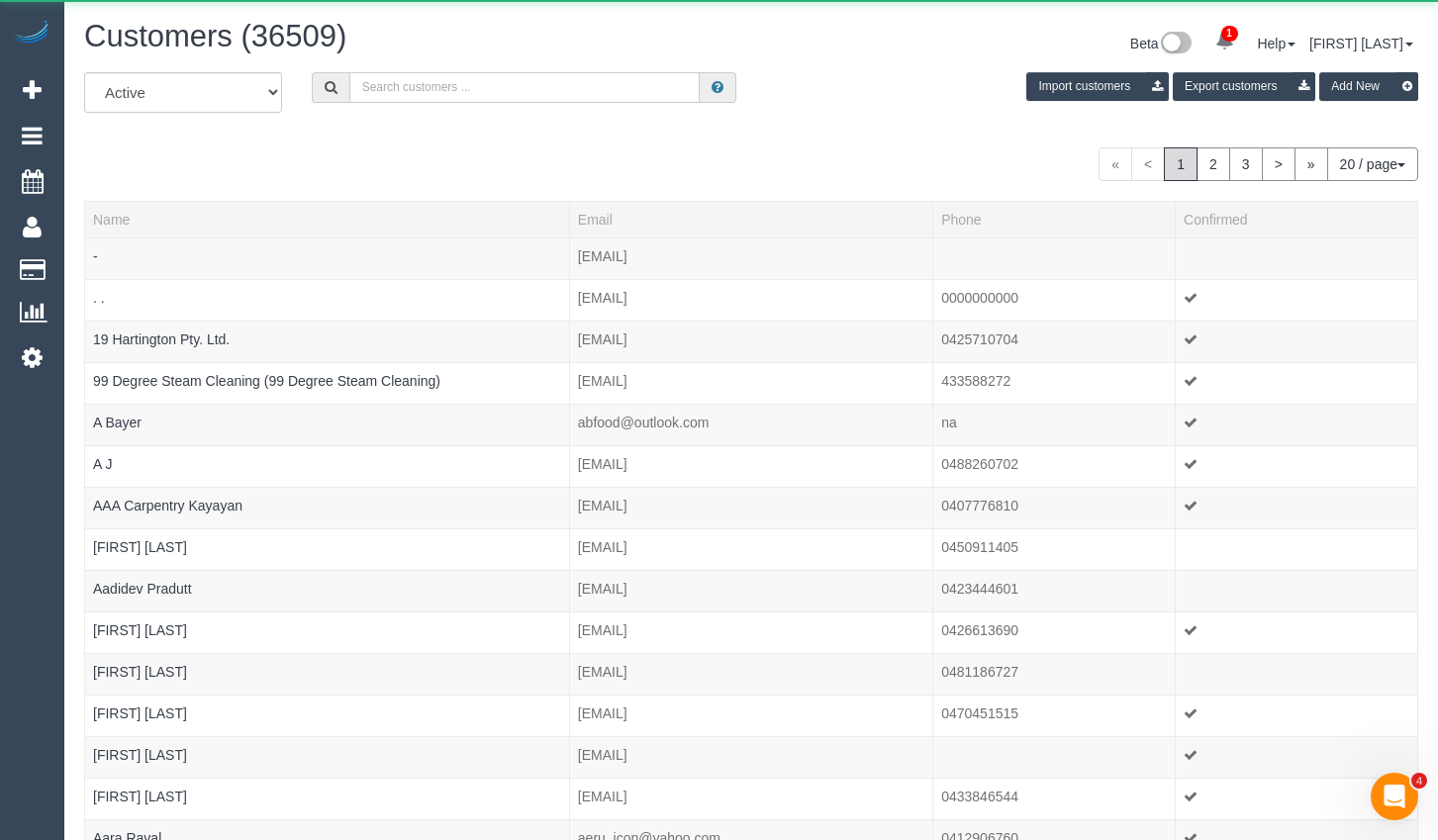 paste on "wilson.wstse@gmail.com" 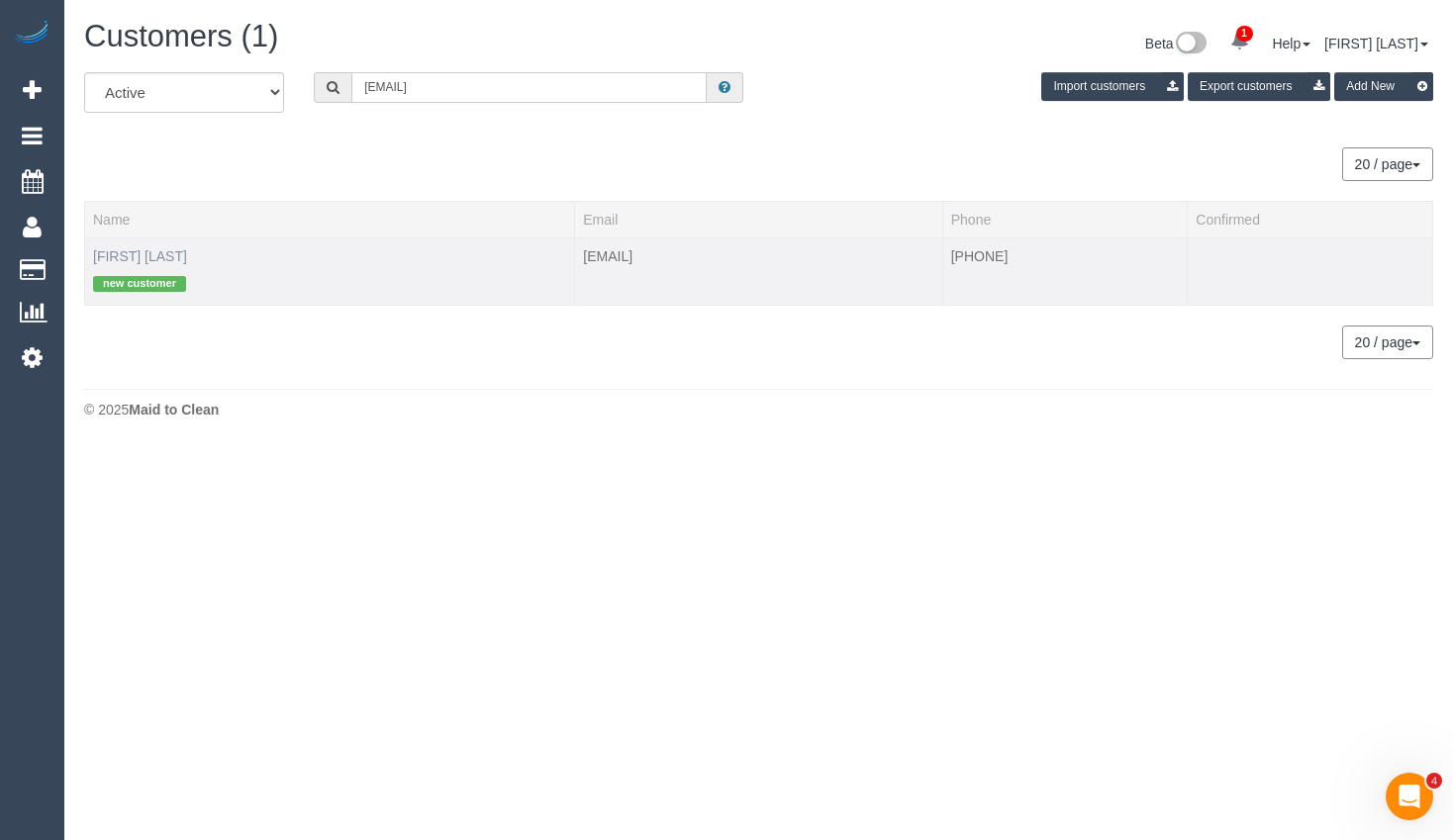 type on "wilson.wstse@gmail.com" 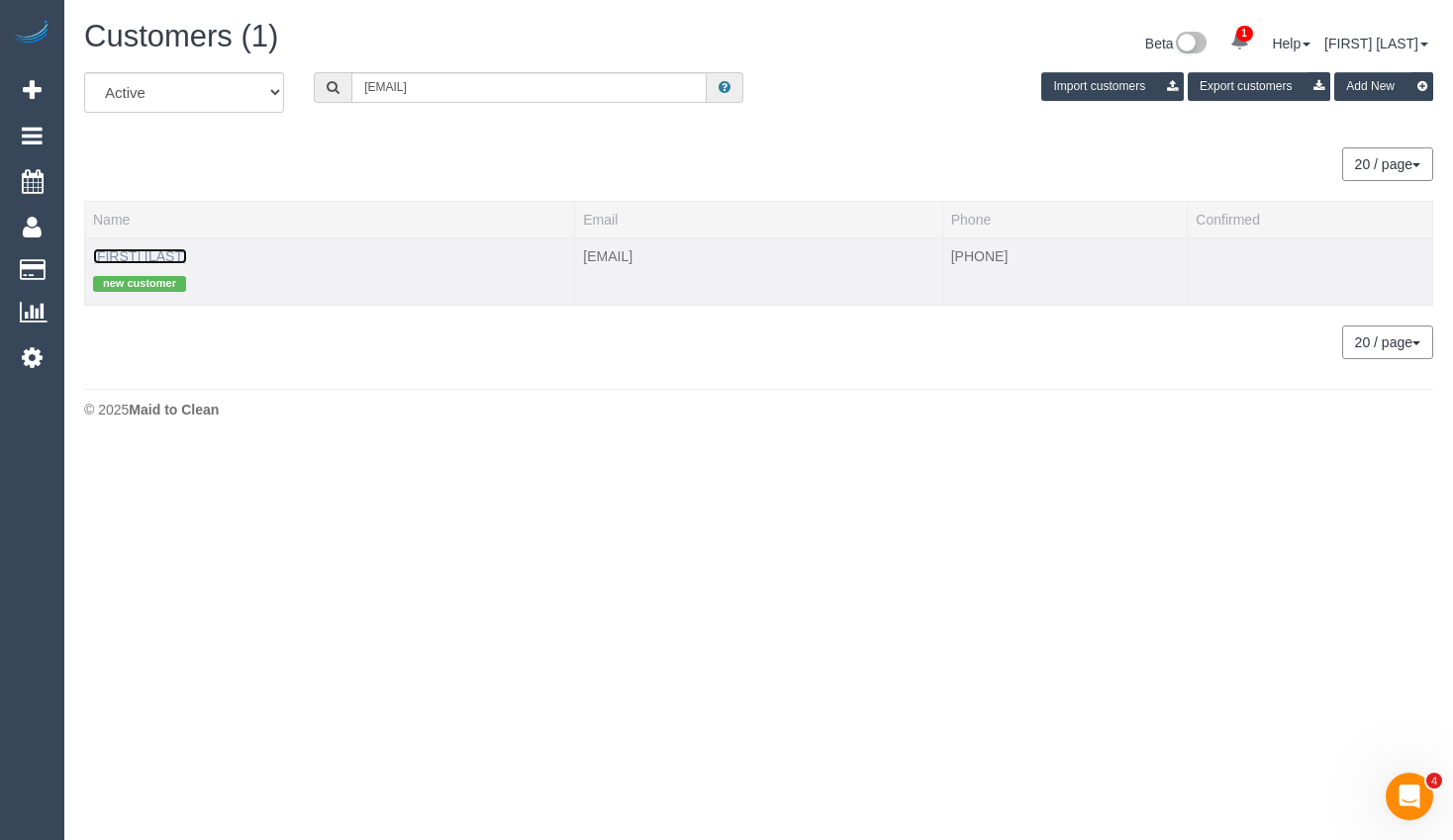 click on "Wilson Tse" at bounding box center (140, 256) 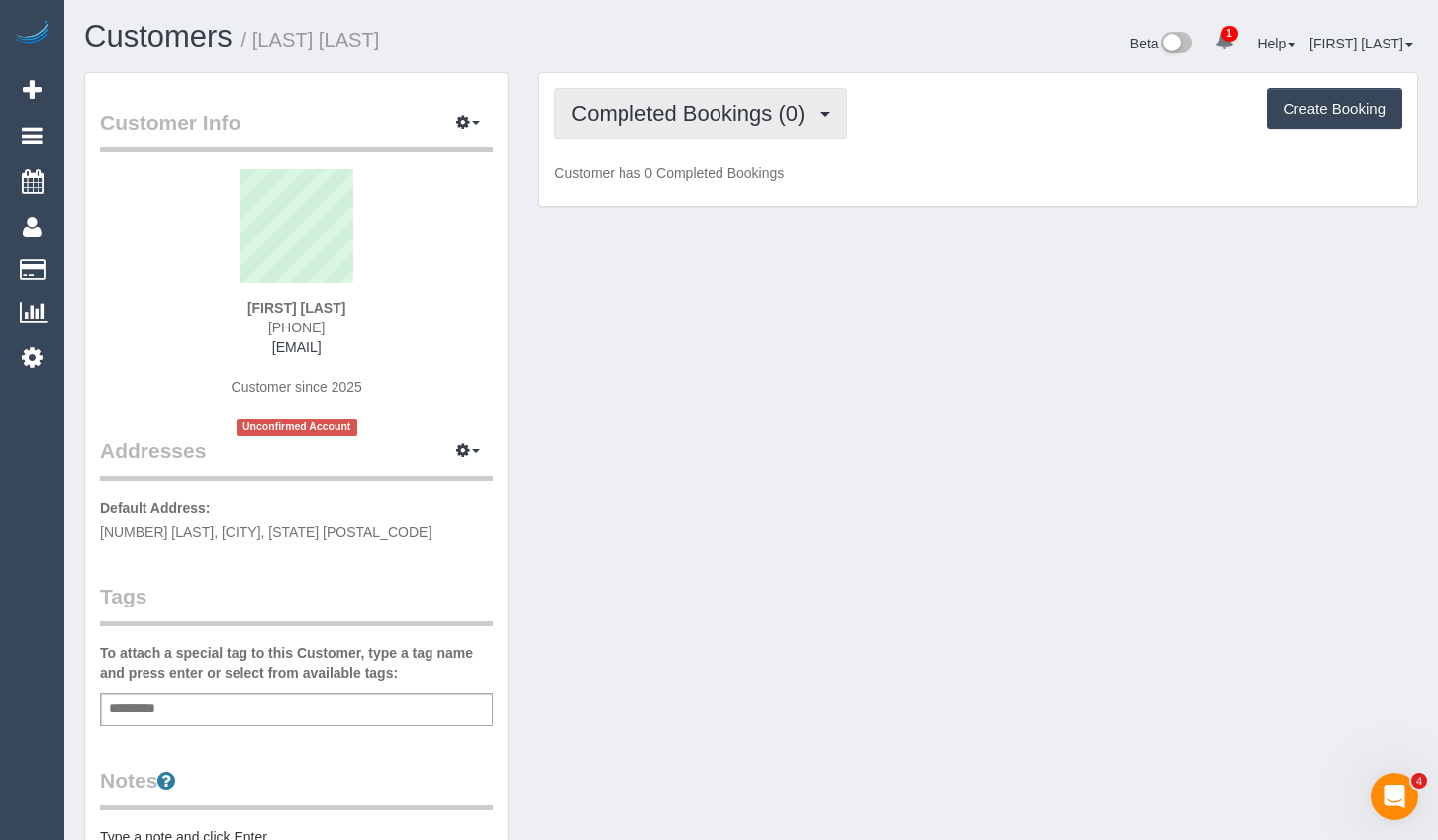 click on "Completed Bookings (0)" at bounding box center [701, 113] 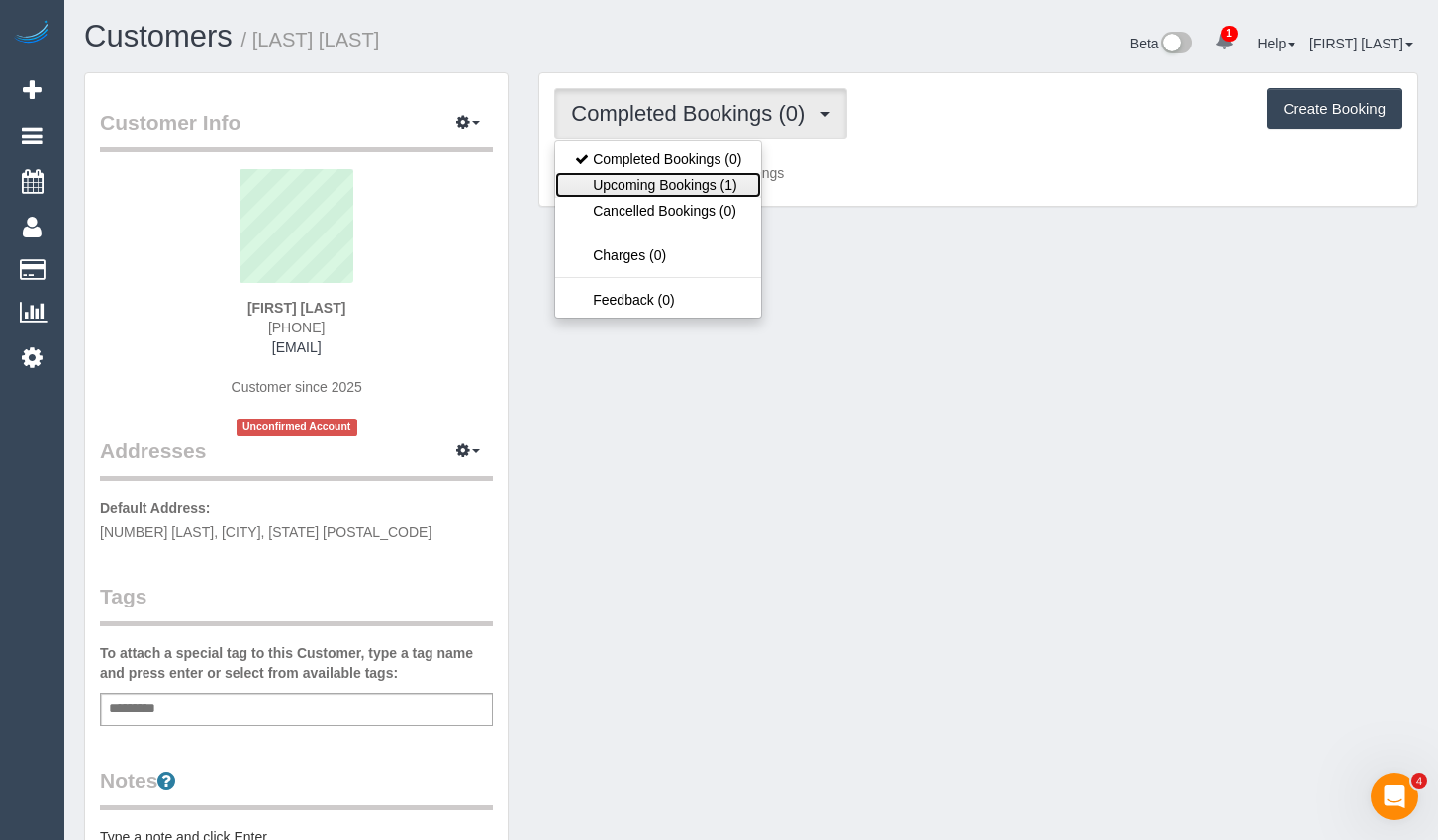 click on "Upcoming Bookings (1)" at bounding box center (658, 185) 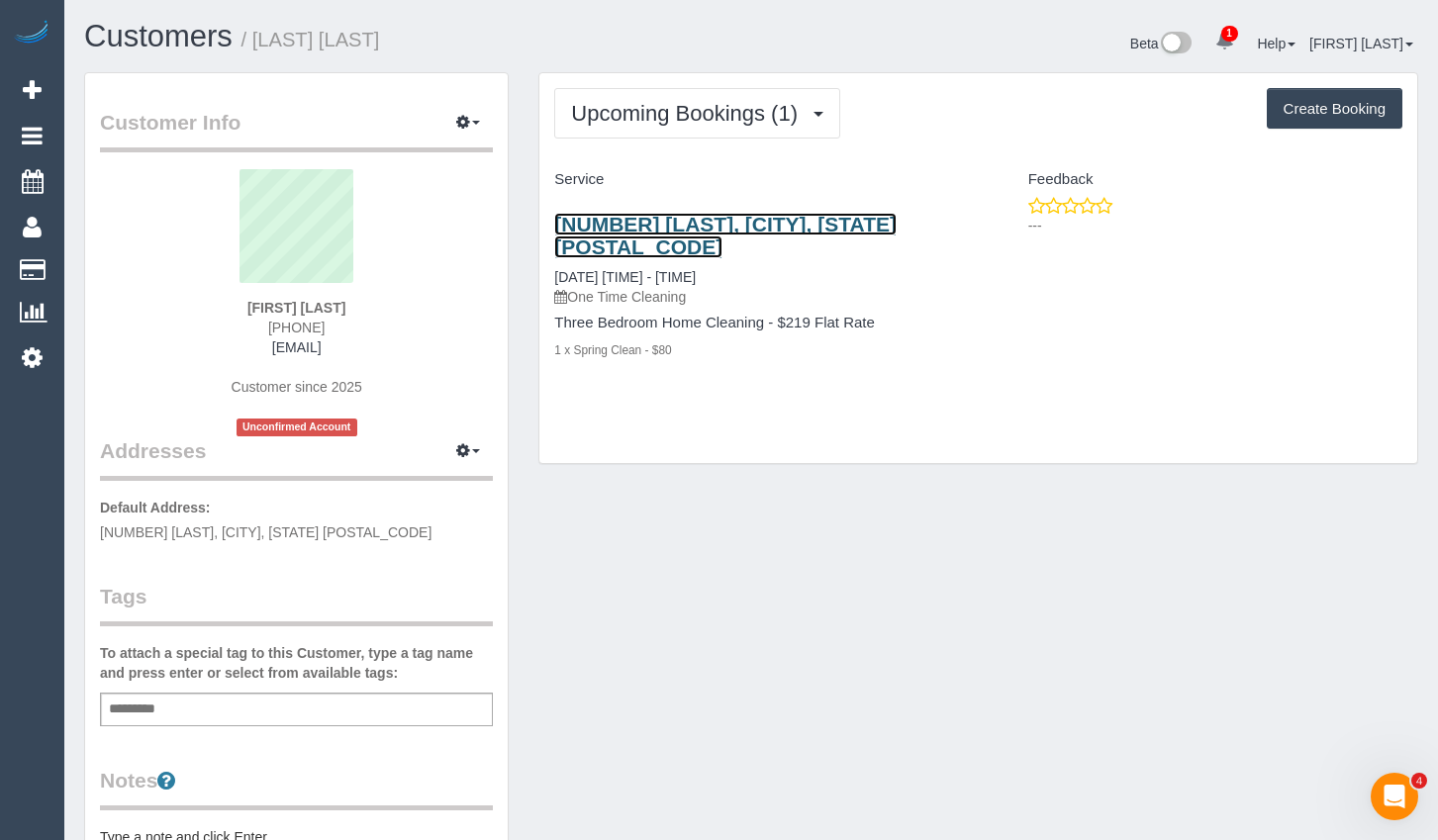 click on "27 Kathleen Crescent, Hoppers Crossing, VIC 3029" at bounding box center (725, 235) 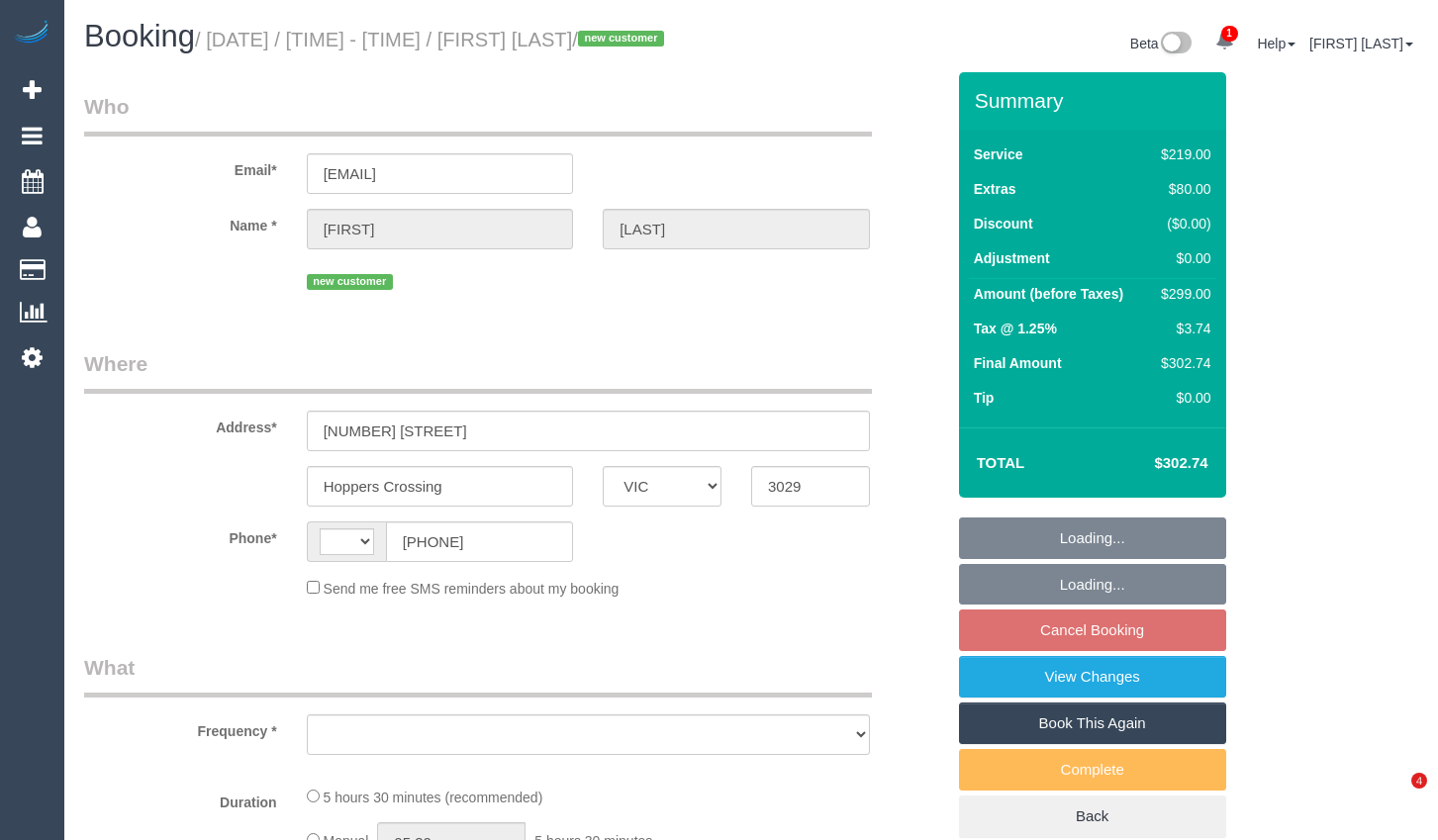 select on "VIC" 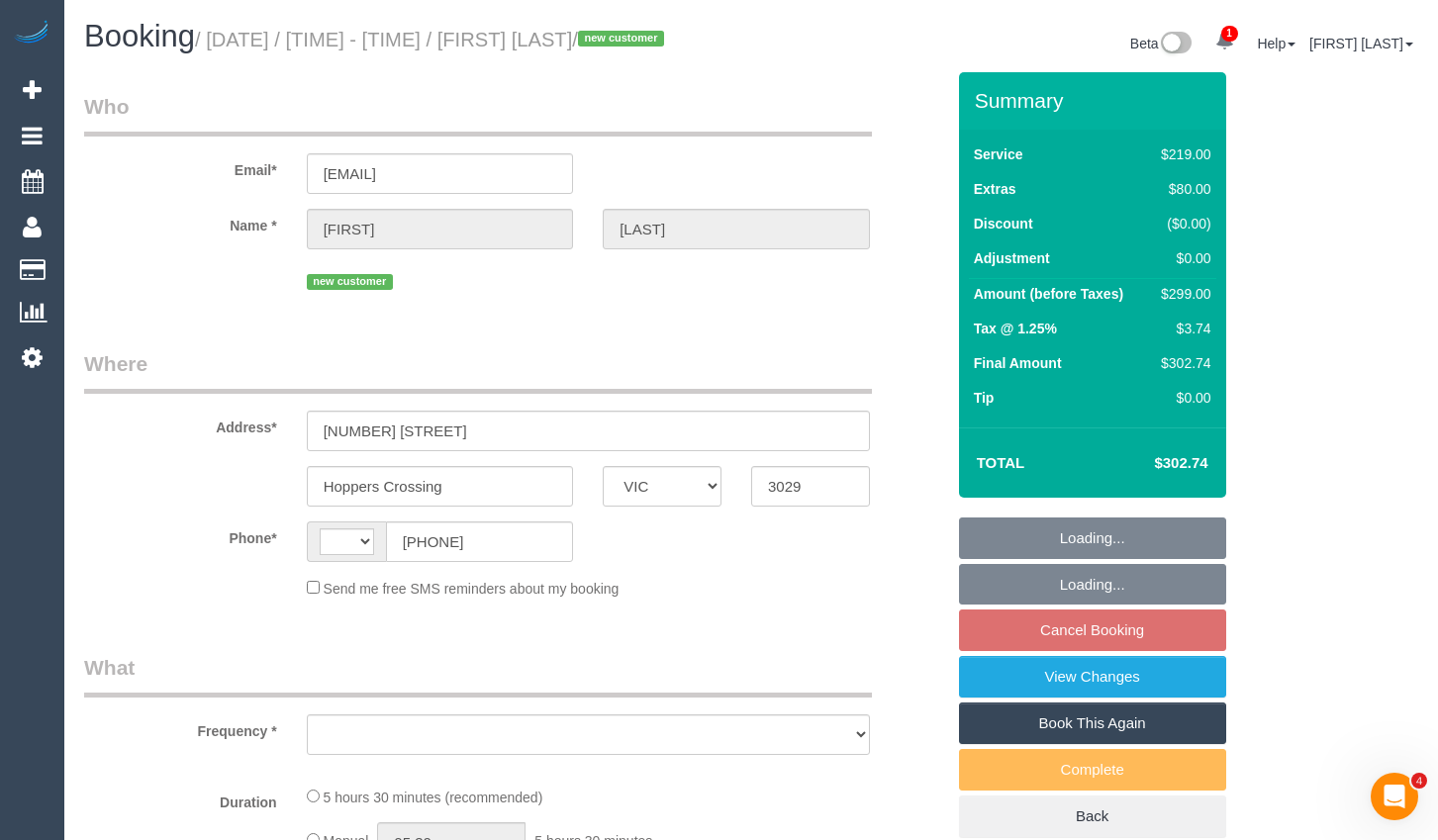 scroll, scrollTop: 0, scrollLeft: 0, axis: both 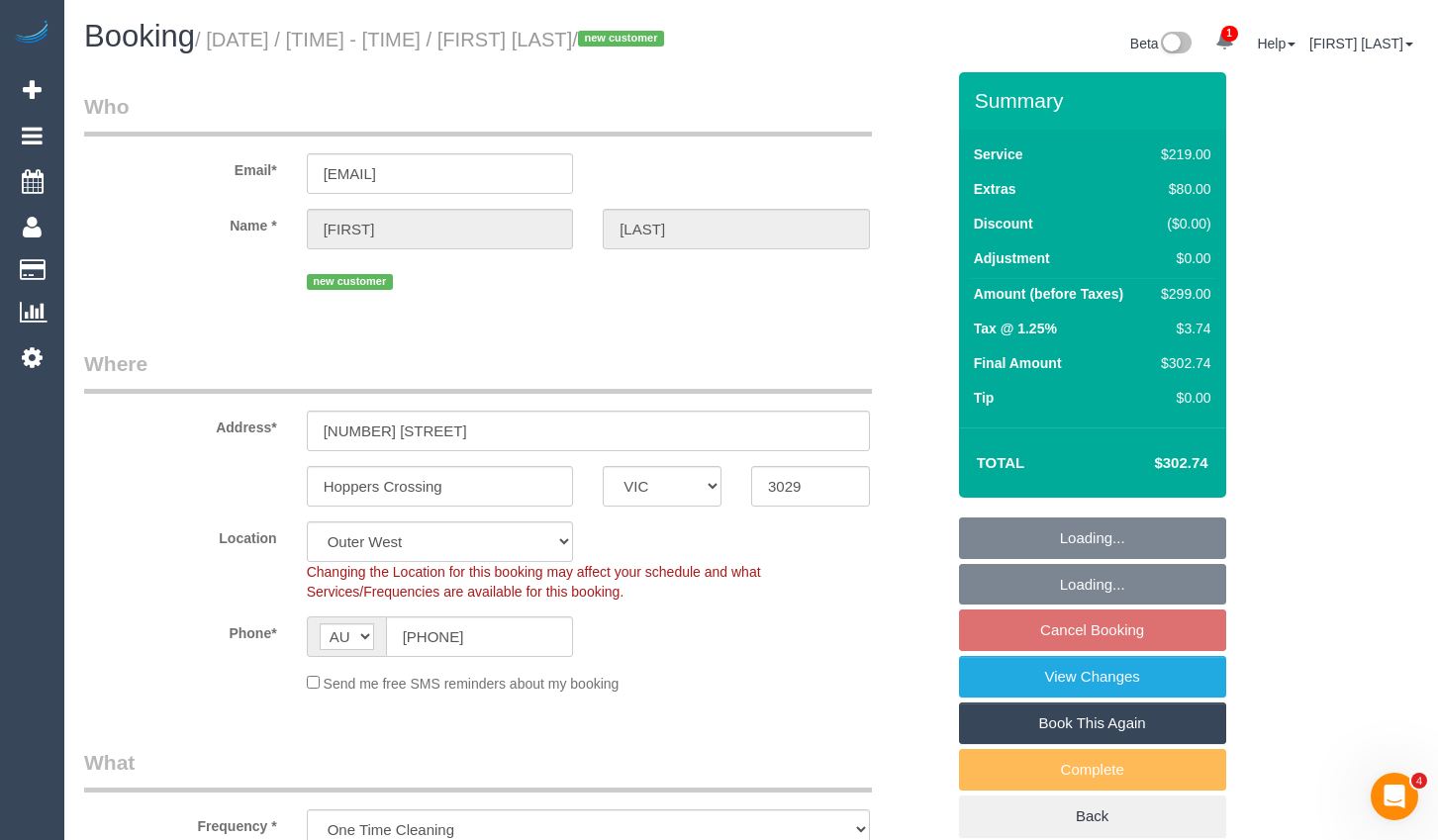 select on "object:1215" 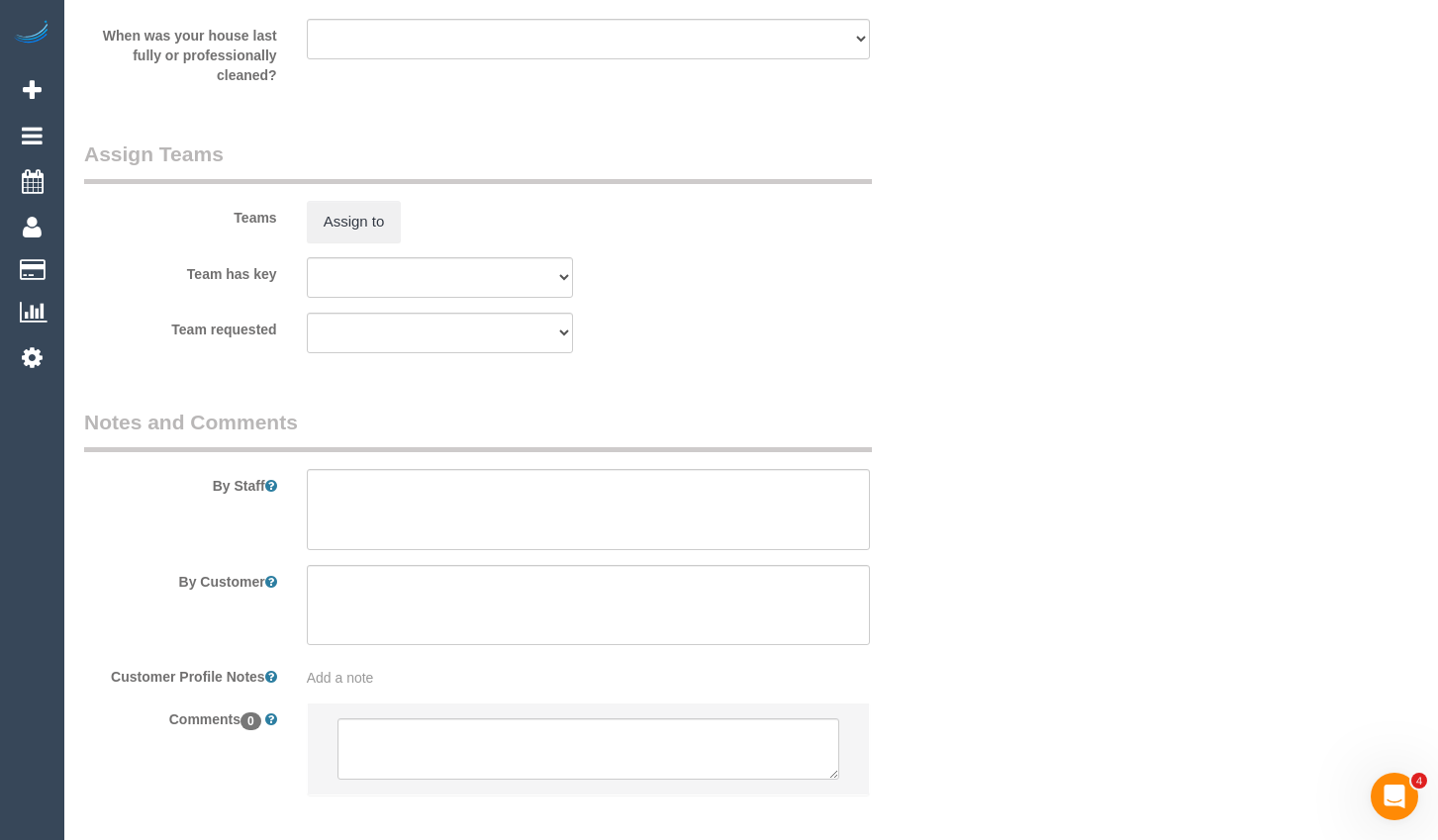 scroll, scrollTop: 3053, scrollLeft: 0, axis: vertical 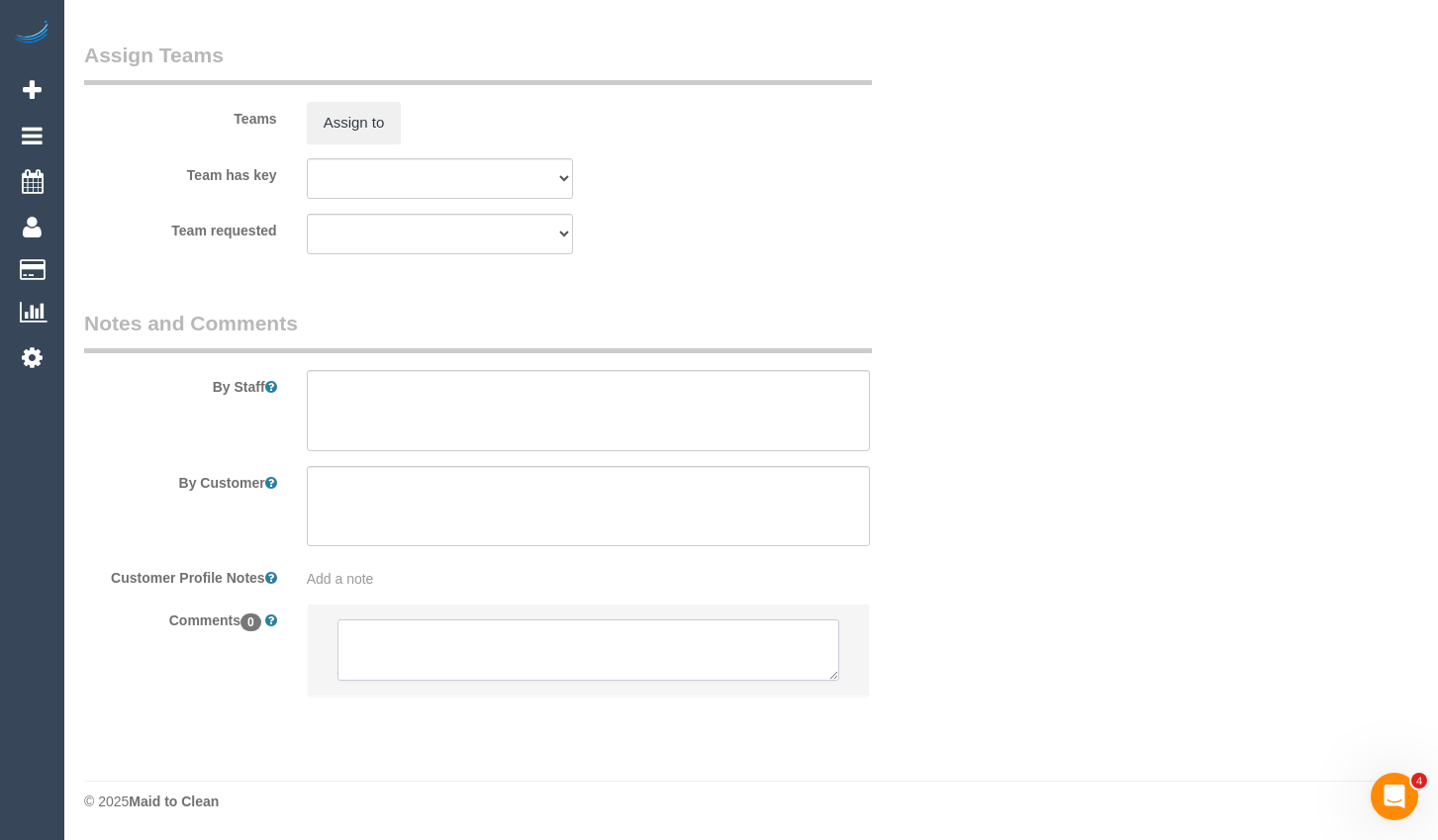click at bounding box center [588, 650] 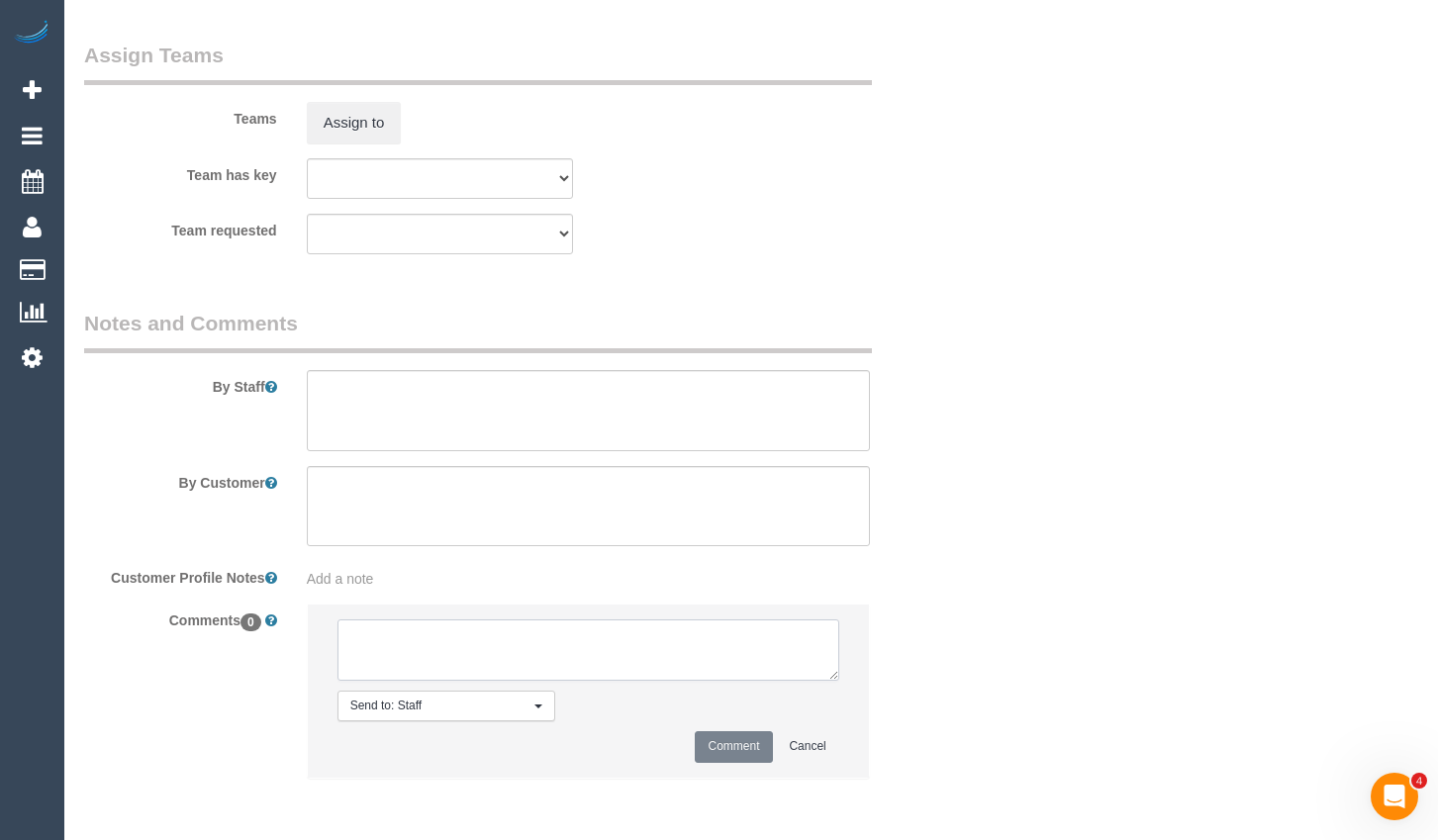 paste on "Flexibility dates:
Flexibility times:
Notes: Knows we need to review
Contact via: Phone" 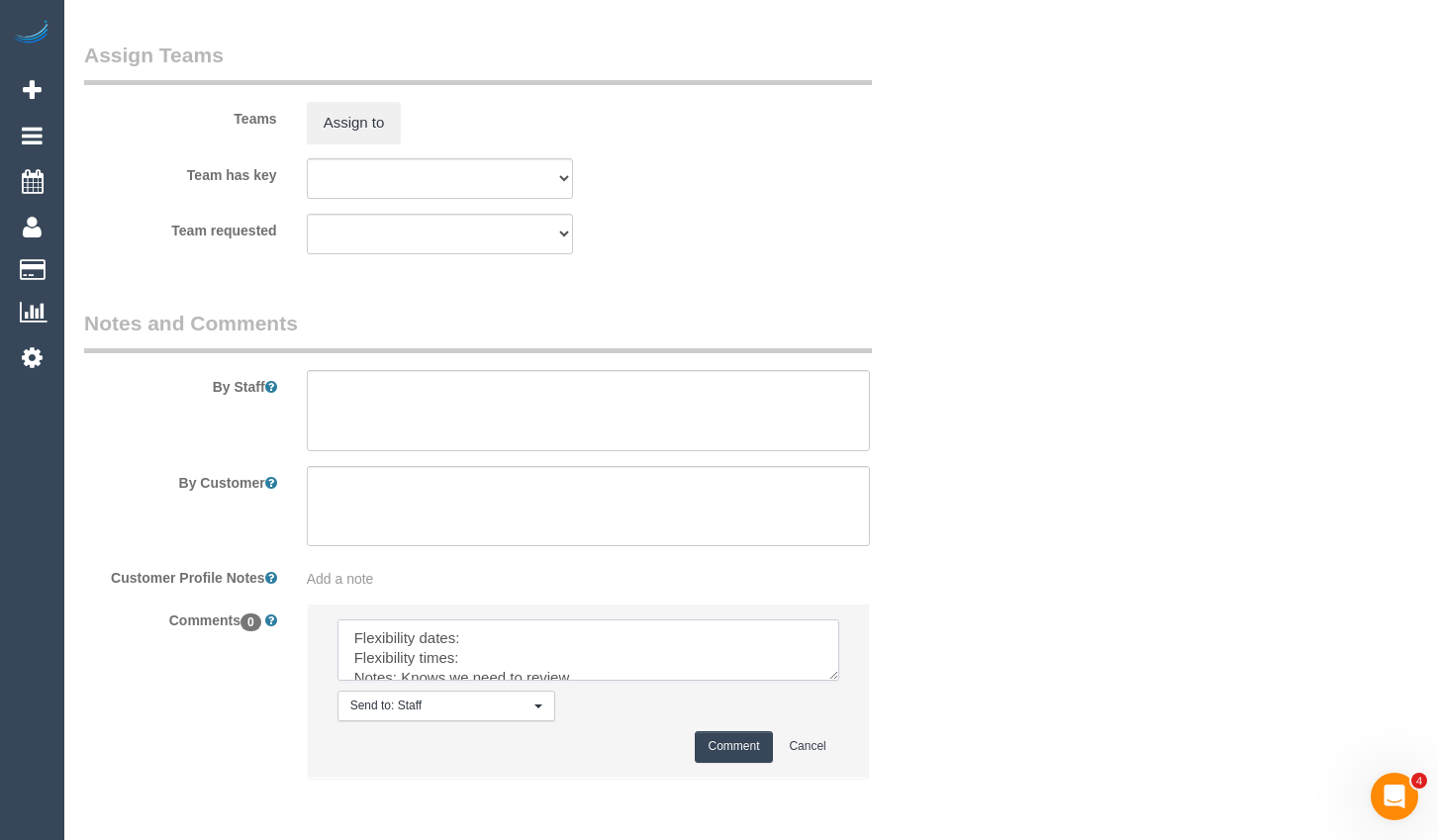 scroll, scrollTop: 0, scrollLeft: 0, axis: both 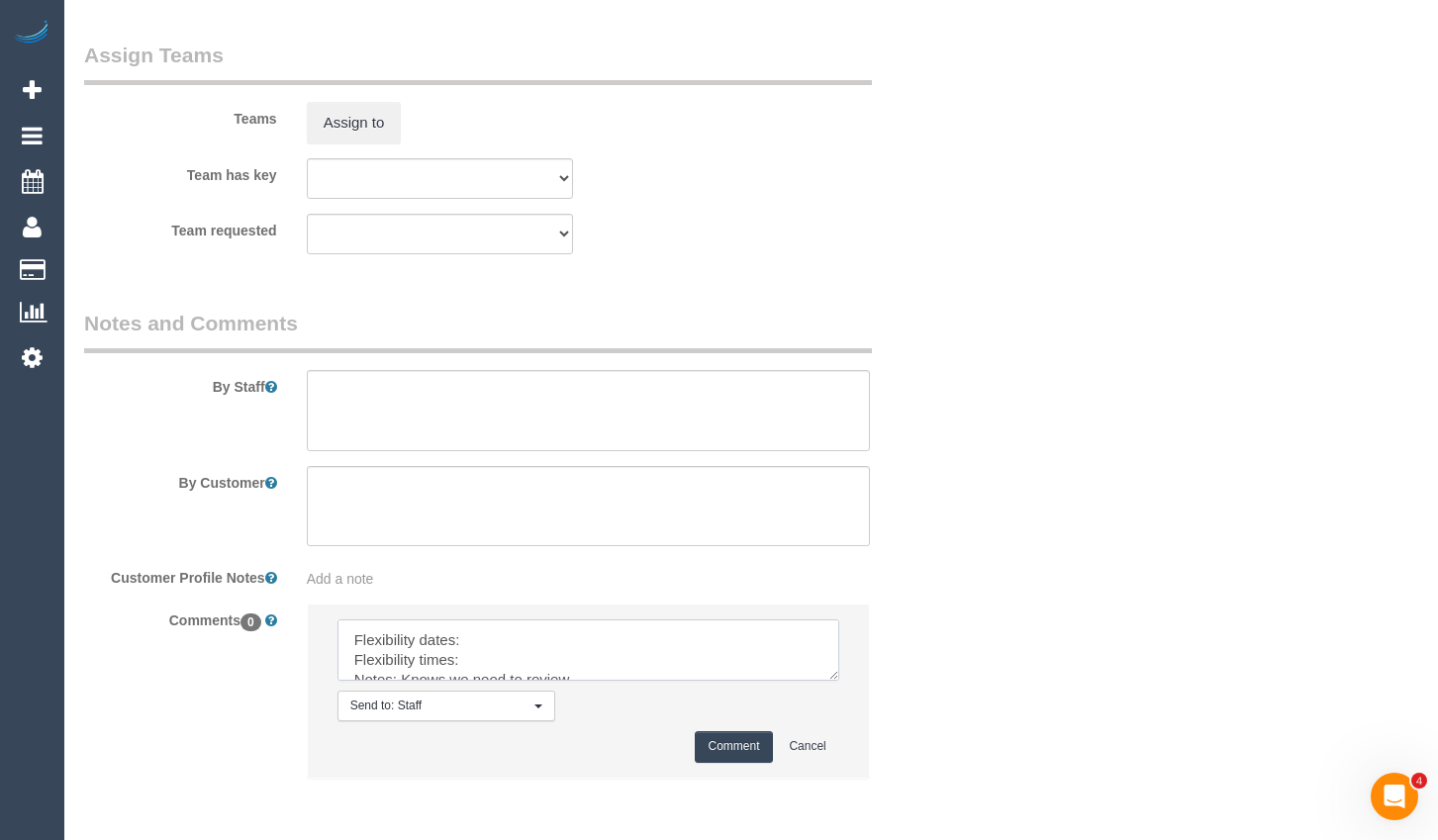 click at bounding box center [588, 650] 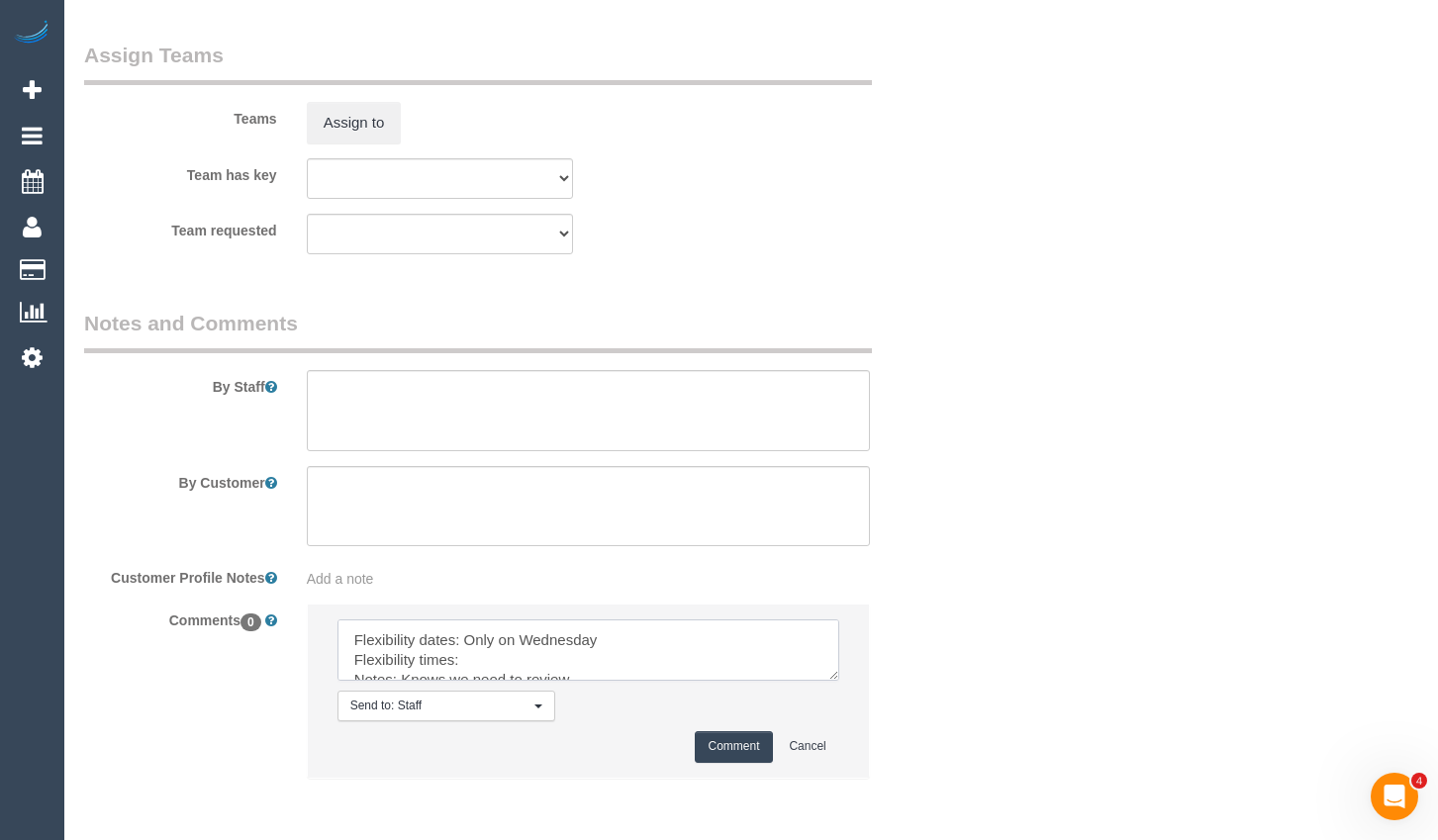 click at bounding box center [588, 650] 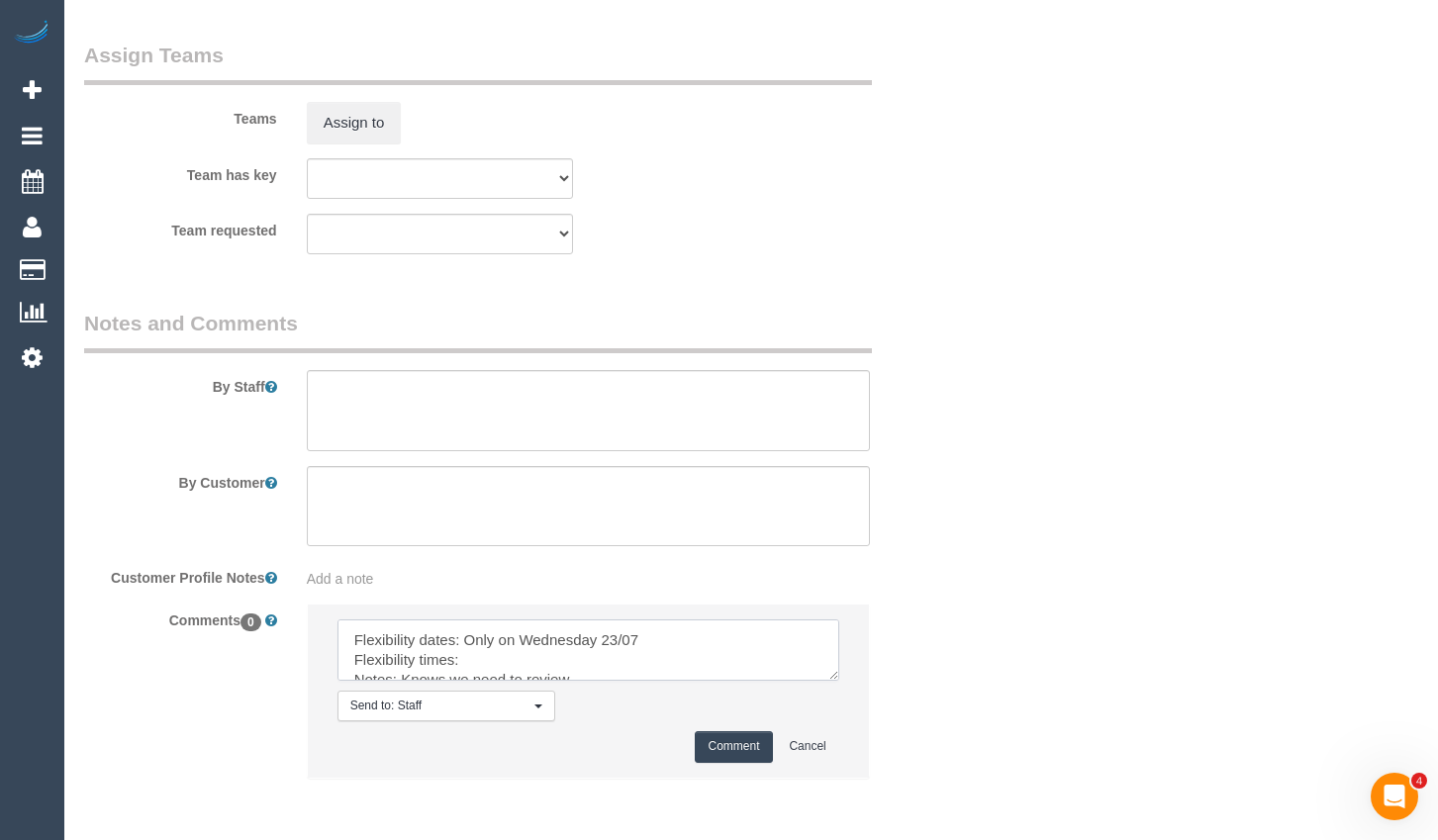 click at bounding box center (588, 650) 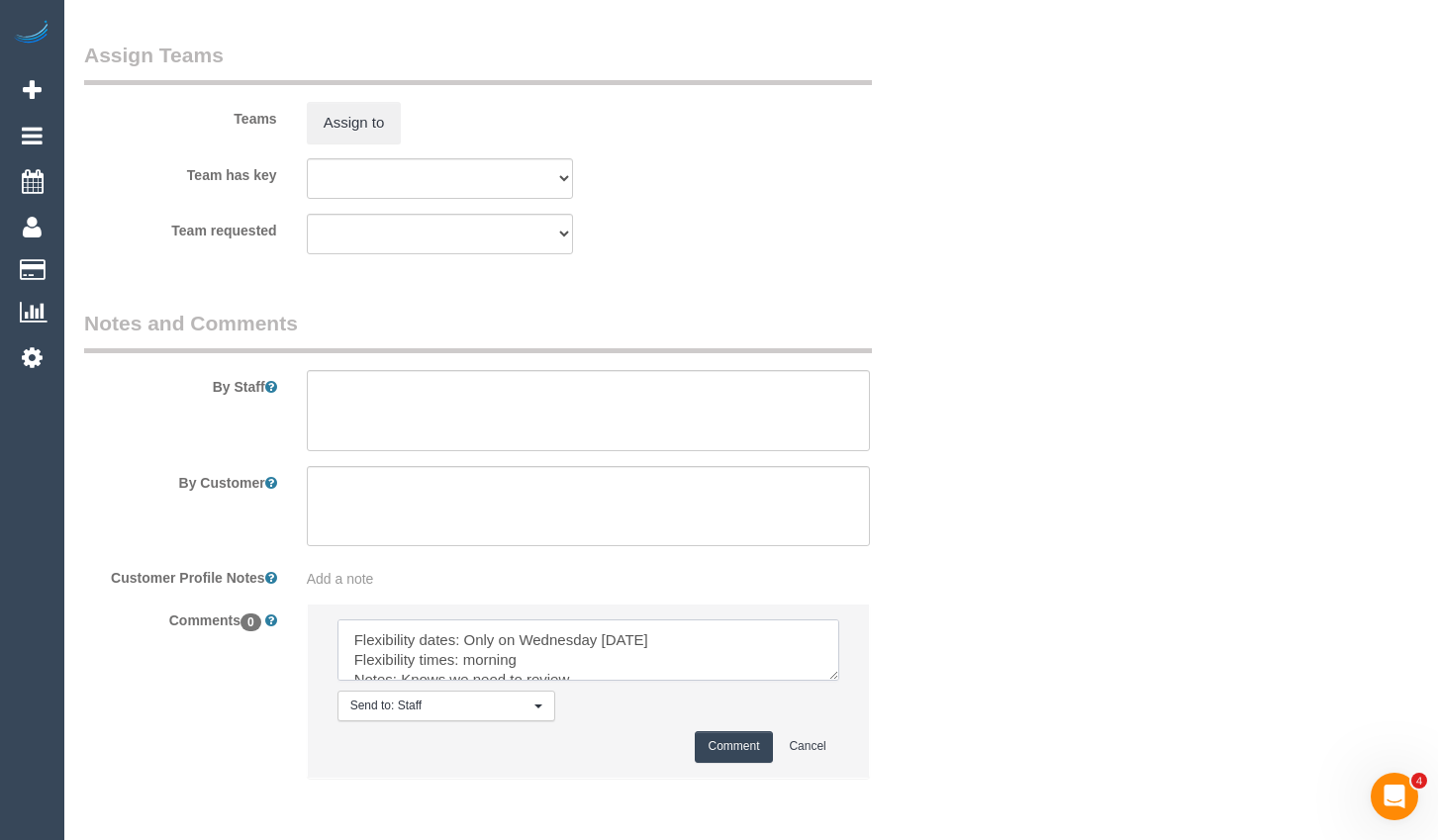 type on "Flexibility dates: Only on Wednesday 23/07
Flexibility times: morning
Notes: Knows we need to review
Contact via: Phone" 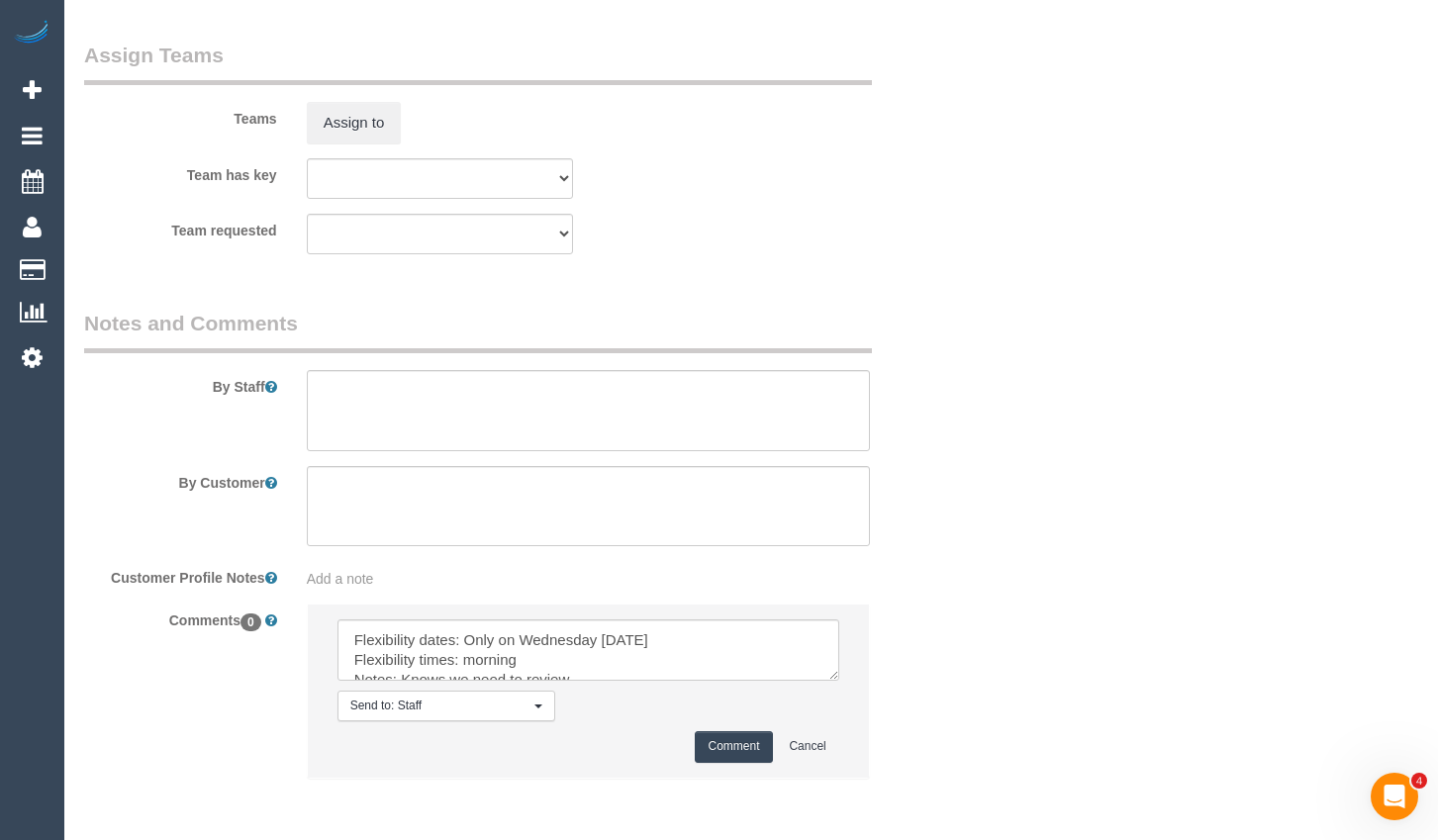 drag, startPoint x: 726, startPoint y: 751, endPoint x: 740, endPoint y: 736, distance: 20.518285 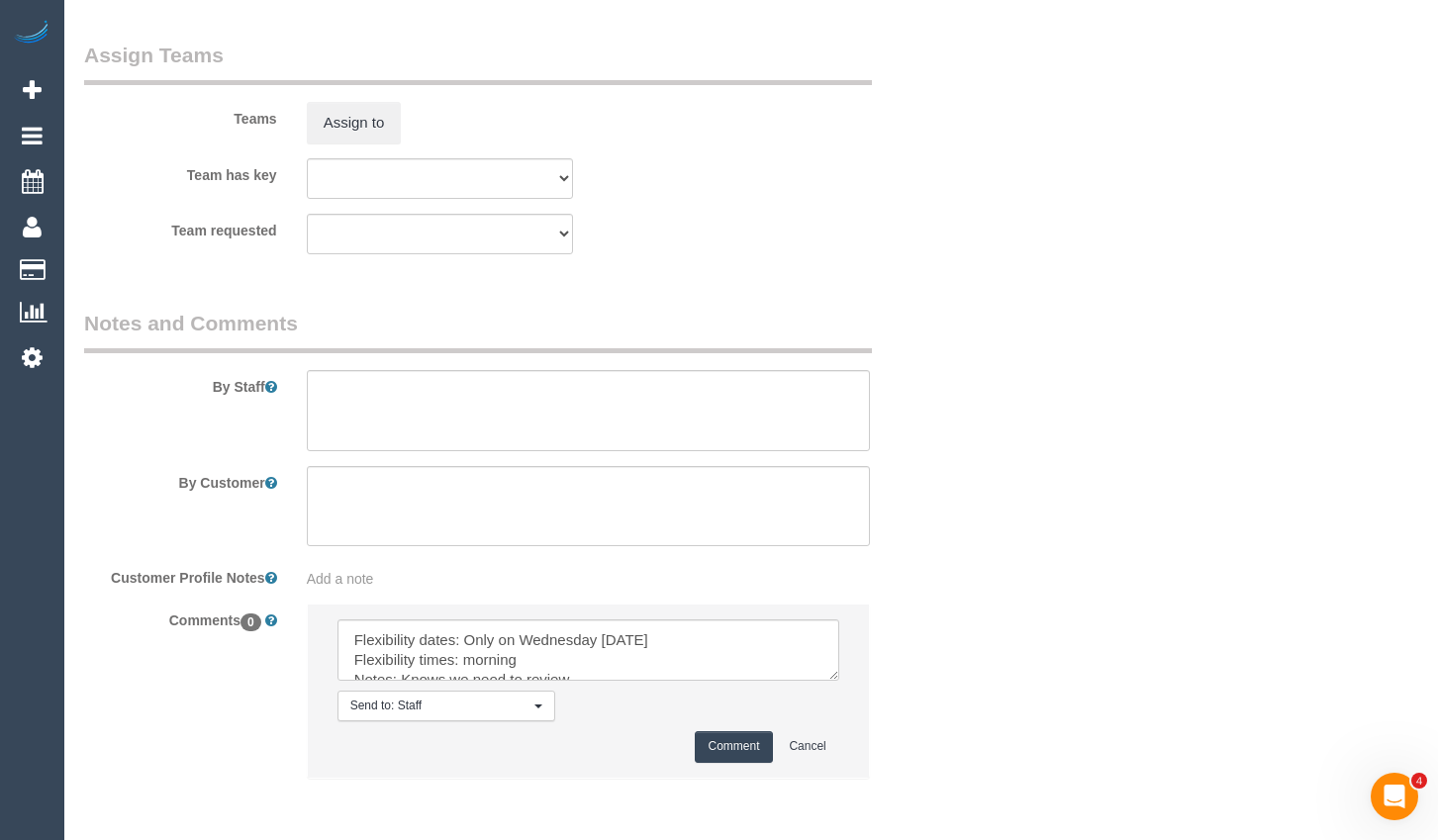 click on "Comment" at bounding box center (733, 746) 